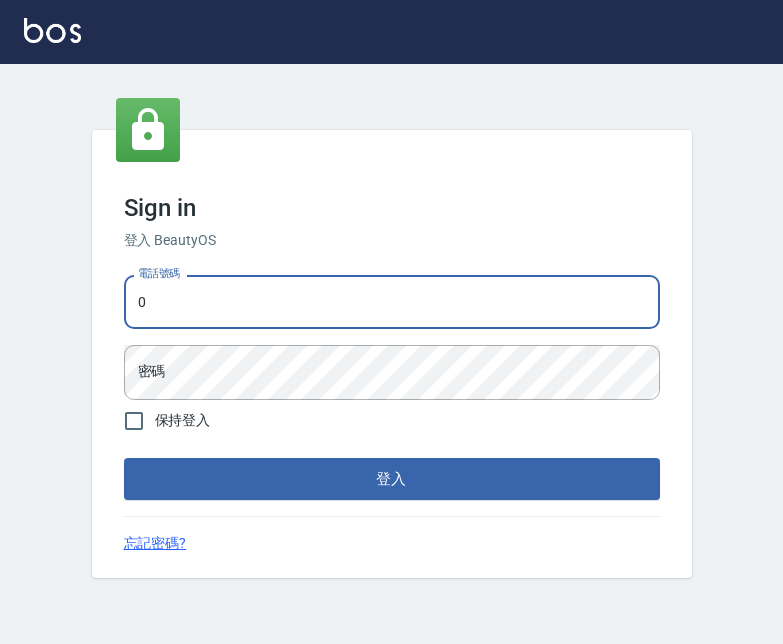 scroll, scrollTop: 0, scrollLeft: 0, axis: both 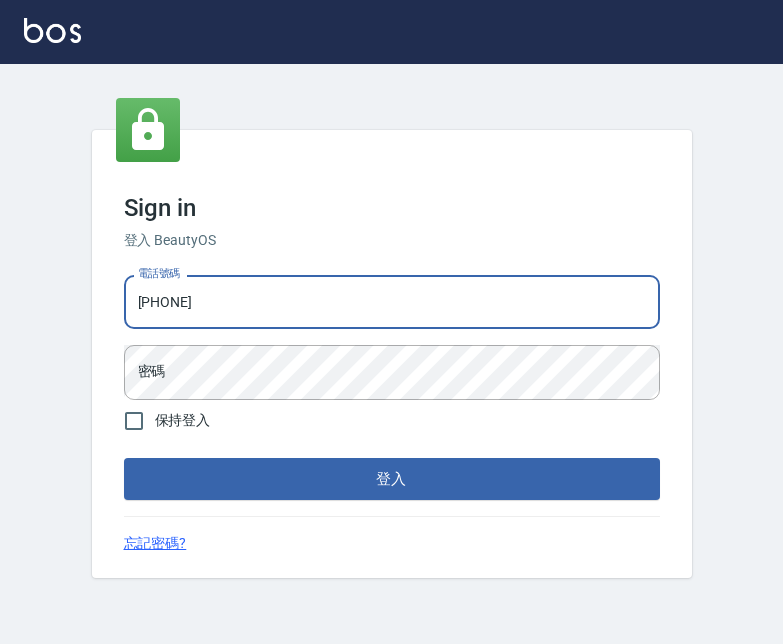 type on "[PHONE]" 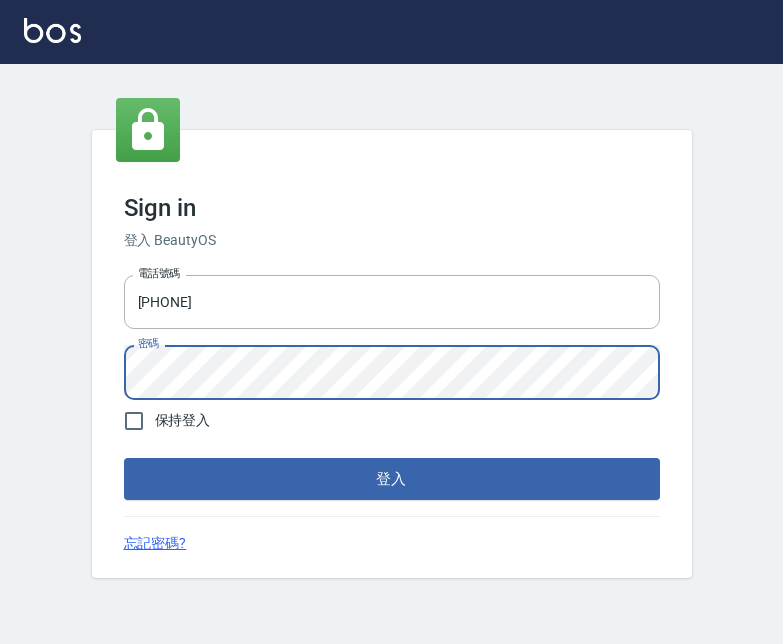 click on "登入" at bounding box center (392, 479) 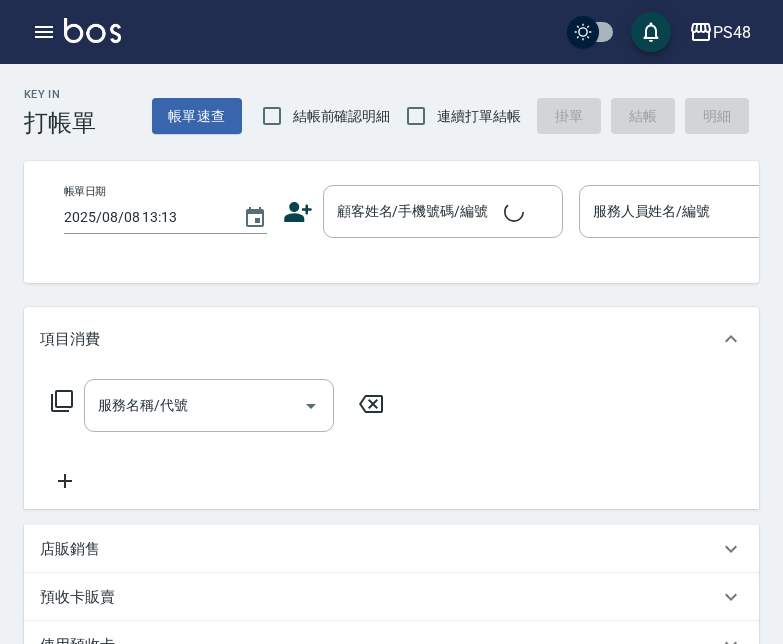 click on "項目消費" at bounding box center [379, 339] 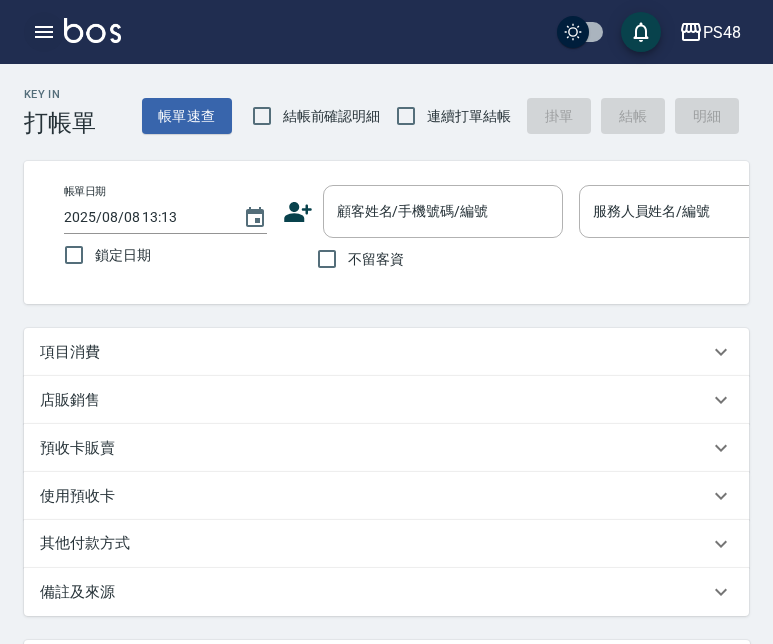 click 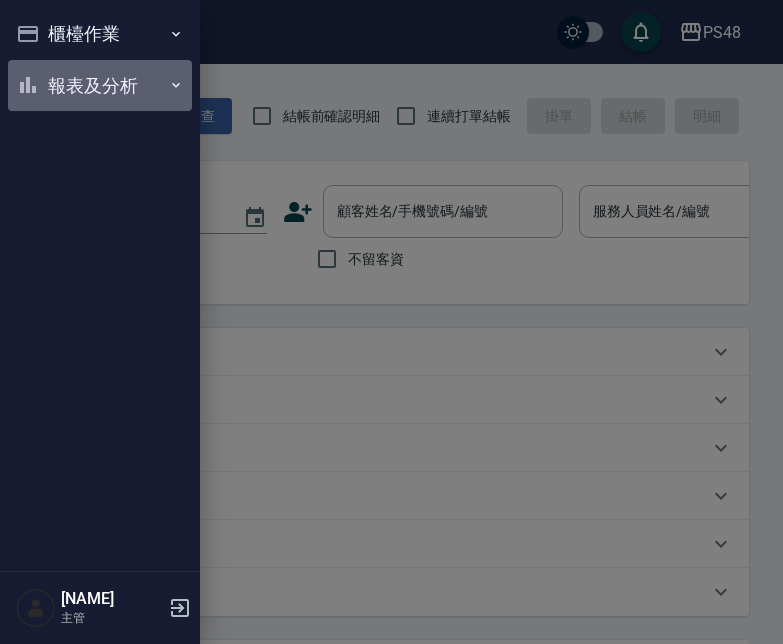 click on "報表及分析" at bounding box center [100, 86] 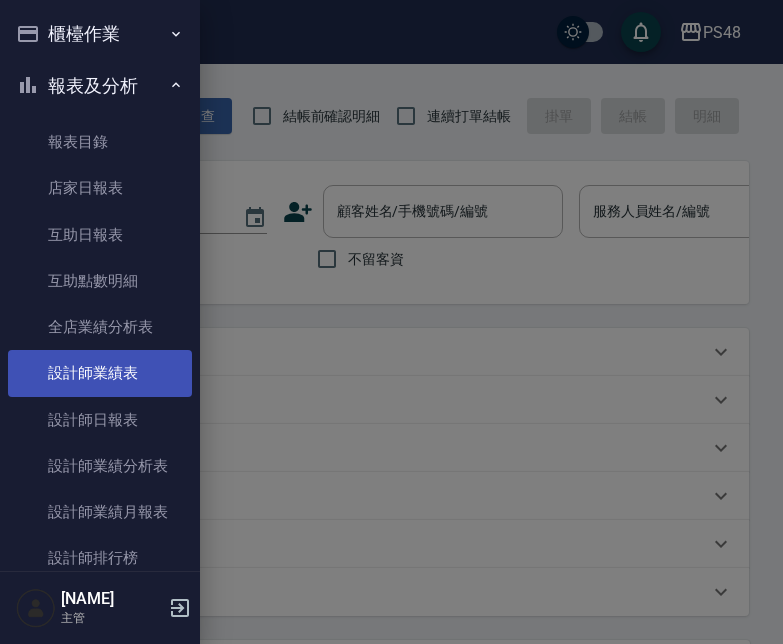 click on "設計師業績表" at bounding box center [100, 373] 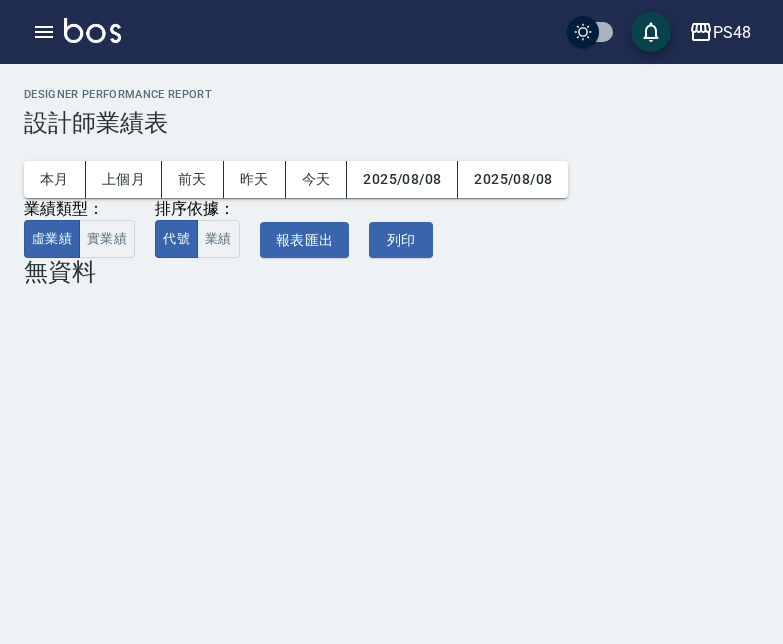click 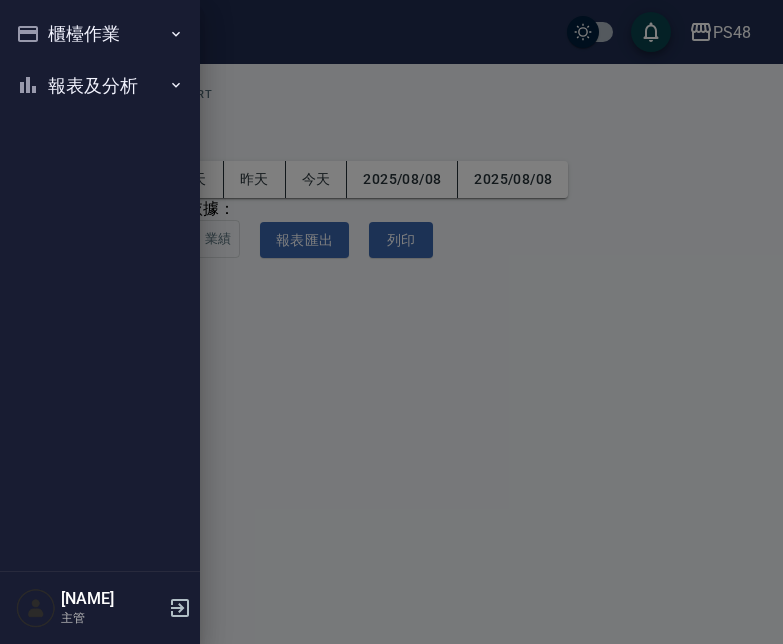 click on "報表及分析" at bounding box center (100, 86) 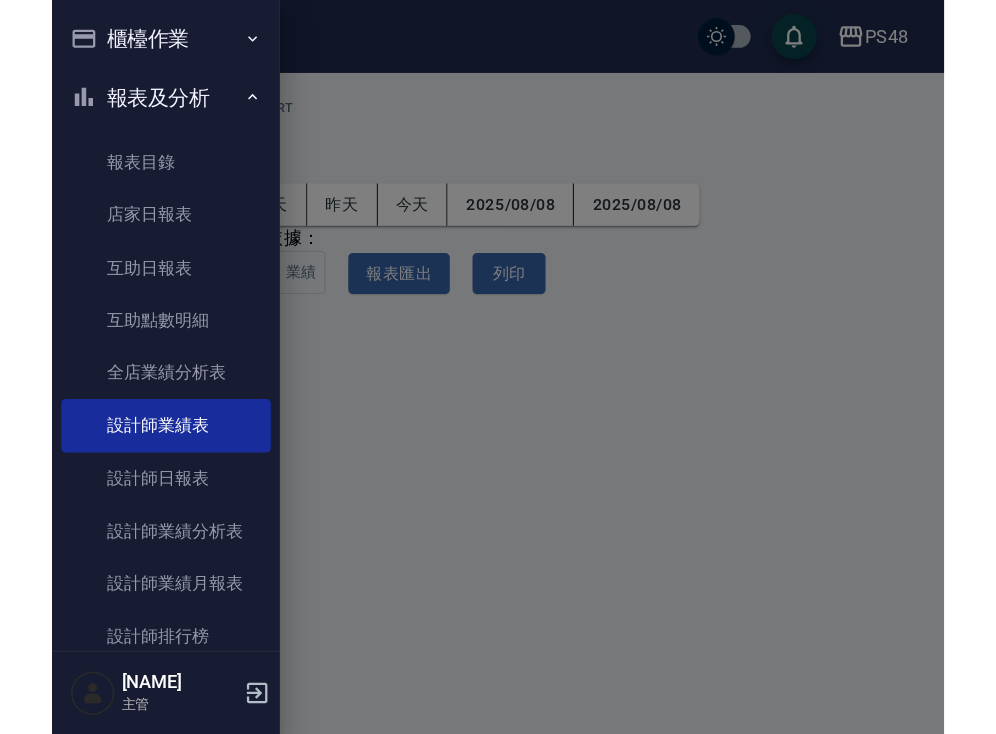 scroll, scrollTop: 0, scrollLeft: 0, axis: both 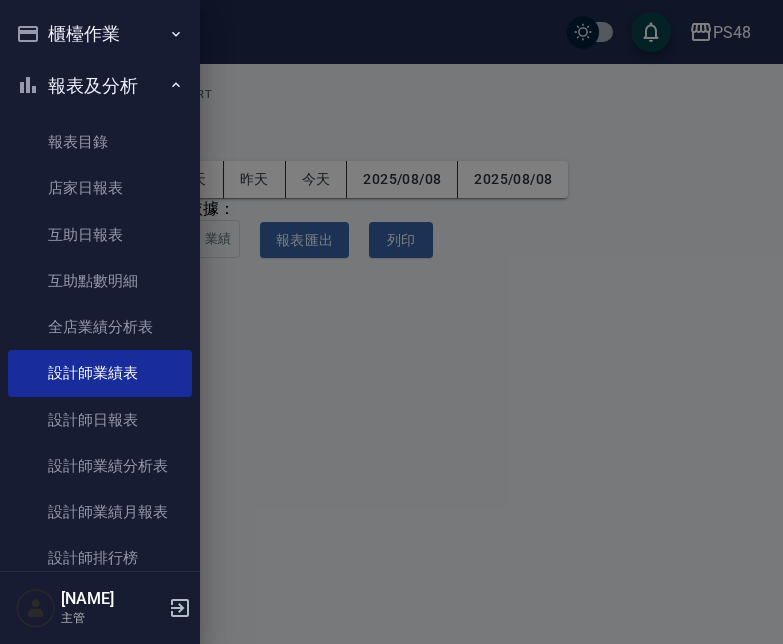 click on "櫃檯作業" at bounding box center (100, 34) 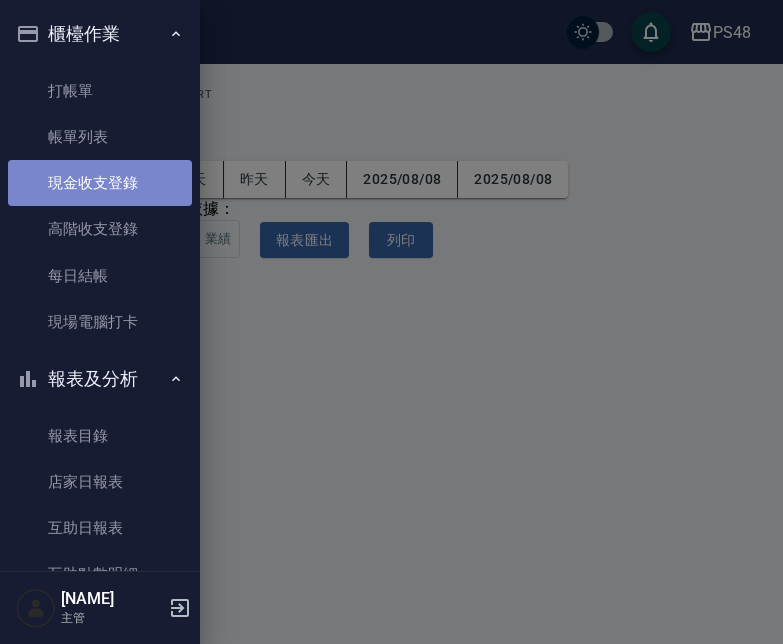 click on "現金收支登錄" at bounding box center (100, 183) 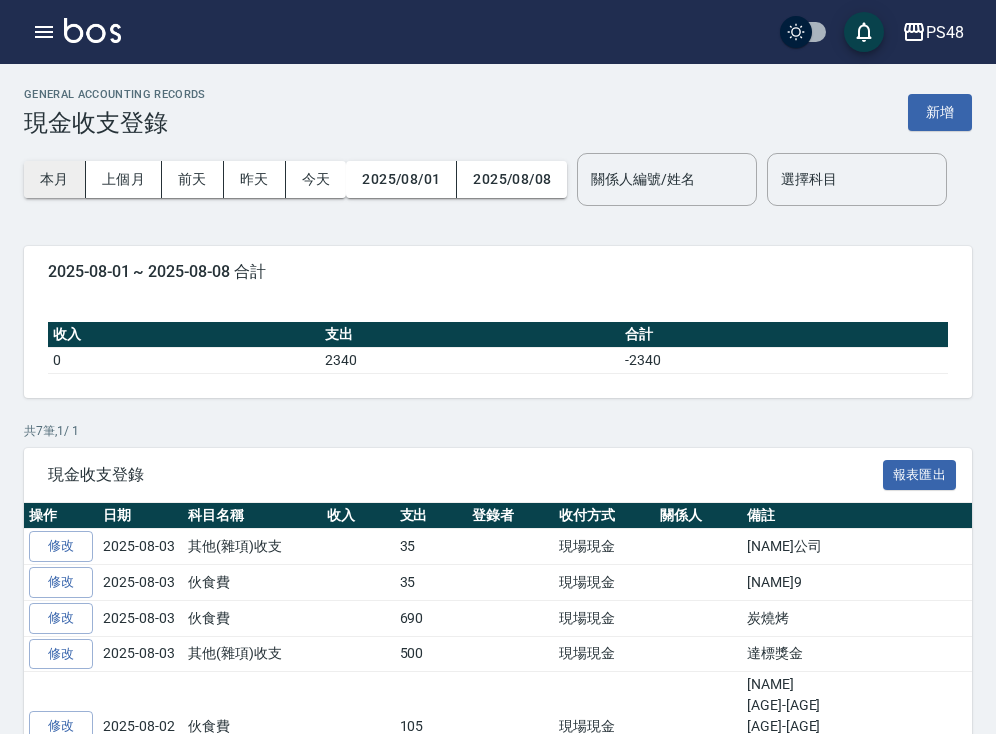 drag, startPoint x: 347, startPoint y: 213, endPoint x: 52, endPoint y: 196, distance: 295.4894 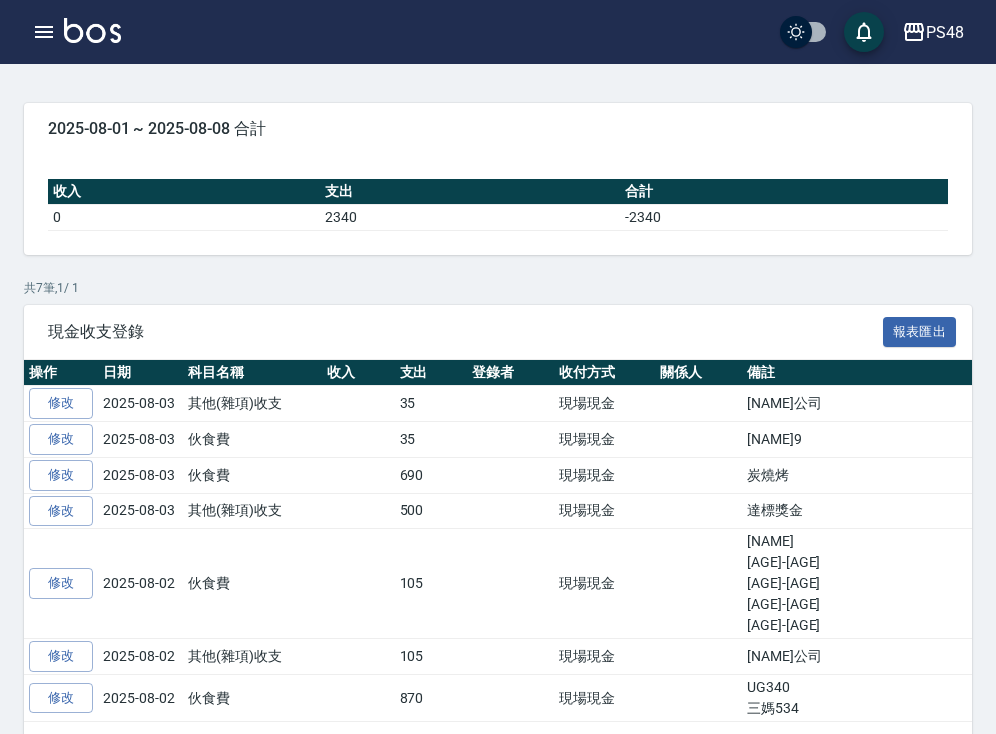 scroll, scrollTop: 0, scrollLeft: 0, axis: both 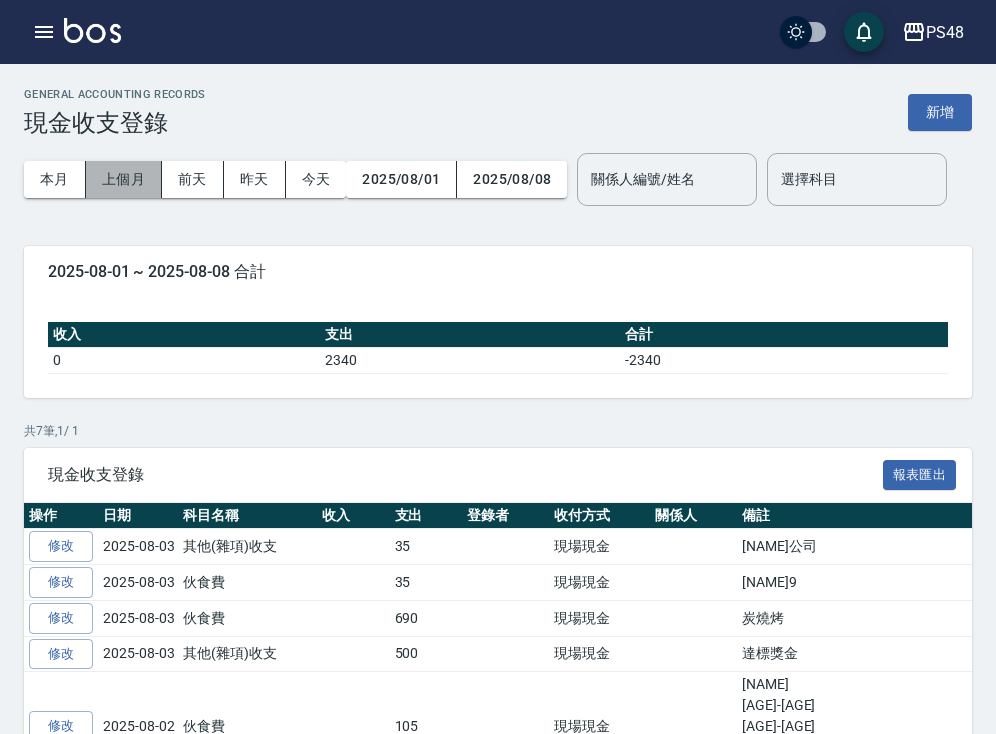 click on "上個月" at bounding box center (124, 179) 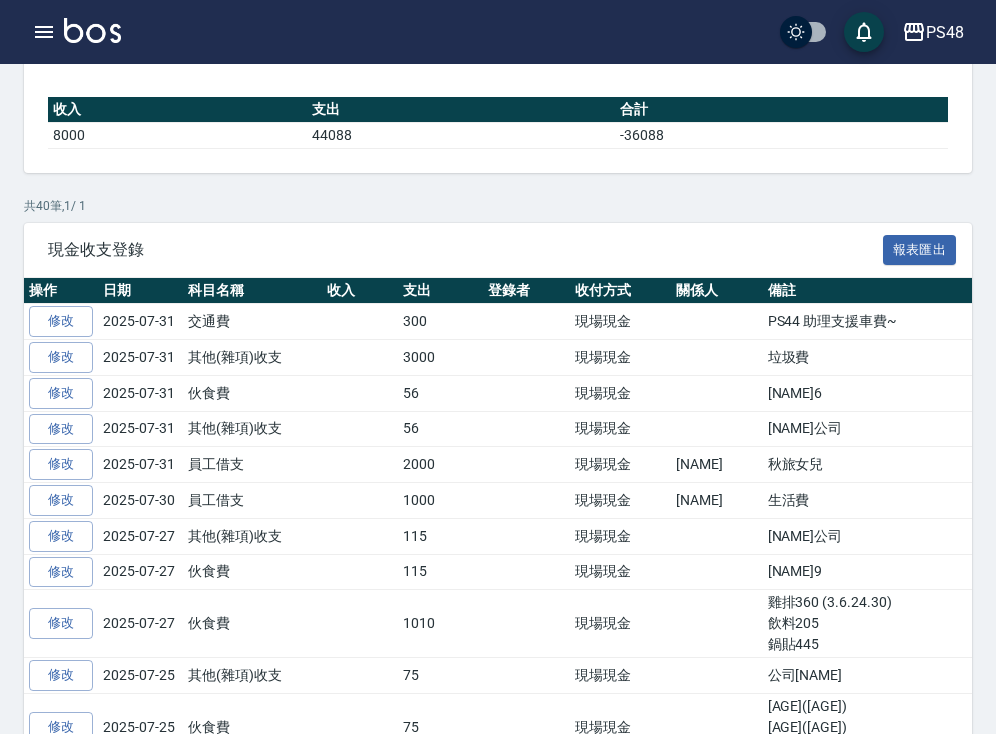 scroll, scrollTop: 362, scrollLeft: 0, axis: vertical 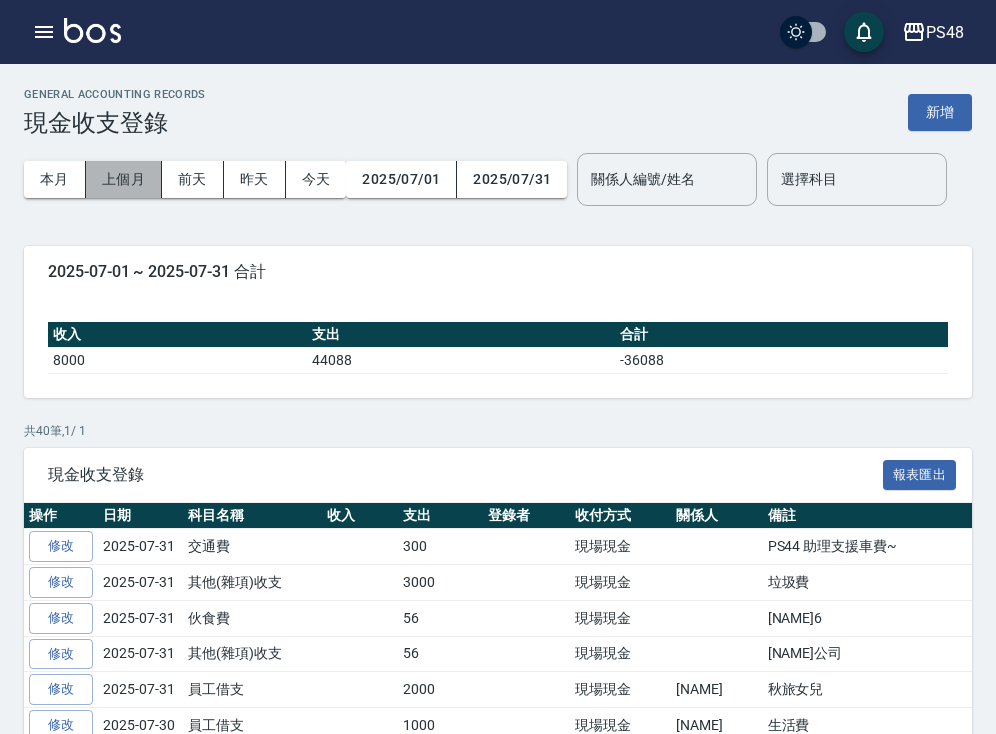 click on "上個月" at bounding box center [124, 179] 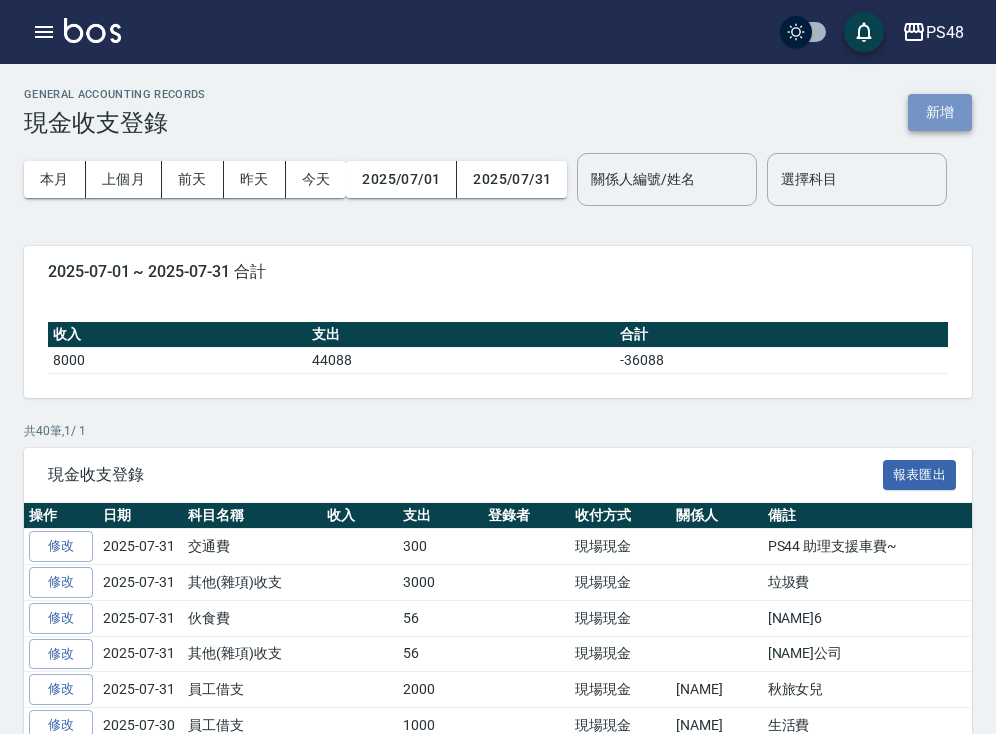click on "新增" at bounding box center (940, 112) 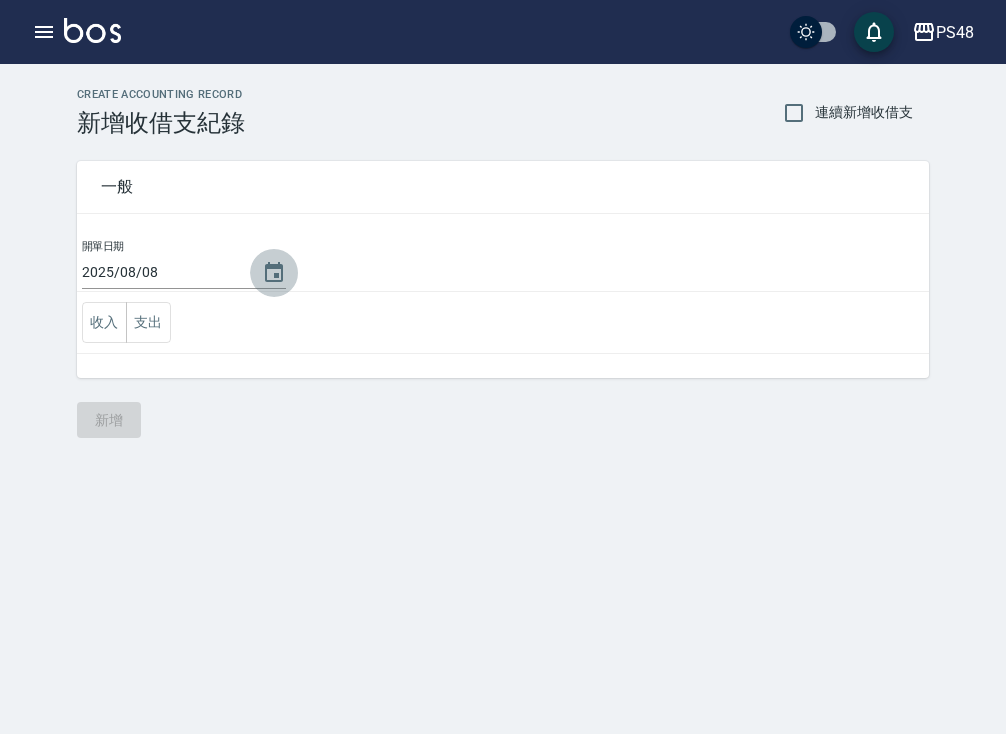 click 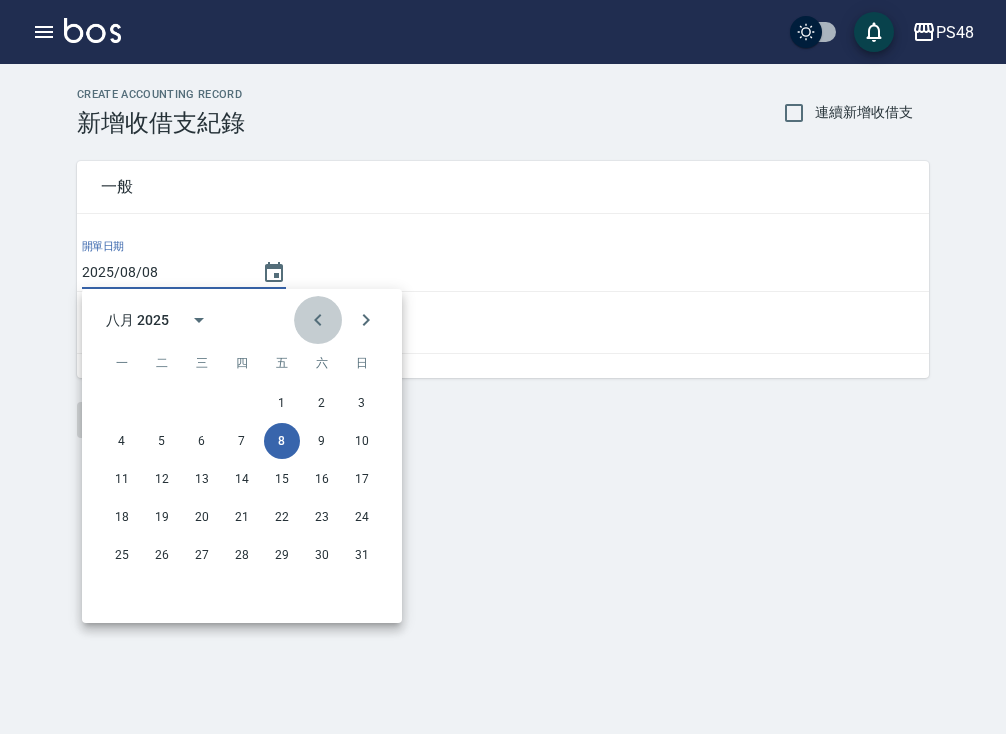 click 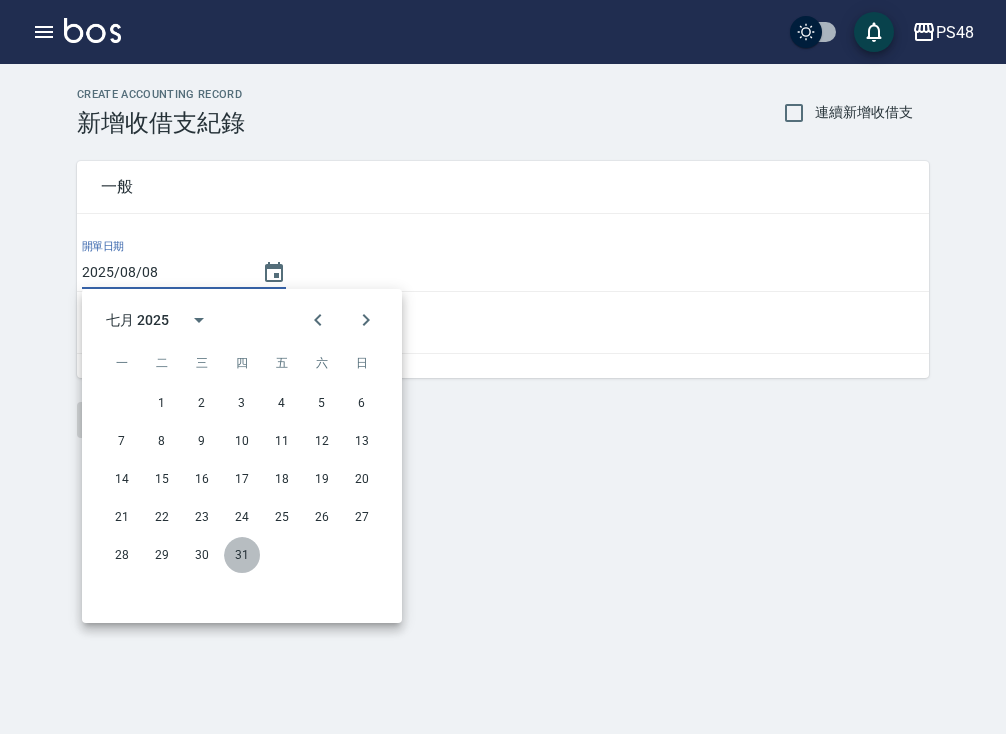 click on "31" at bounding box center [242, 555] 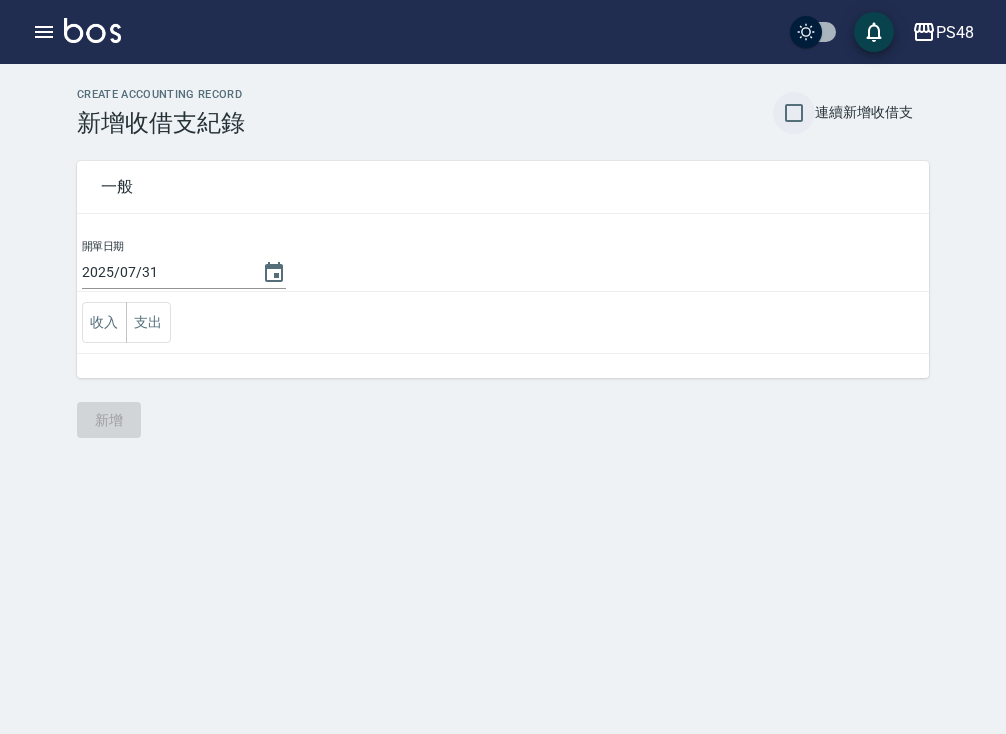 click on "連續新增收借支" at bounding box center (794, 113) 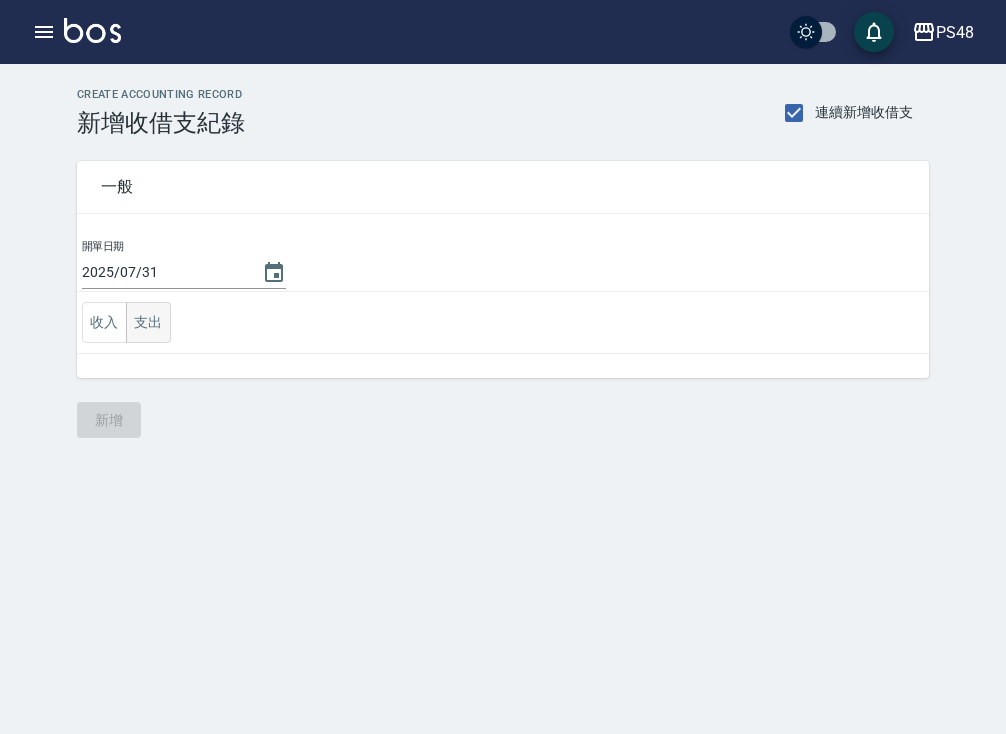 click on "支出" at bounding box center [148, 322] 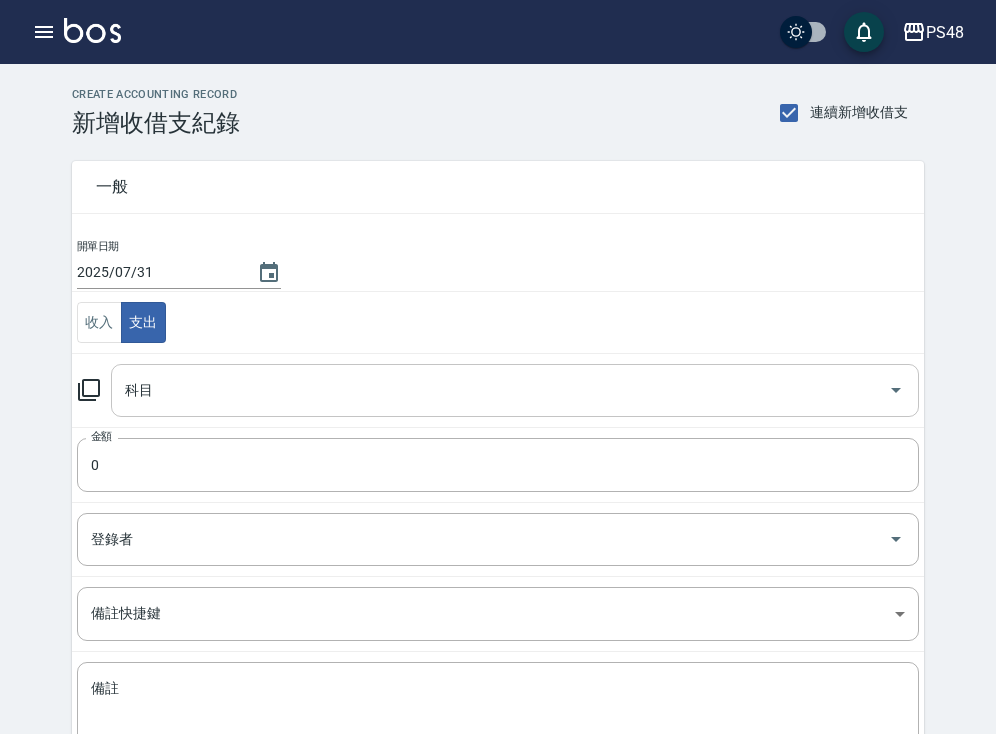 click on "科目" at bounding box center (500, 390) 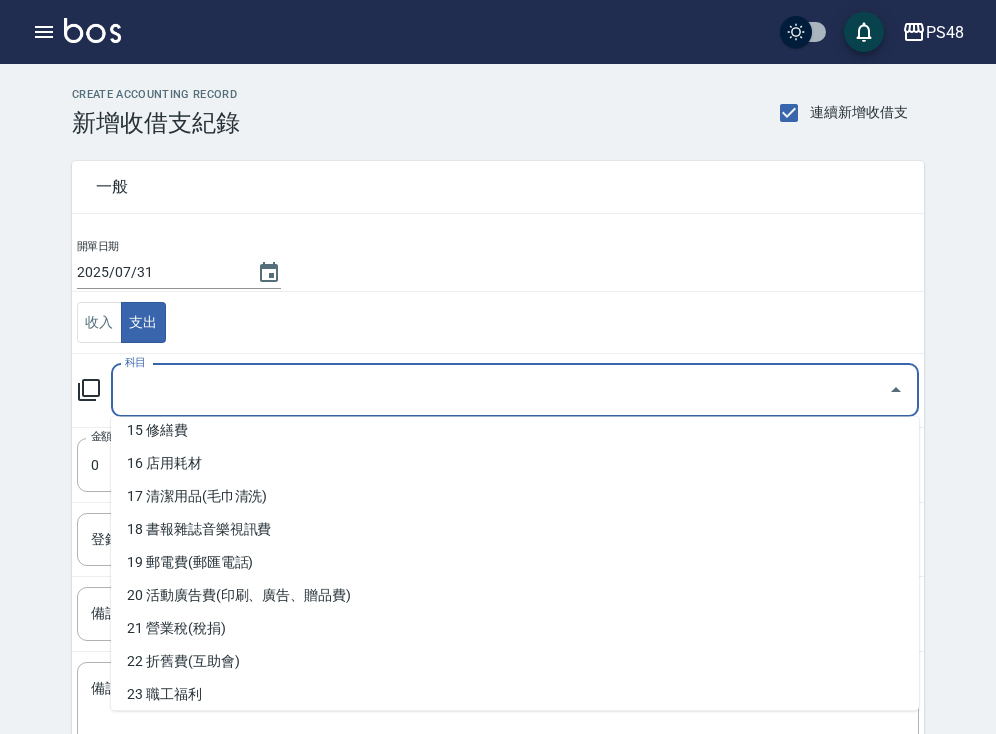 scroll, scrollTop: 475, scrollLeft: 0, axis: vertical 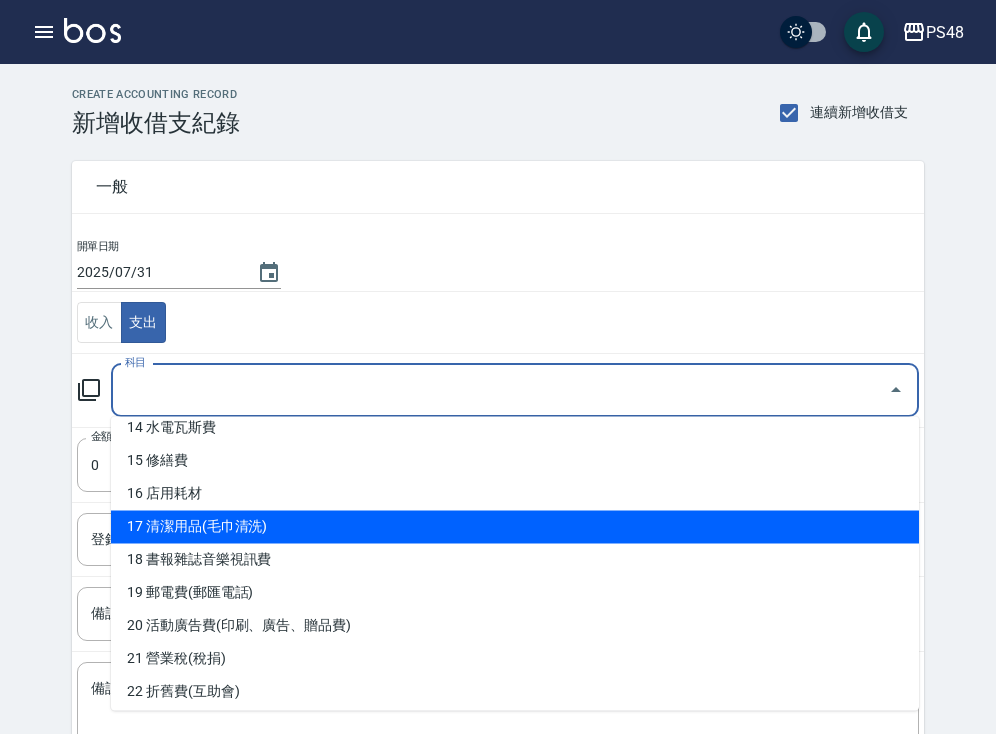 click on "17 清潔用品(毛巾清洗)" at bounding box center [515, 527] 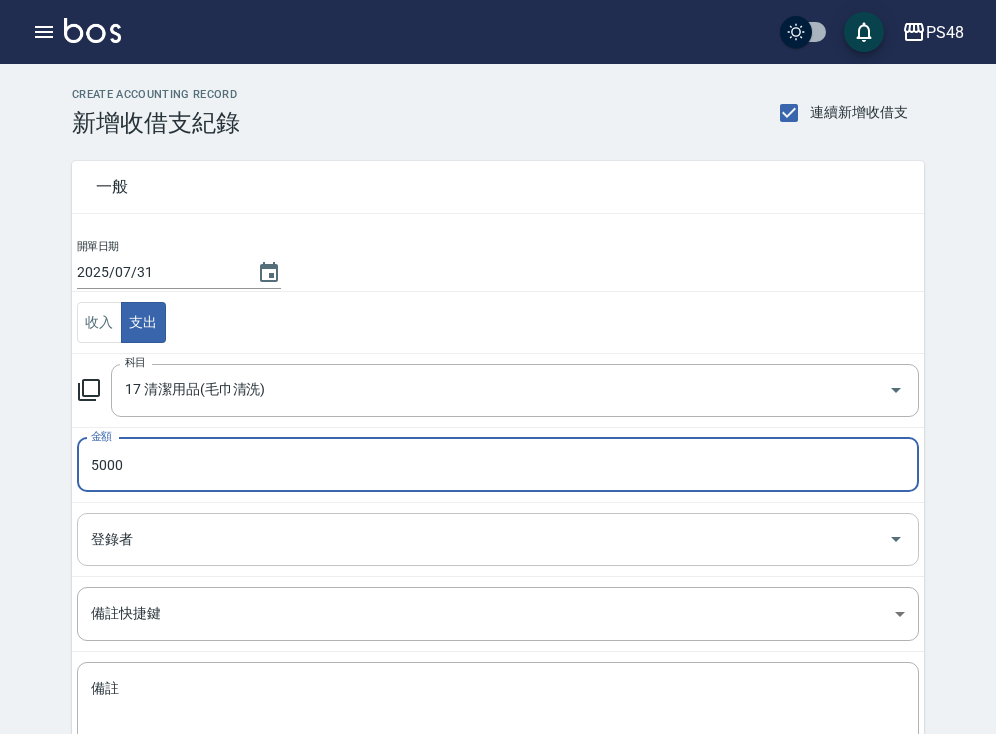 type on "5000" 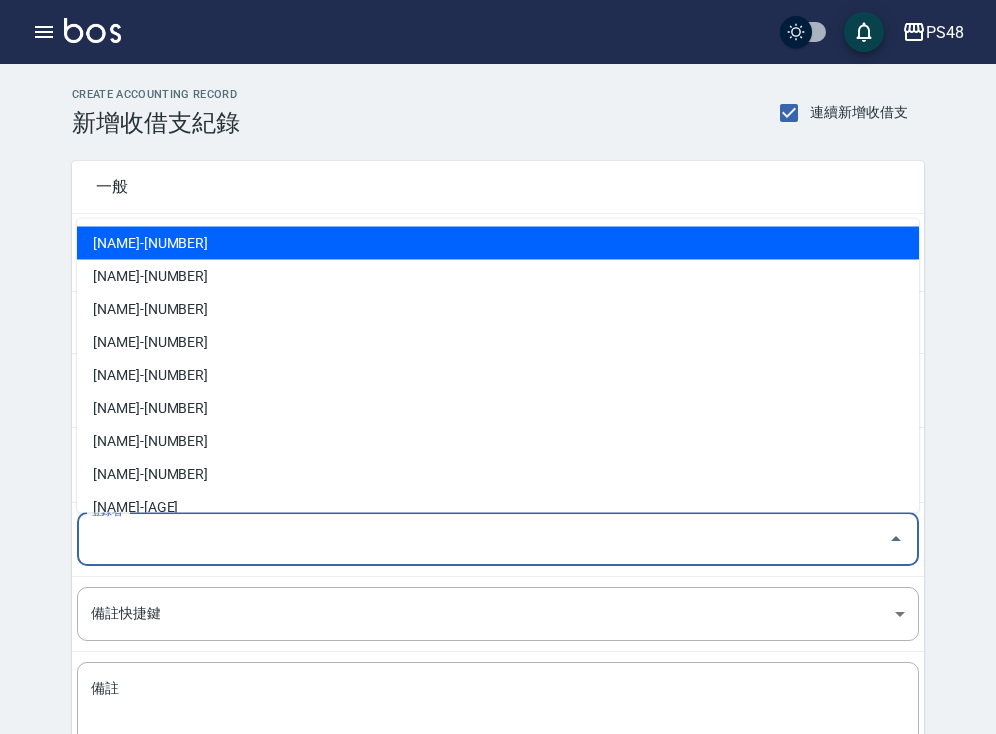 click on "登錄者" at bounding box center (483, 539) 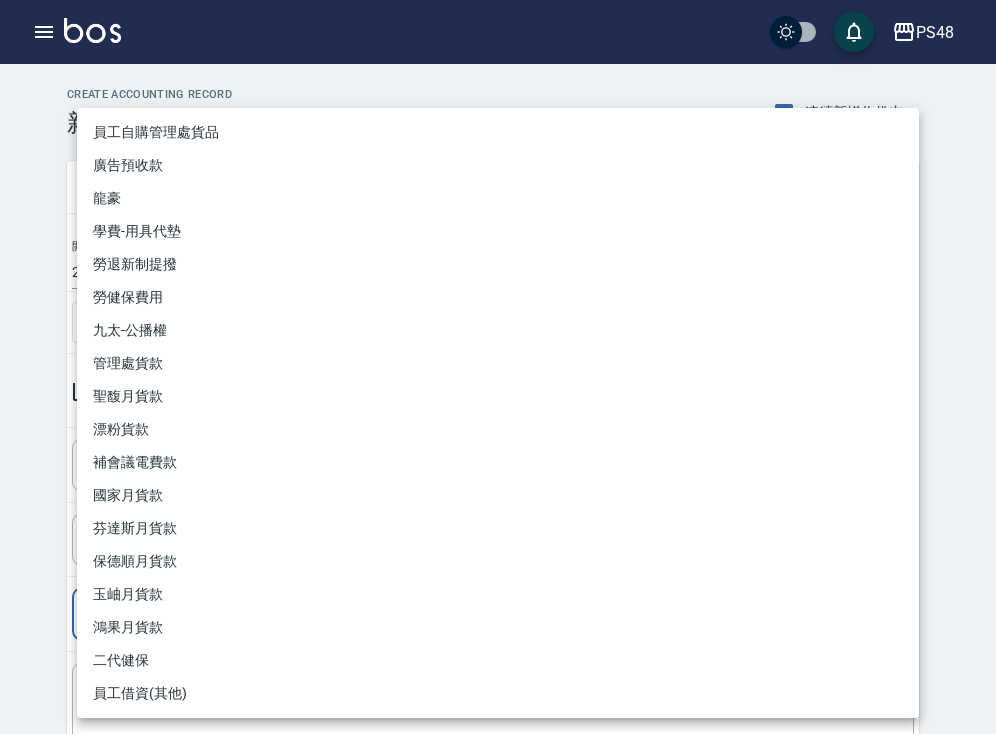 click on "PS48 登出 櫃檯作業 打帳單 帳單列表 現金收支登錄 高階收支登錄 每日結帳 現場電腦打卡 報表及分析 報表目錄 店家日報表 互助日報表 互助點數明細 全店業績分析表 設計師業績表 設計師日報表 設計師業績分析表 設計師業績月報表 設計師排行榜 店販抽成明細 費用分析表 許紋綺 主管 CREATE ACCOUNTING RECORD 新增收借支紀錄 連續新增收借支 一般 開單日期 2025/07/31 收入 支出 科目 17 清潔用品(毛巾清洗) 科目 金額 5000 金額 登錄者 登錄者 備註快捷鍵 ​ 備註快捷鍵 備註 x 備註 新增 員工自購管理處貨品 廣告預收款 龍豪 學費-用具代墊 勞退新制提撥 勞健保費用 九太-公播權 管理處貨款 聖馥月貨款 漂粉貨款 補會議電費款 國家月貨款 芬達斯月貨款 保德順月貨款 玉岫月貨款 鴻果月貨款 二代健保 員工借資(其他)" at bounding box center (498, 439) 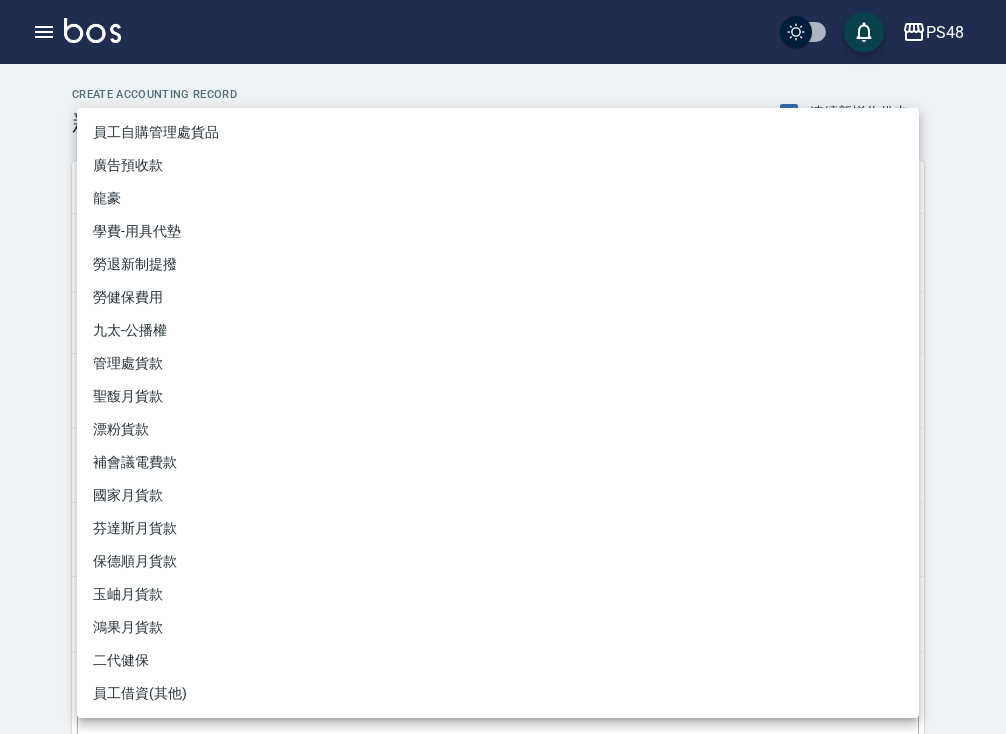 click at bounding box center [503, 367] 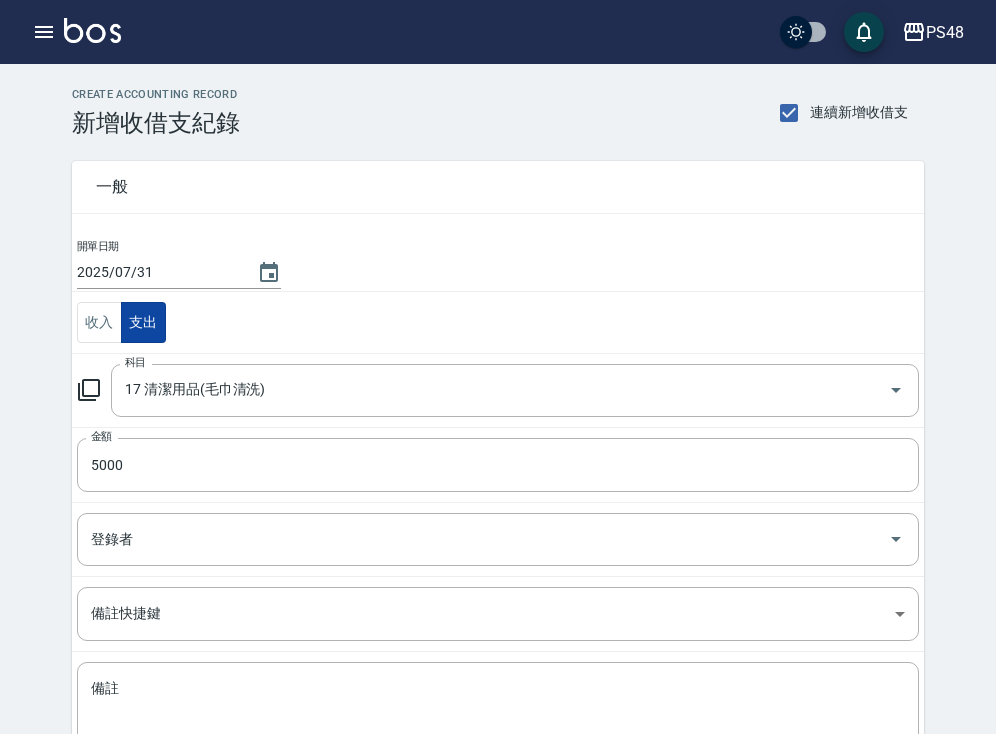 scroll, scrollTop: 0, scrollLeft: 0, axis: both 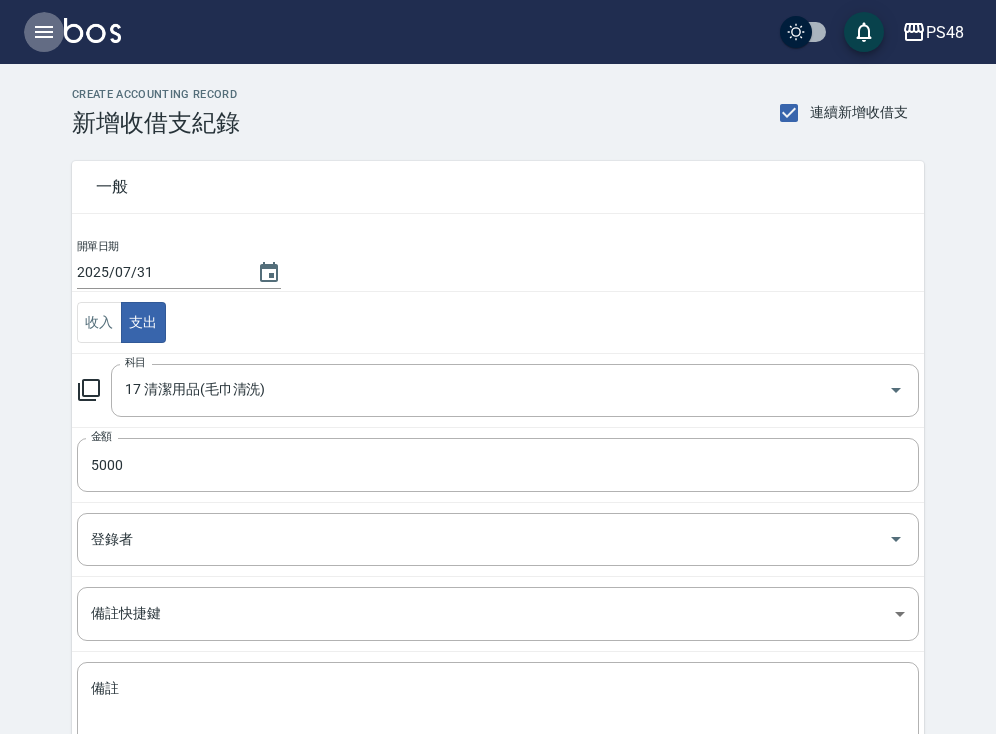 click 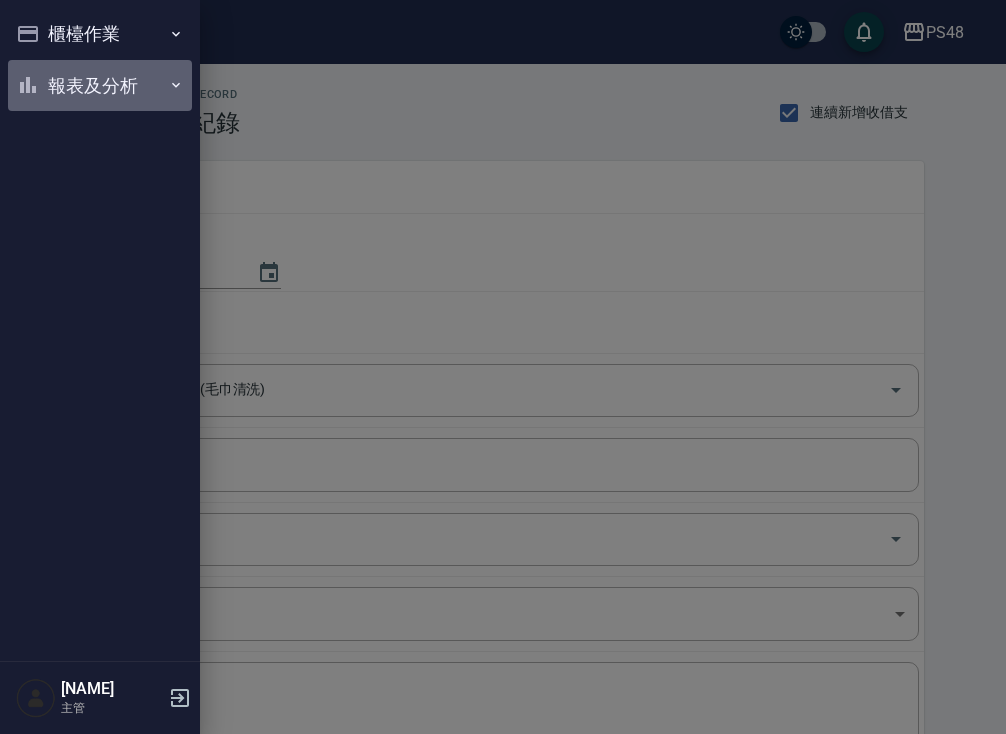 click on "報表及分析" at bounding box center [100, 86] 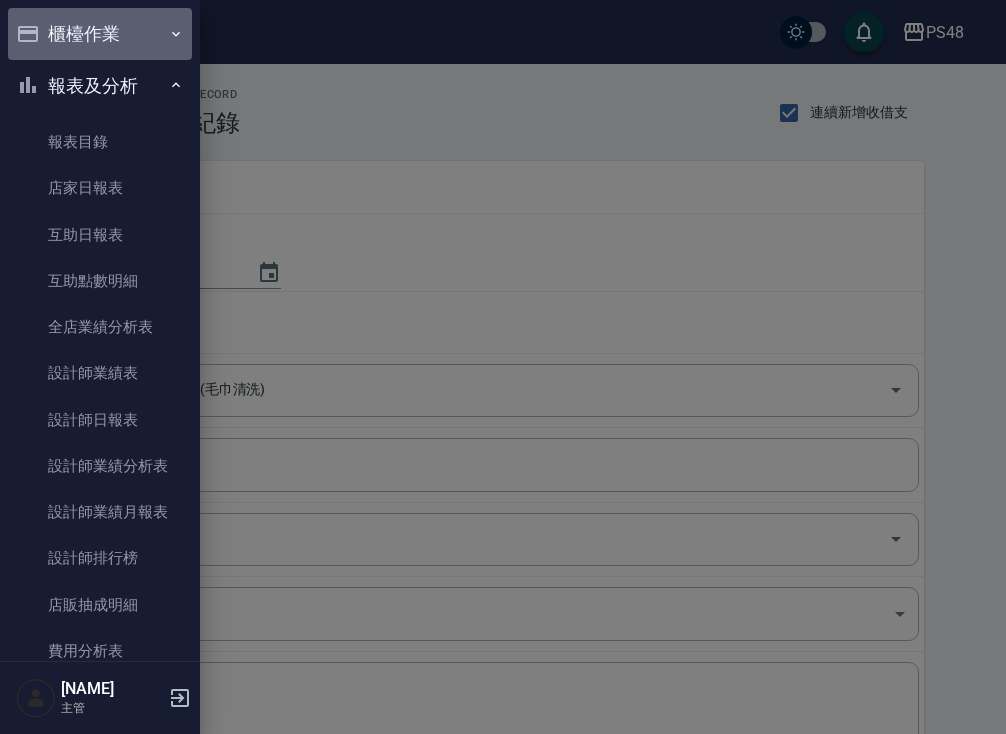 click on "櫃檯作業" at bounding box center (100, 34) 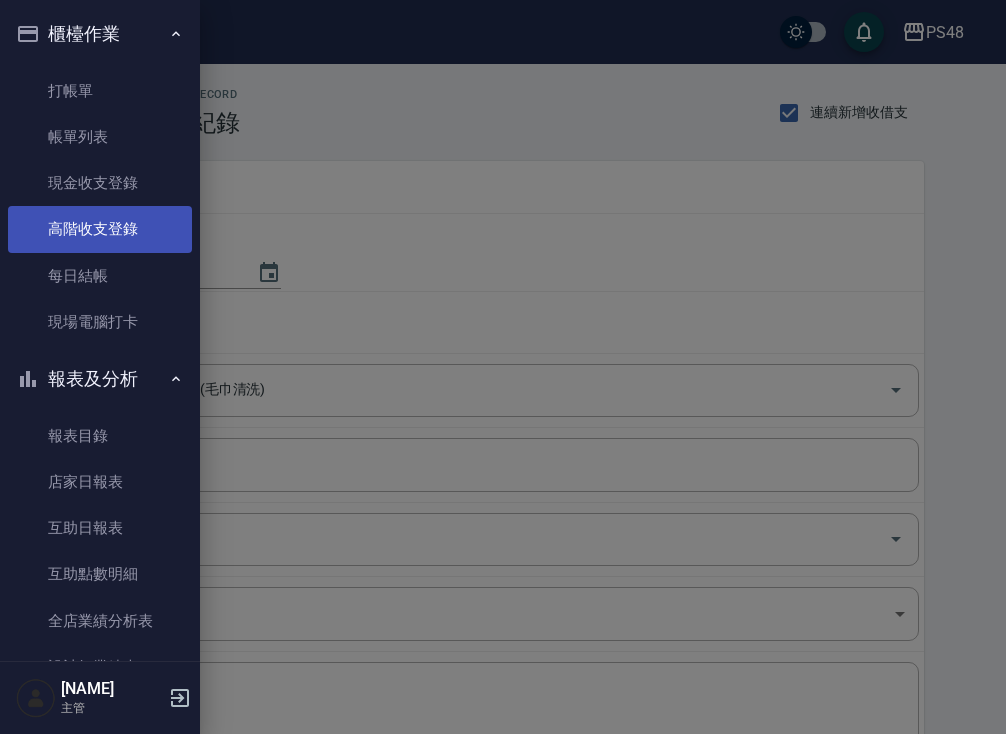 click on "高階收支登錄" at bounding box center [100, 229] 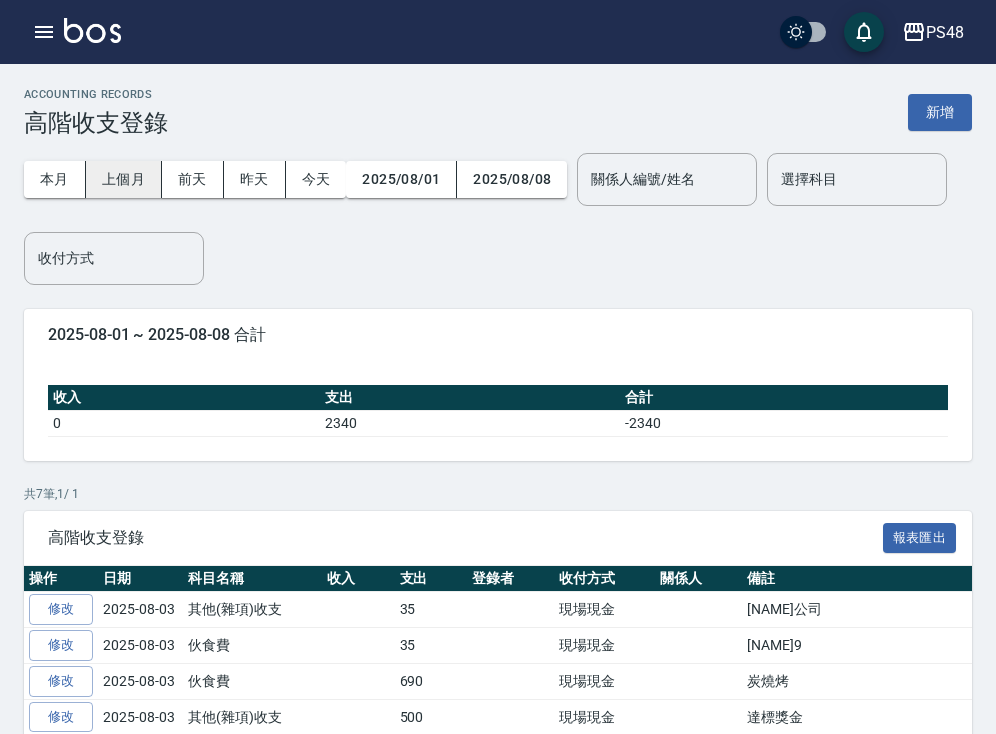 click on "上個月" at bounding box center [124, 179] 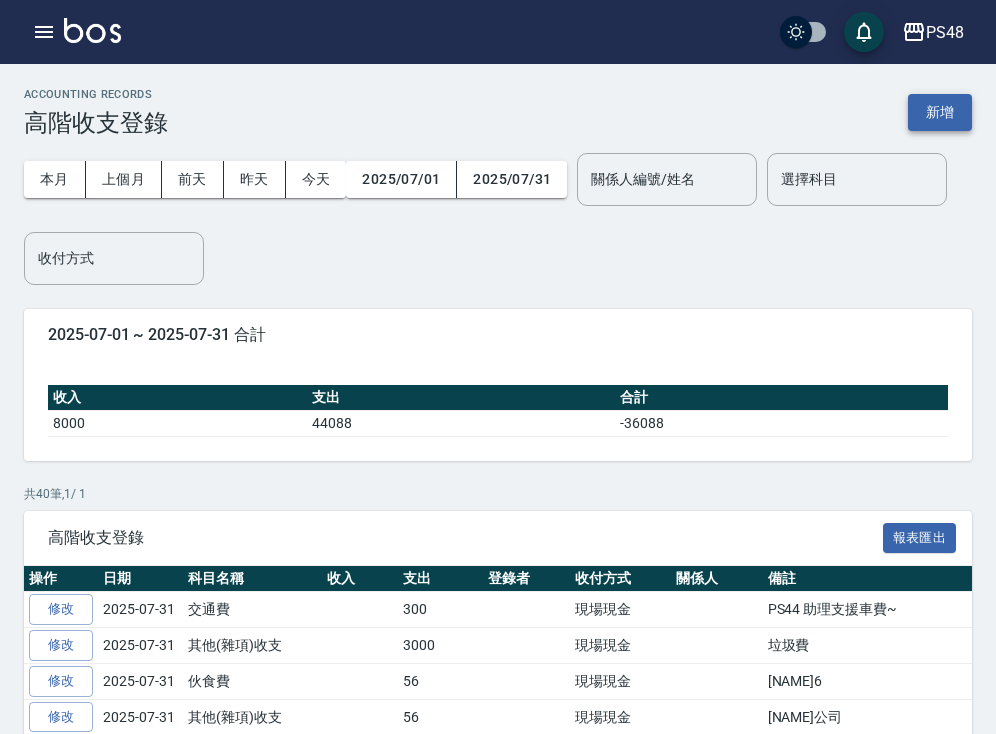 click on "新增" at bounding box center (940, 112) 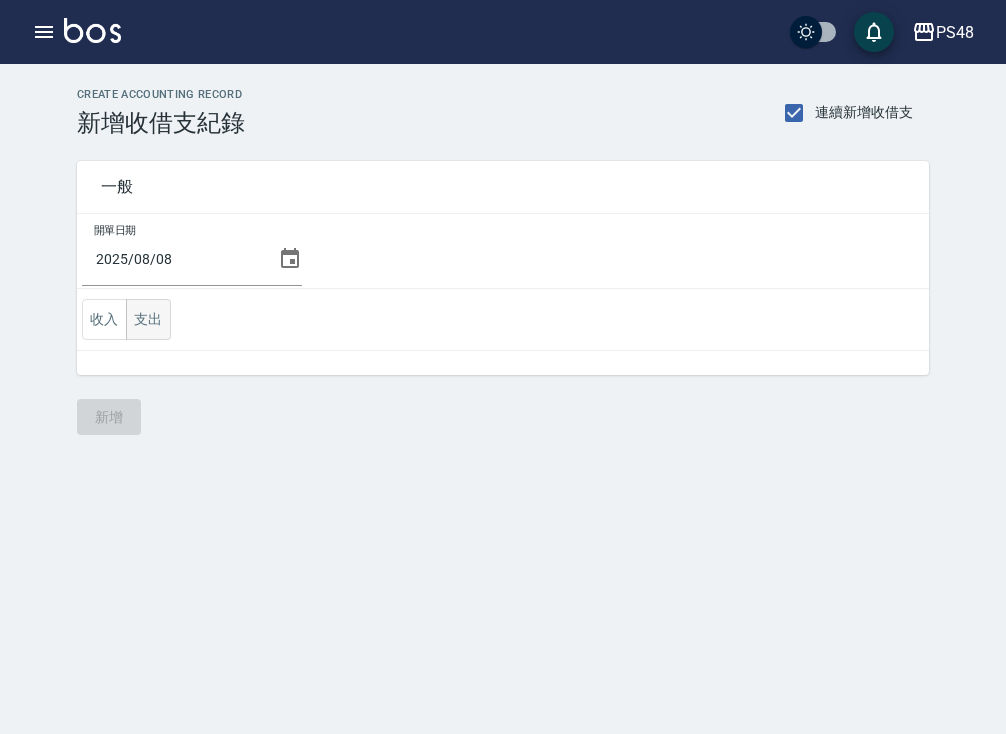 click on "支出" at bounding box center [148, 319] 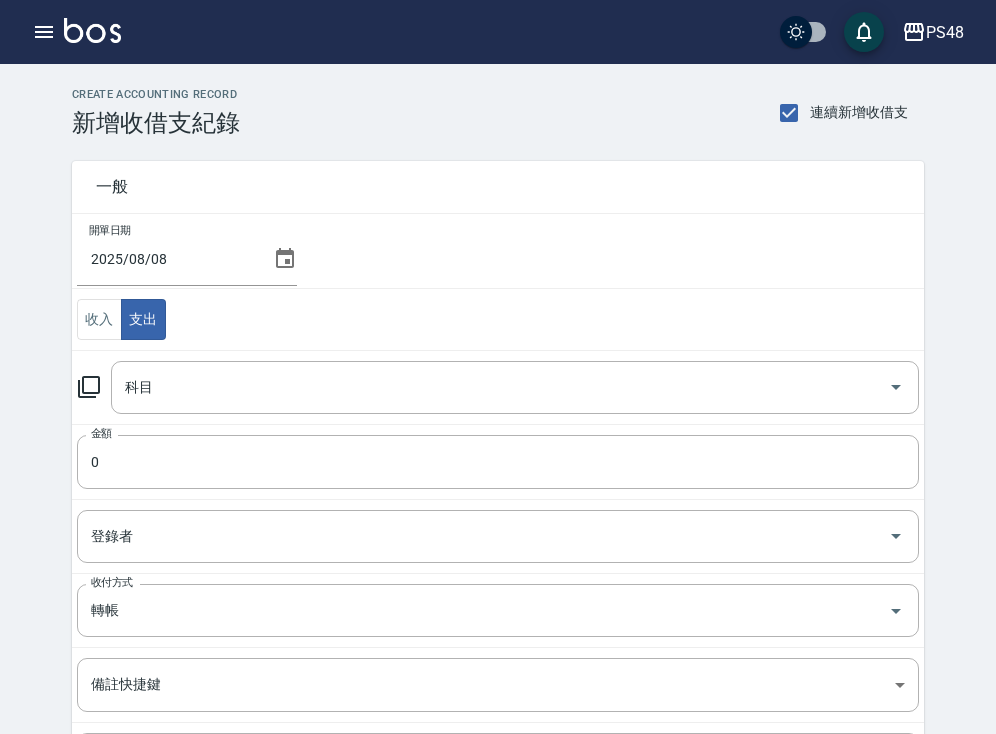 click 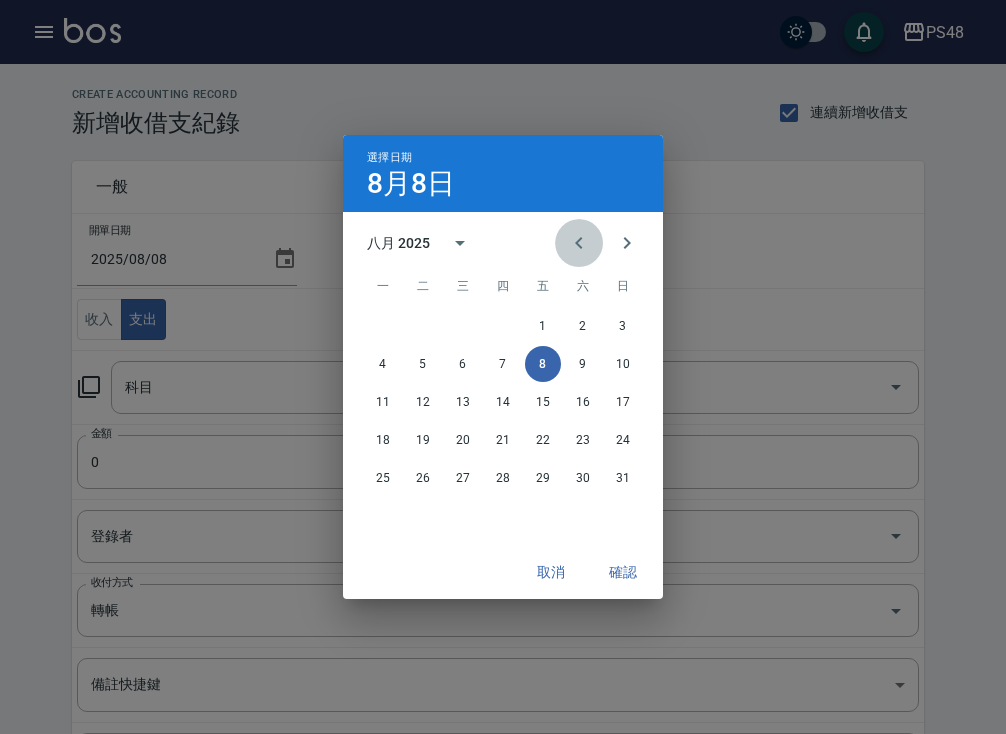 click at bounding box center (579, 243) 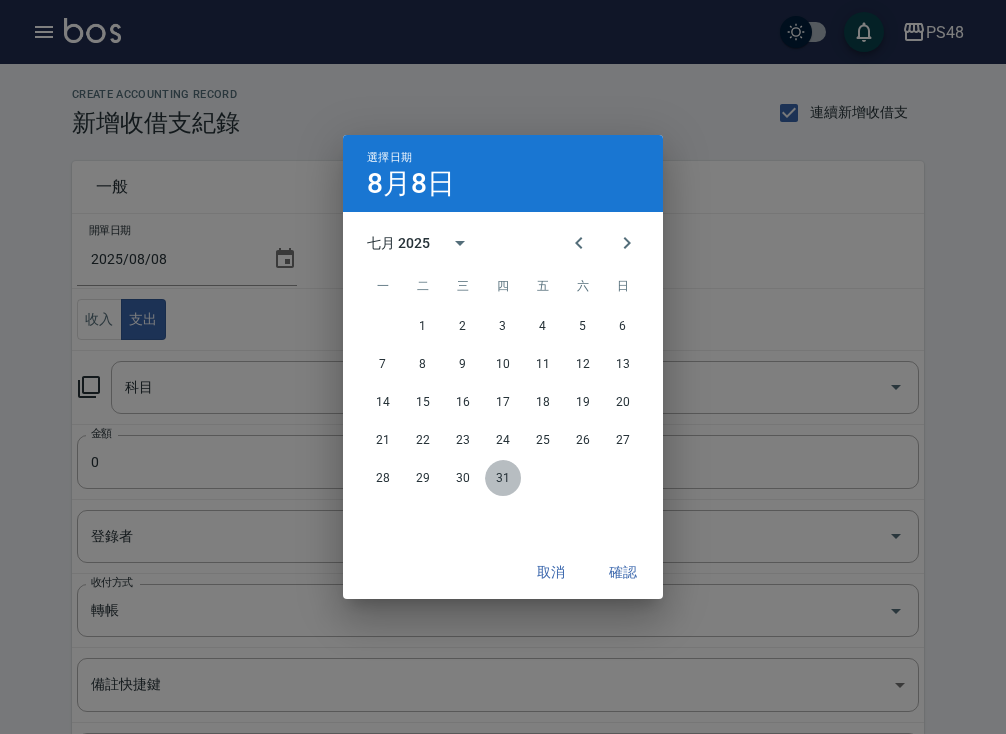 click on "31" at bounding box center (503, 478) 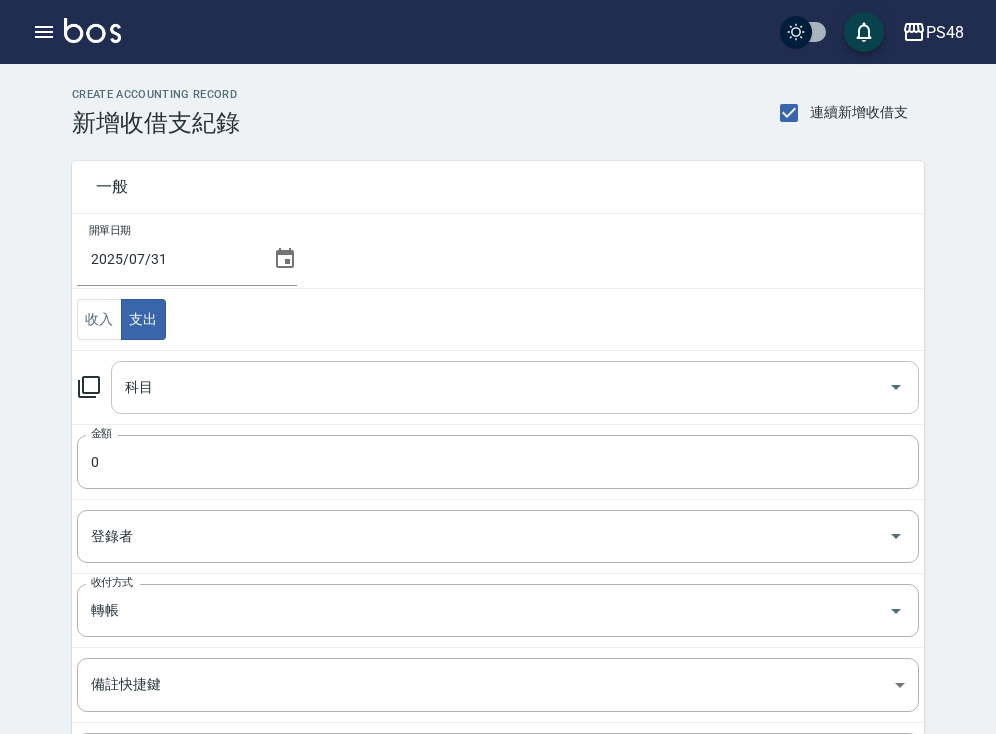 click on "科目" at bounding box center (500, 387) 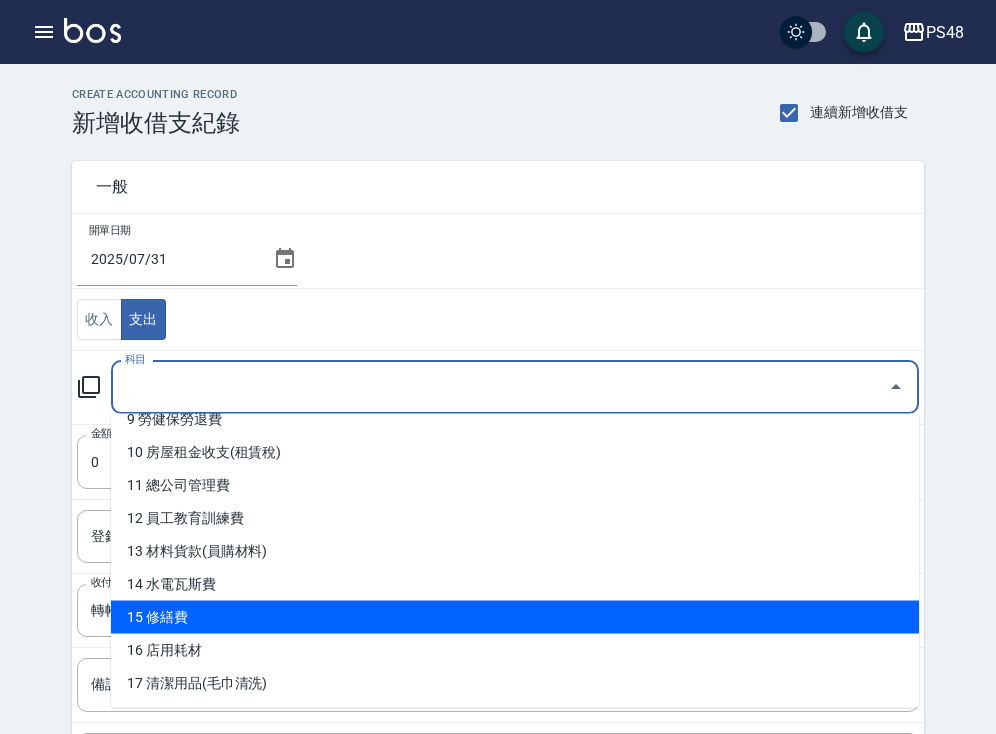 scroll, scrollTop: 337, scrollLeft: 0, axis: vertical 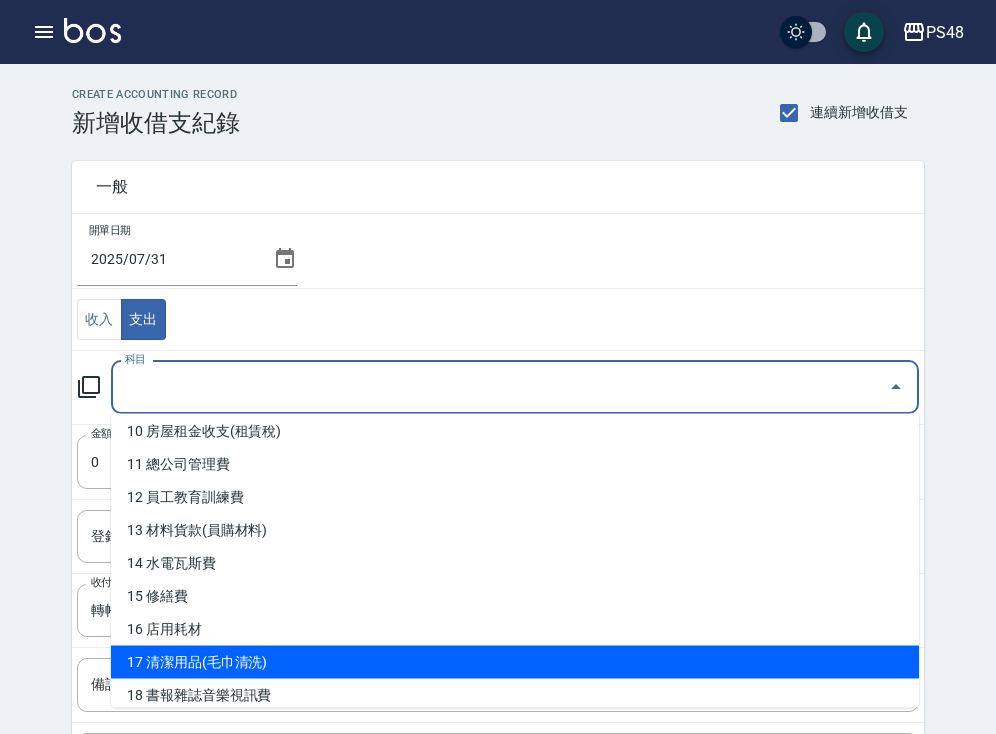click on "17 清潔用品(毛巾清洗)" at bounding box center (515, 662) 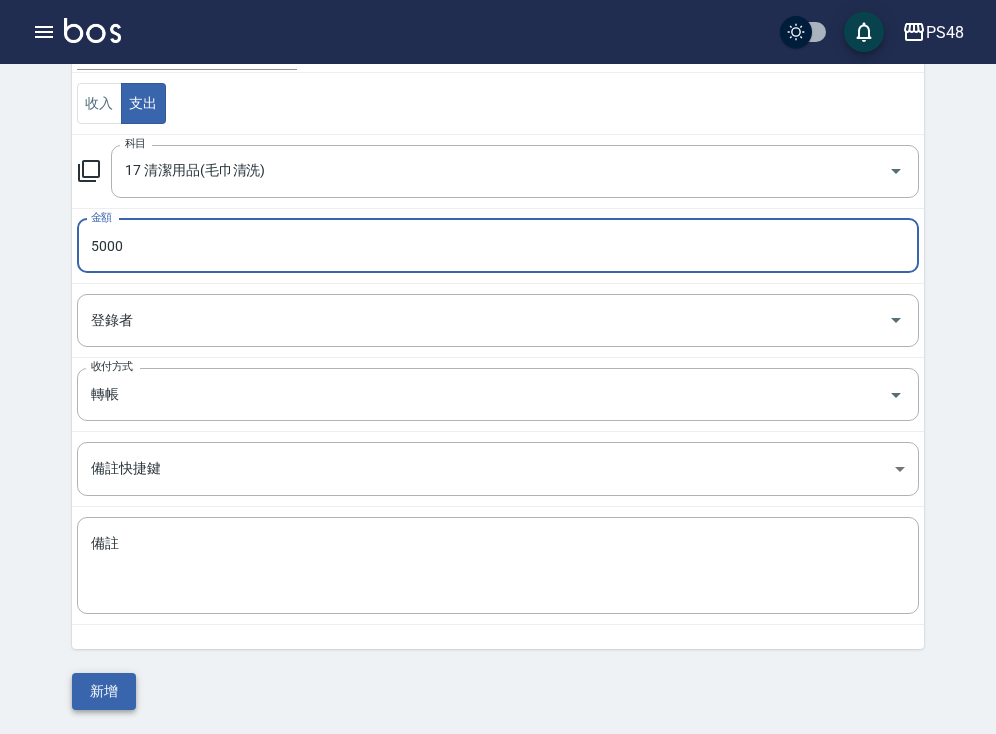 scroll, scrollTop: 215, scrollLeft: 0, axis: vertical 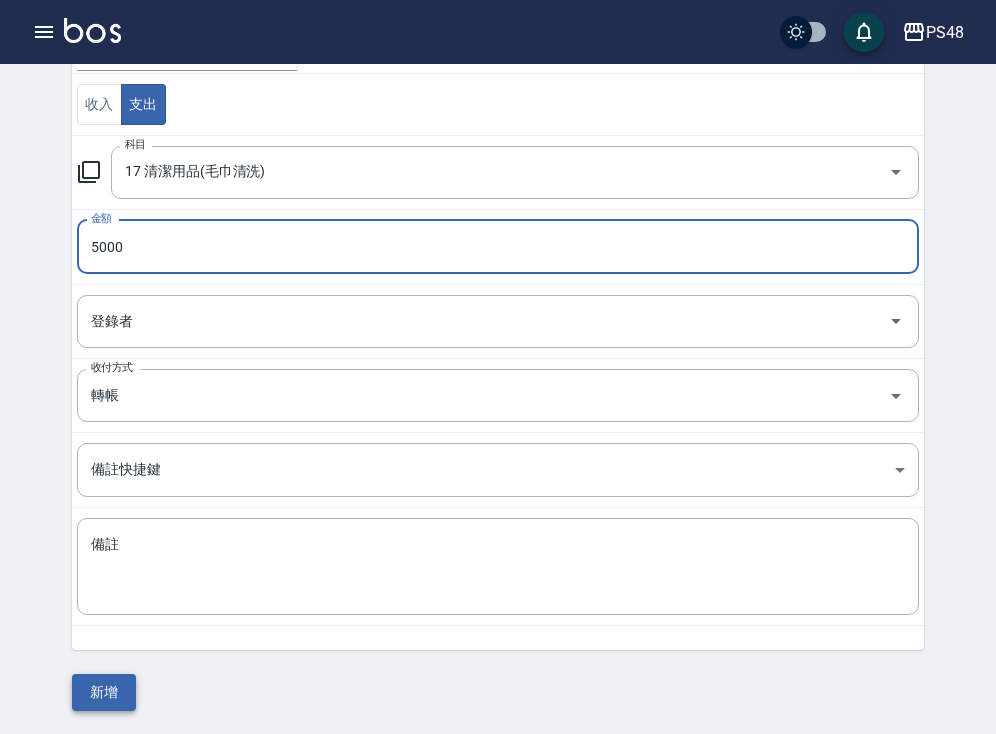 type on "5000" 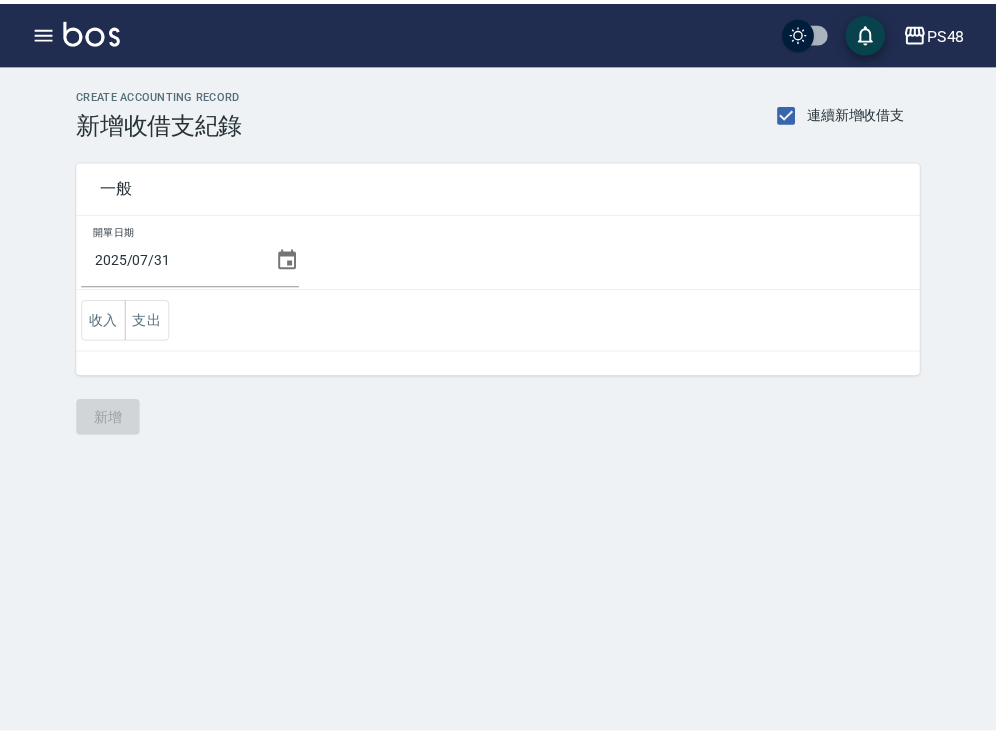 scroll, scrollTop: 0, scrollLeft: 0, axis: both 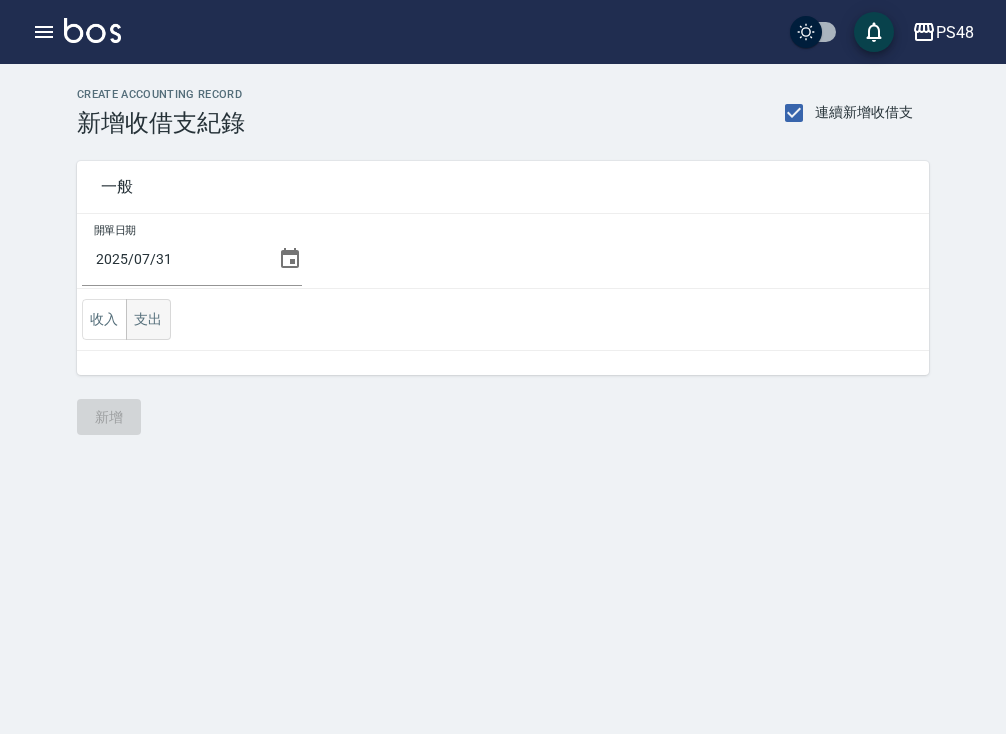 click on "支出" at bounding box center [148, 319] 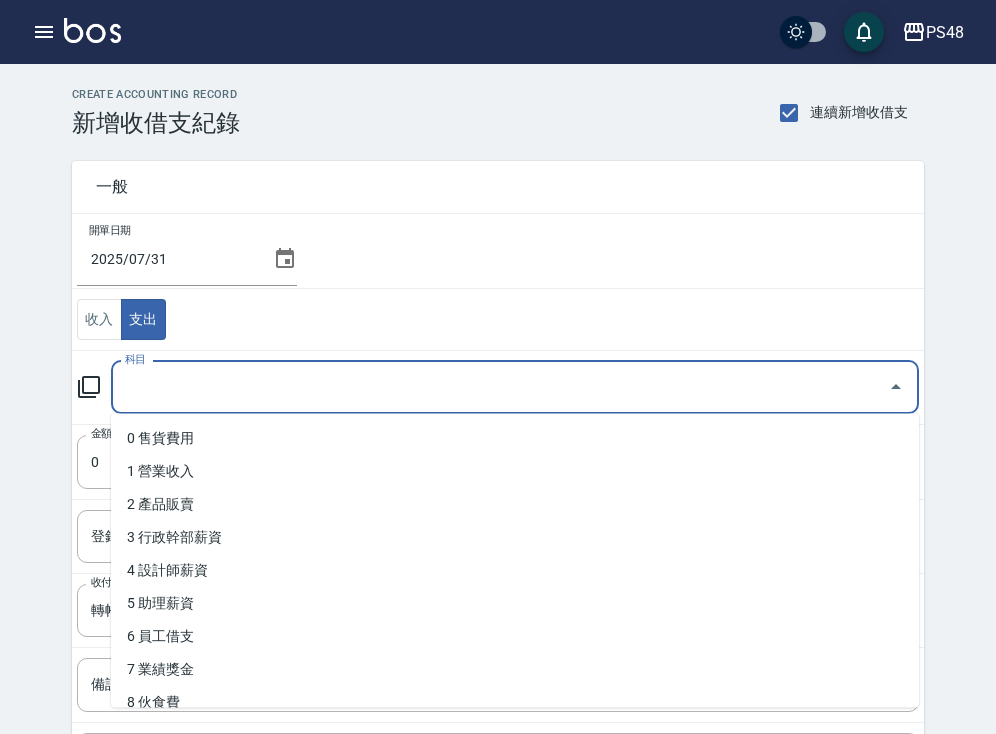 click on "科目" at bounding box center (500, 387) 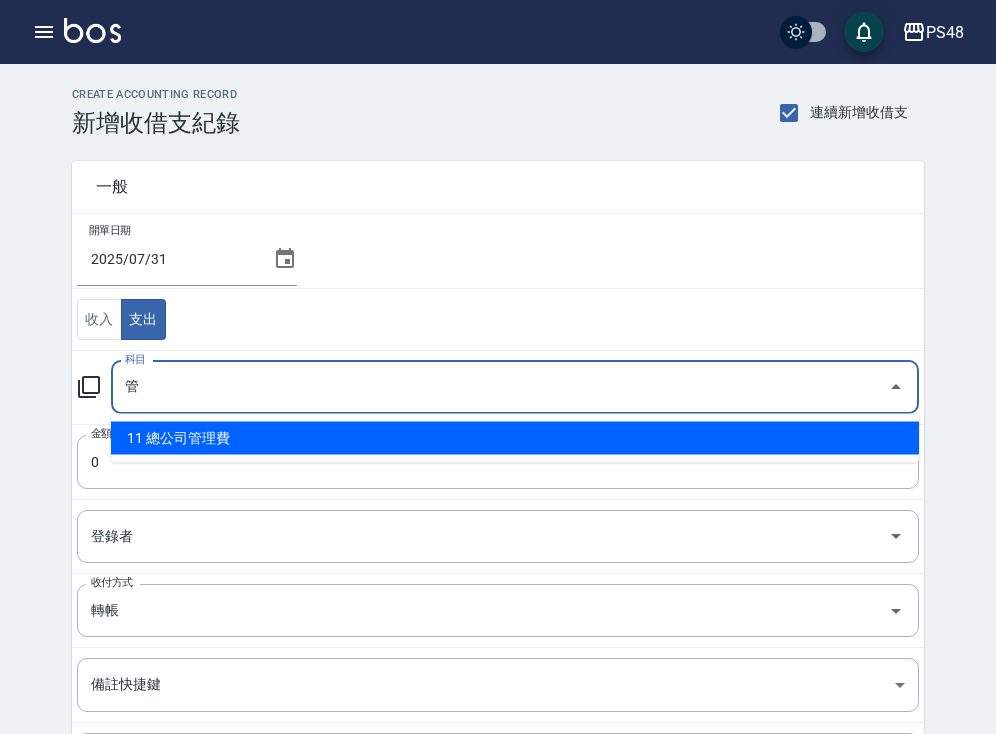 click on "11 總公司管理費" at bounding box center [515, 438] 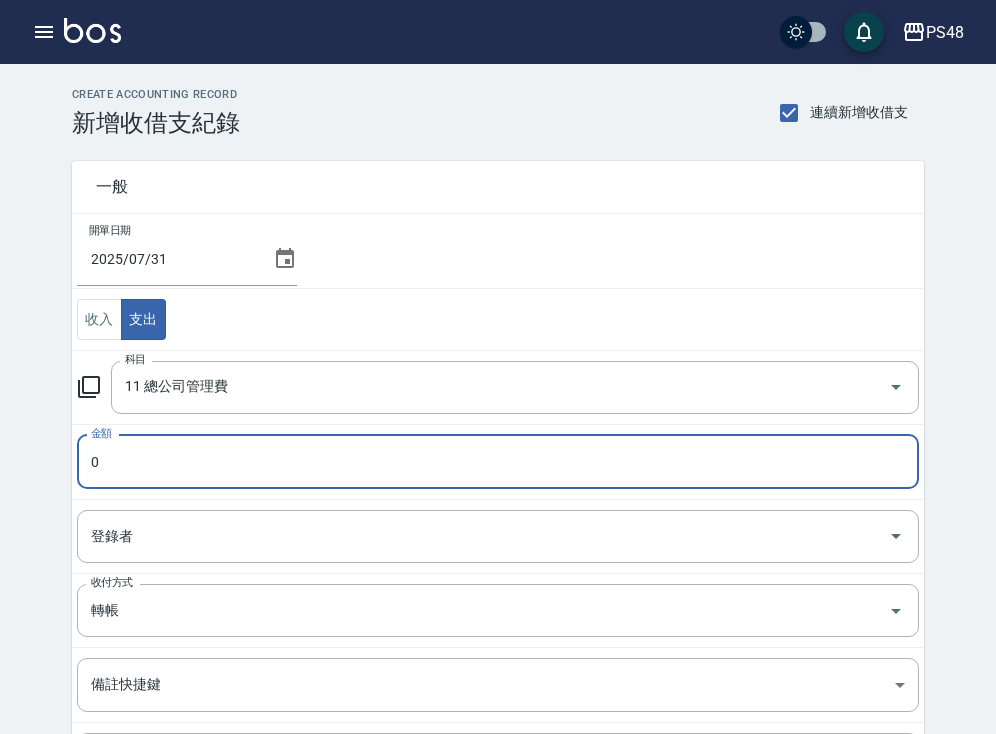 click on "0" at bounding box center [498, 462] 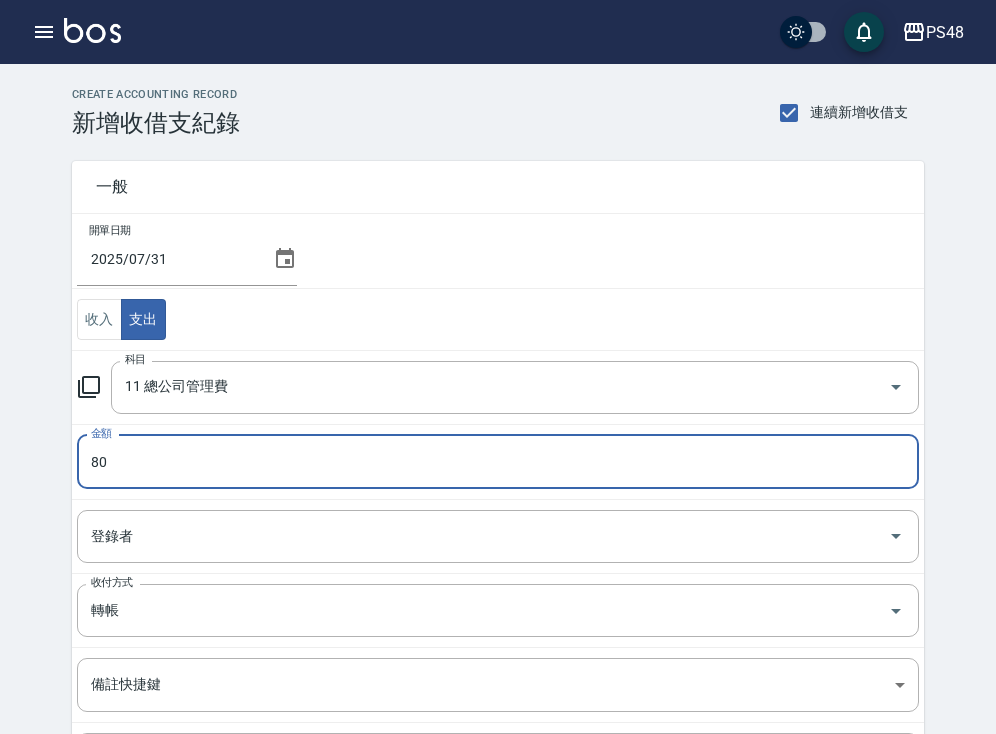 click on "80" at bounding box center [498, 462] 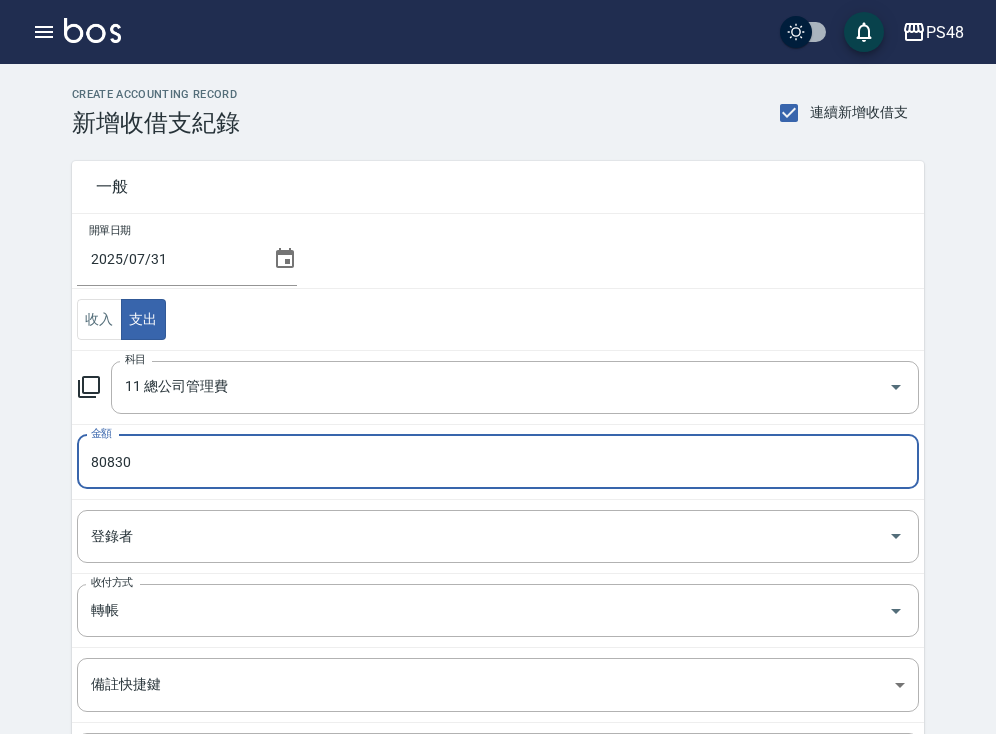 type on "80830" 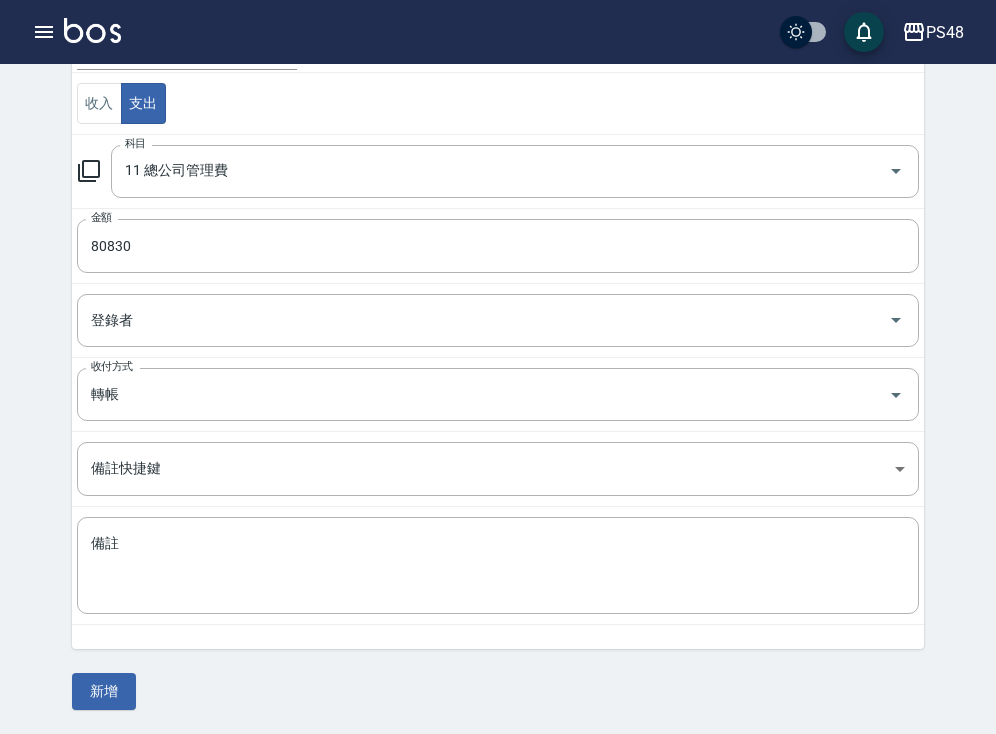 scroll, scrollTop: 215, scrollLeft: 0, axis: vertical 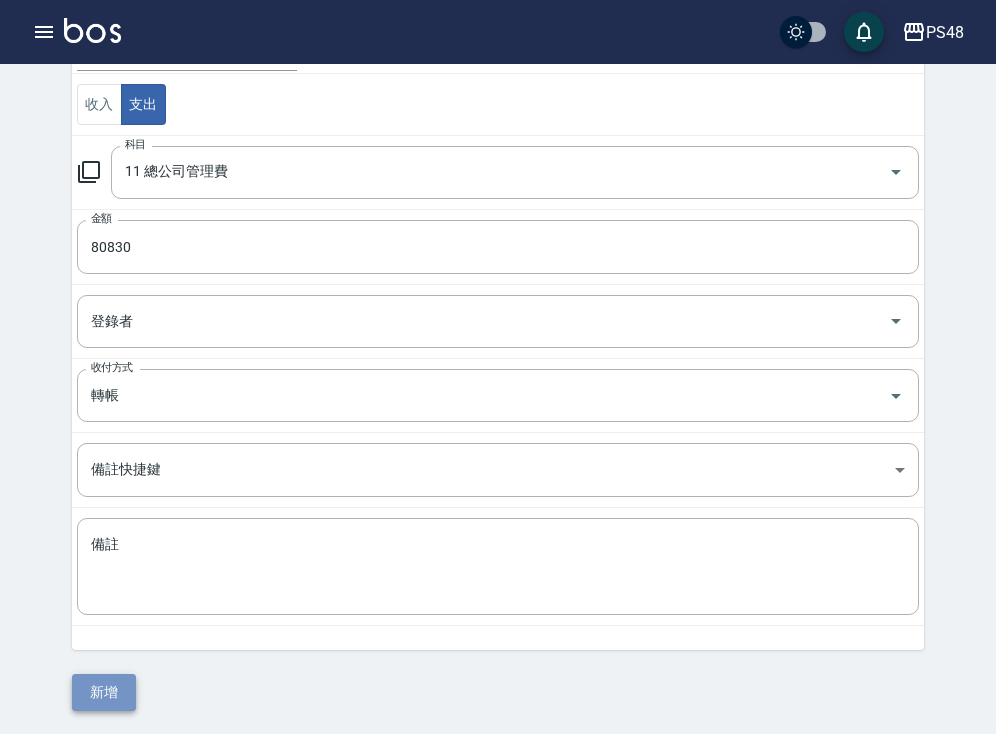 click on "新增" at bounding box center (104, 692) 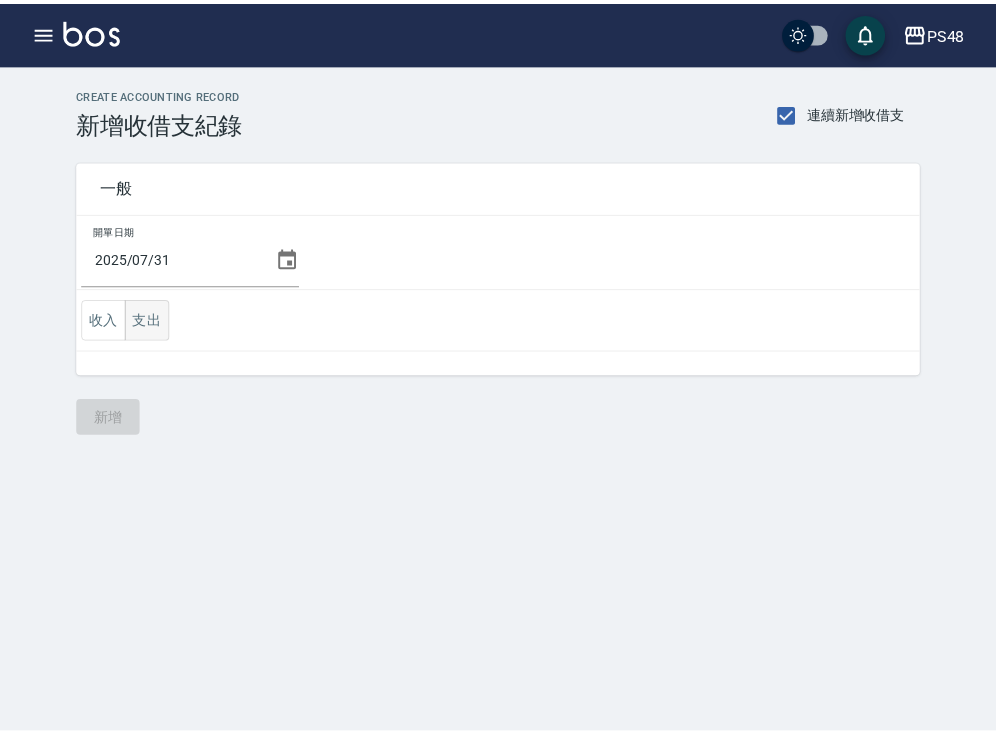 scroll, scrollTop: 0, scrollLeft: 0, axis: both 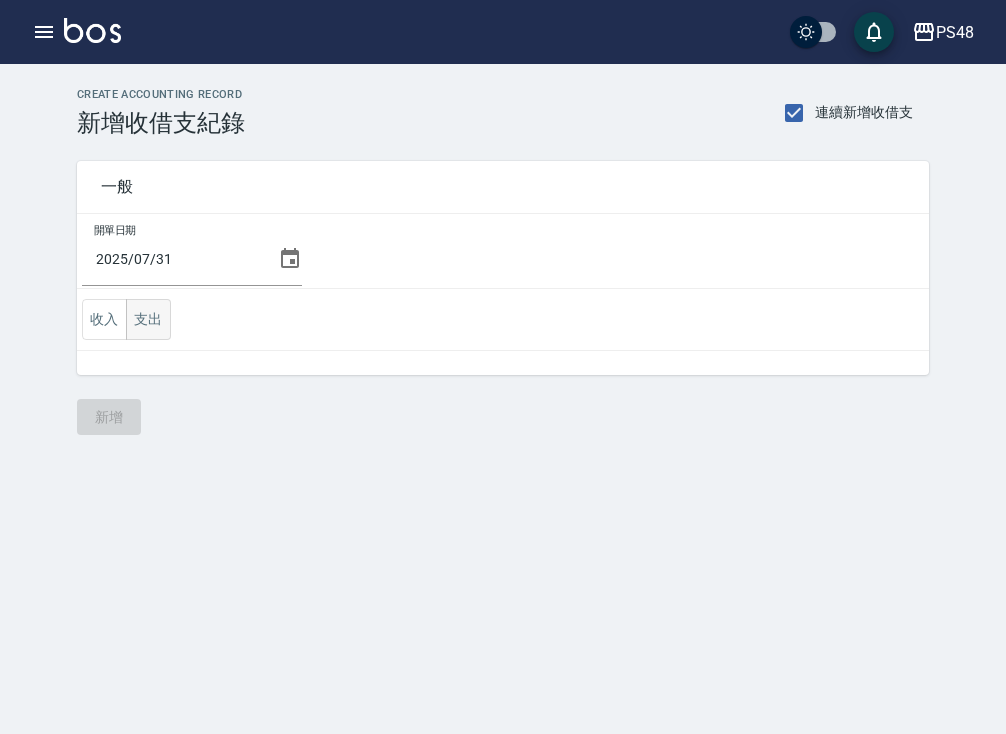 click on "支出" at bounding box center [148, 319] 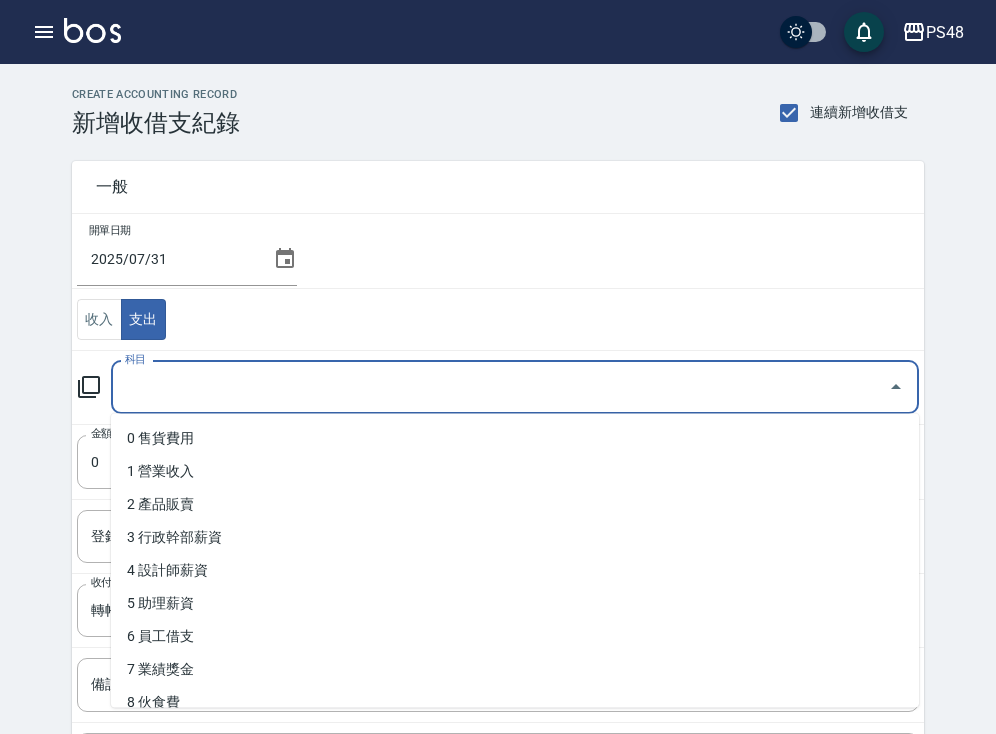 click on "科目" at bounding box center [500, 387] 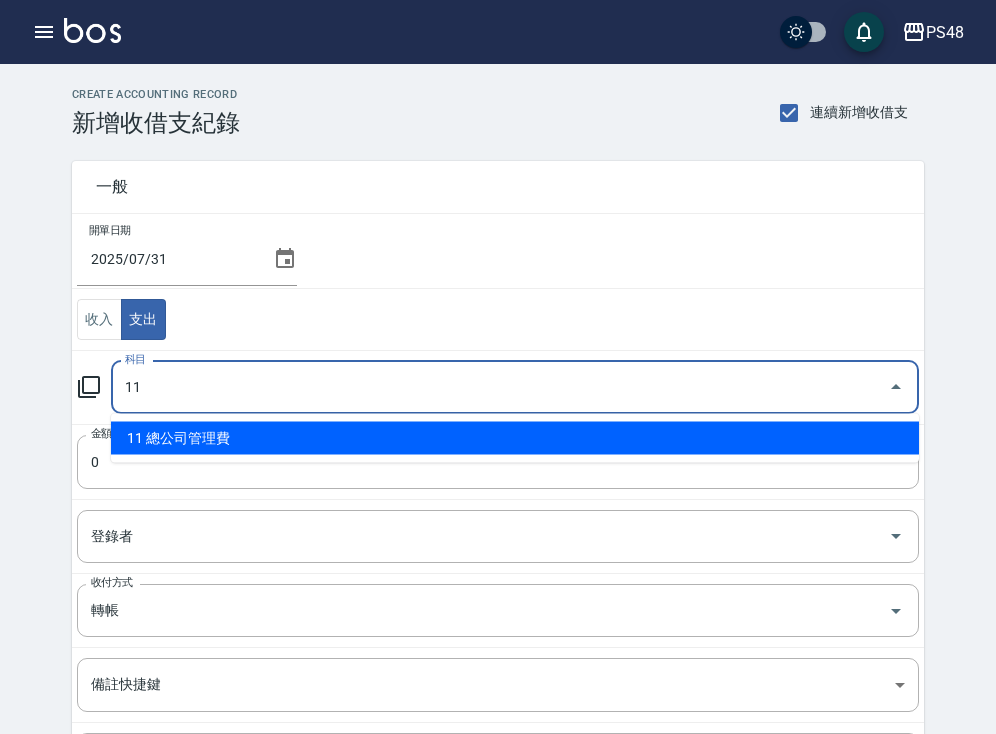 click on "11 總公司管理費" at bounding box center [515, 438] 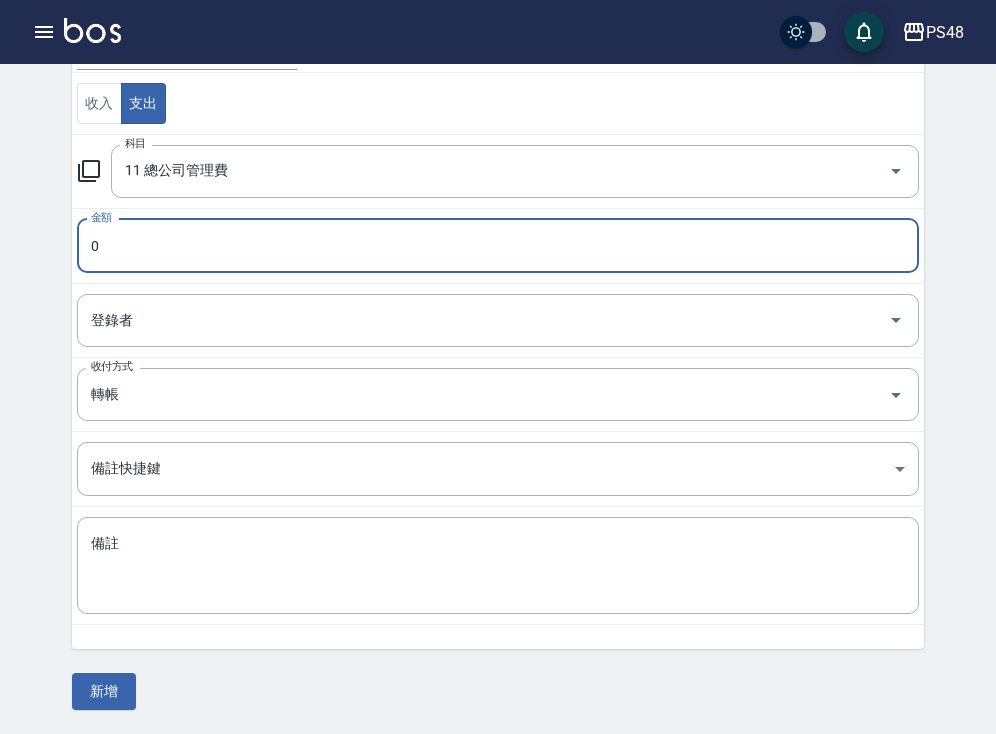 scroll, scrollTop: 215, scrollLeft: 0, axis: vertical 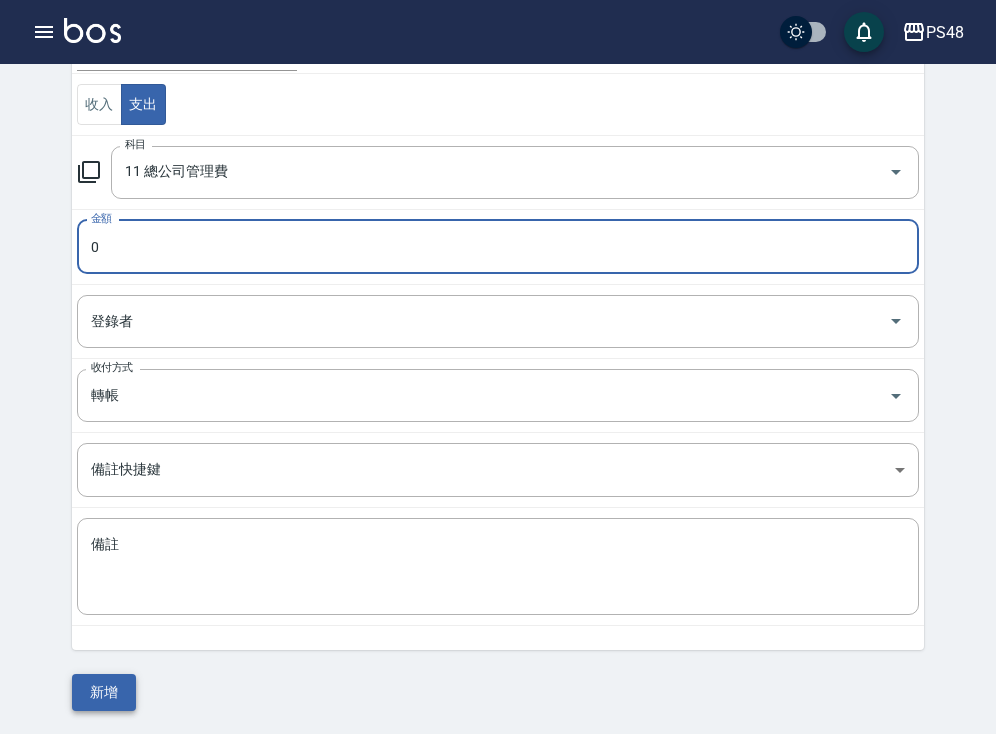 type on "76588" 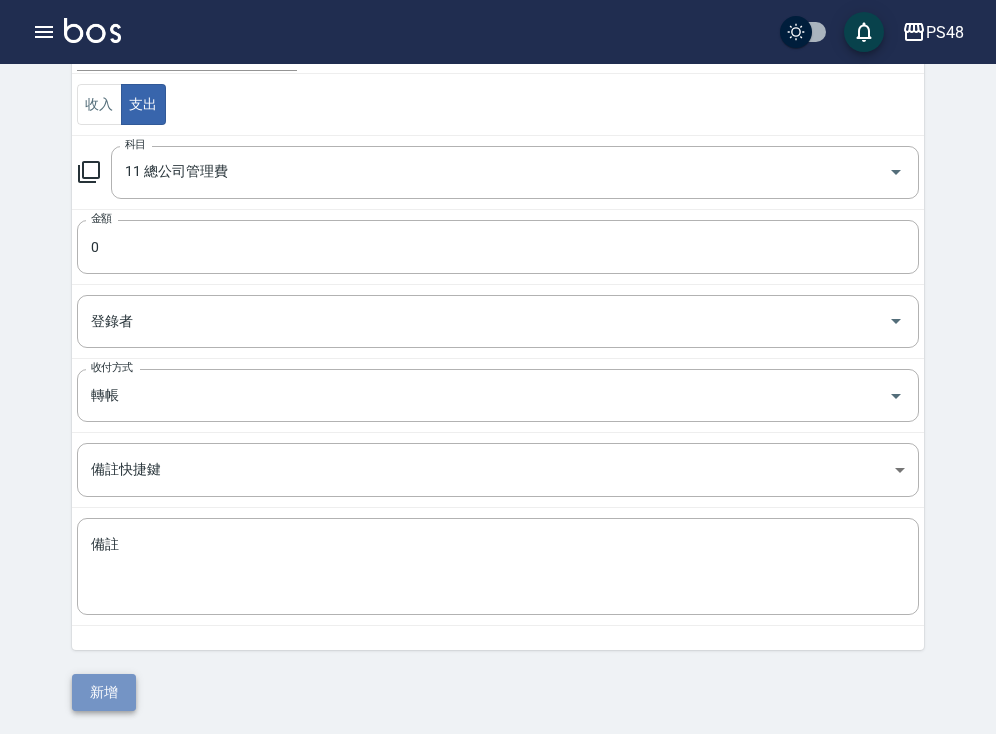 click on "新增" at bounding box center (104, 692) 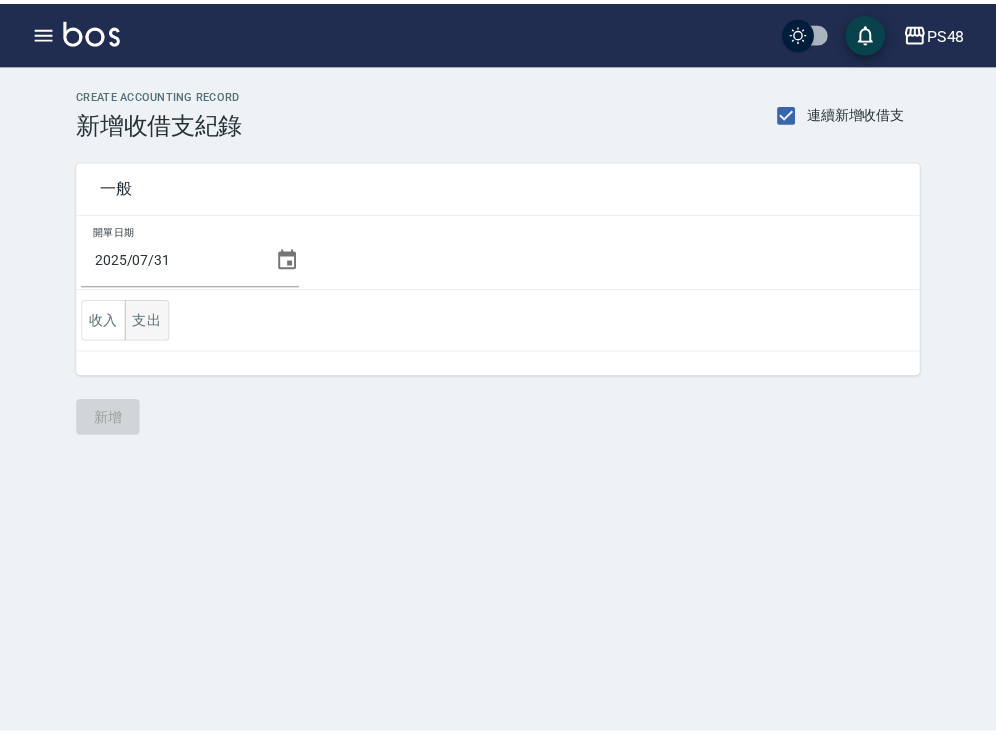 scroll, scrollTop: 0, scrollLeft: 0, axis: both 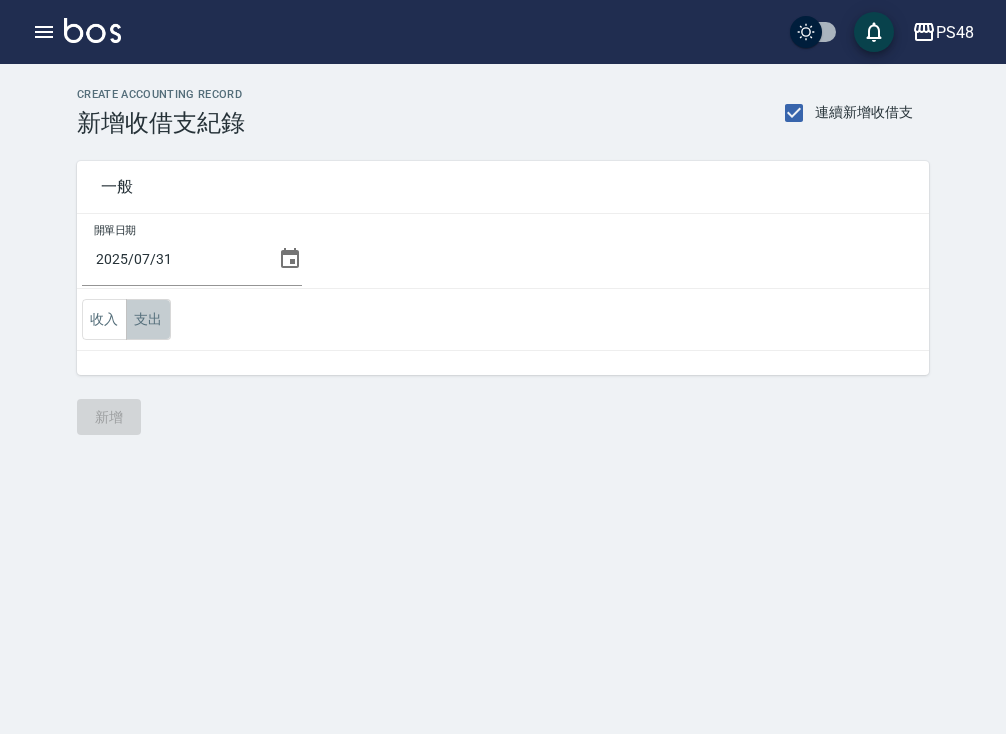 click on "支出" at bounding box center (148, 319) 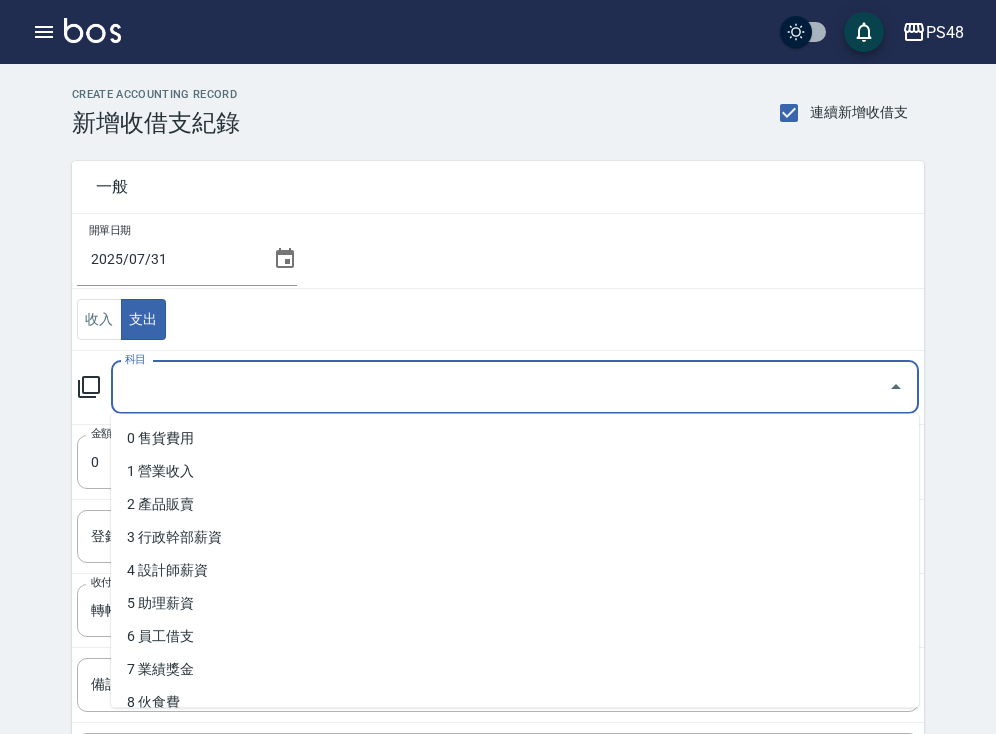 click on "科目" at bounding box center (500, 387) 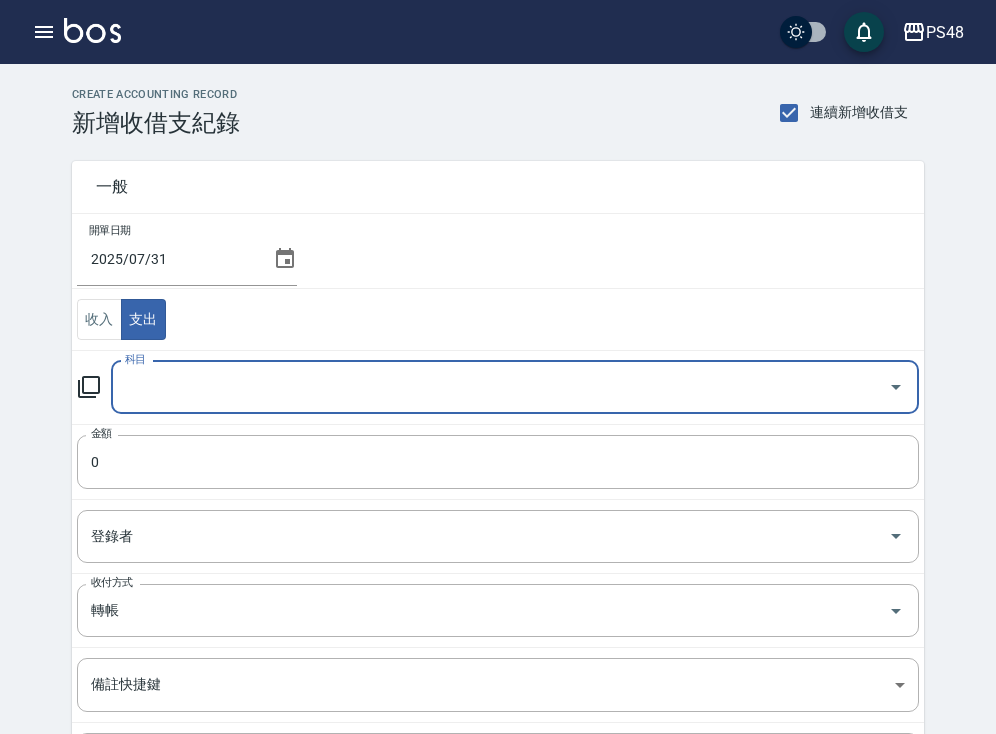 click on "科目" at bounding box center [500, 387] 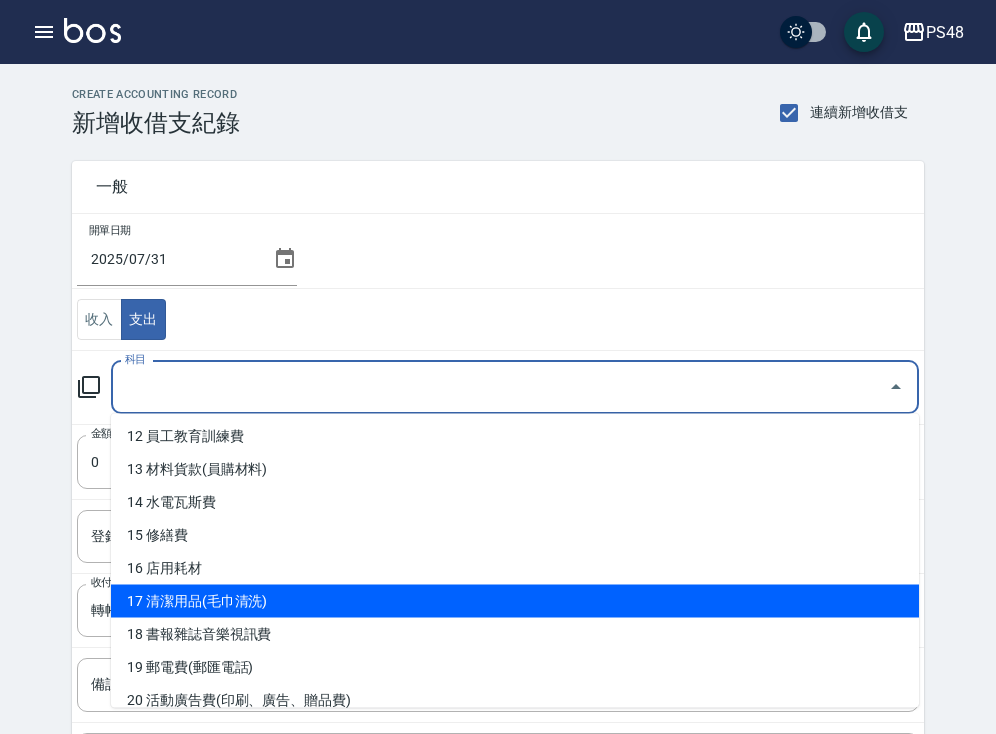 scroll, scrollTop: 392, scrollLeft: 0, axis: vertical 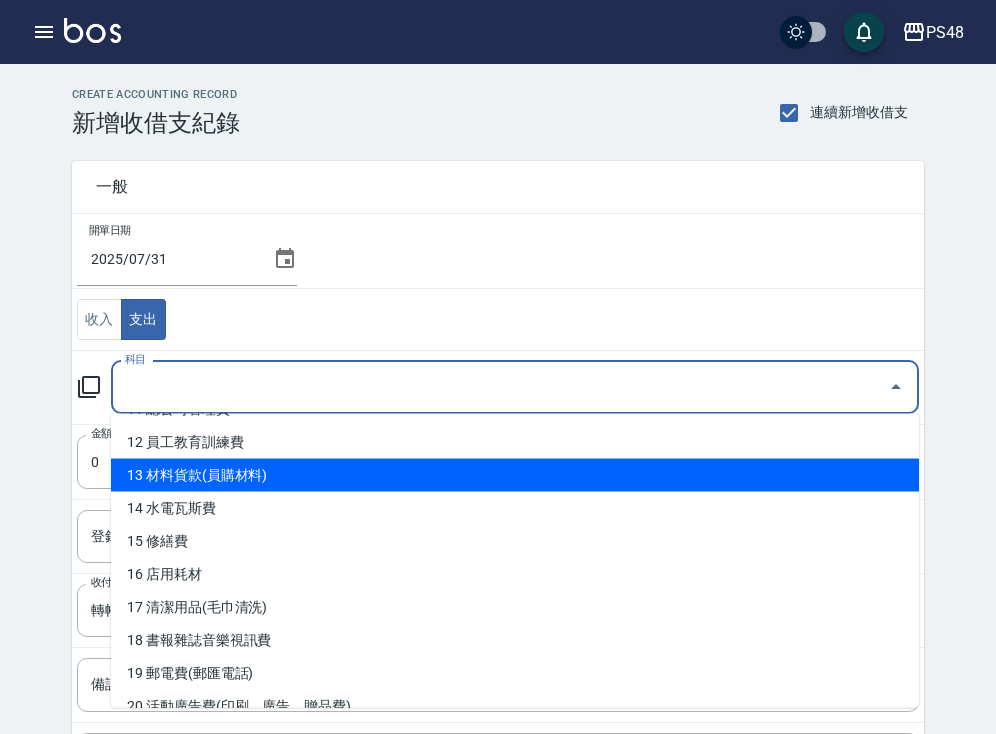 click on "13 材料貨款(員購材料)" at bounding box center (515, 475) 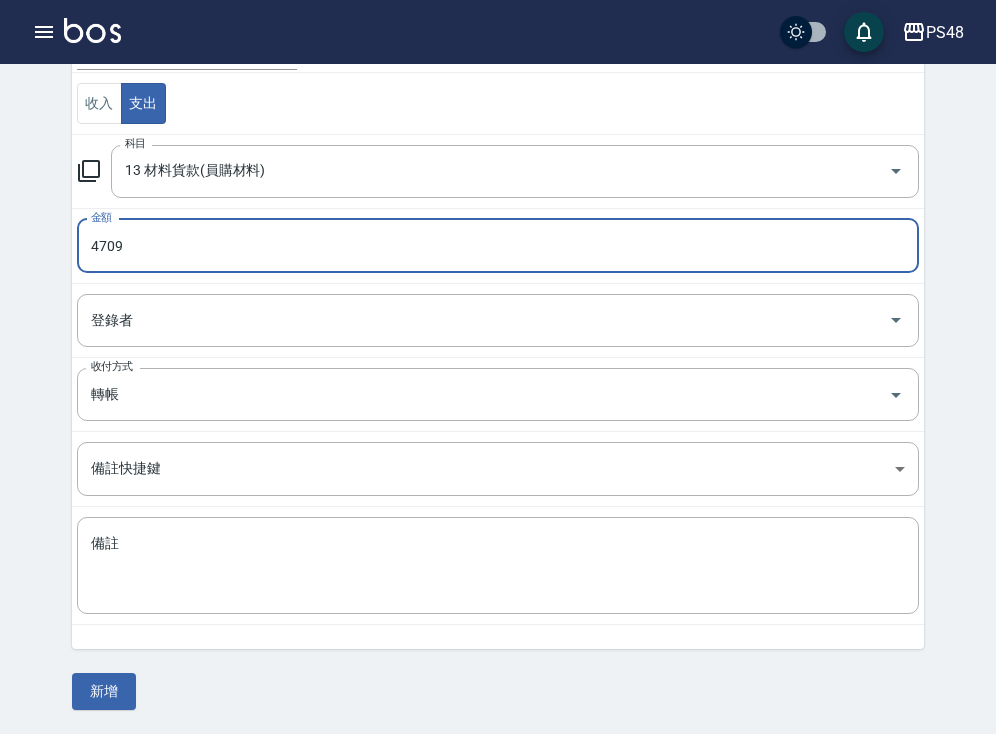 scroll, scrollTop: 215, scrollLeft: 0, axis: vertical 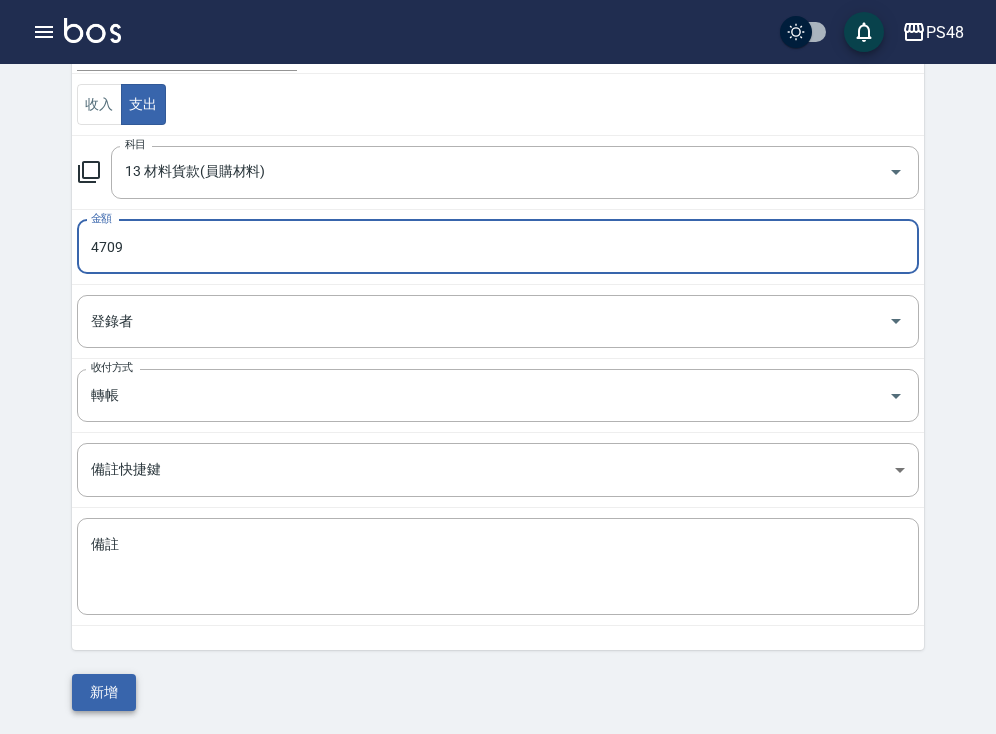type on "4709" 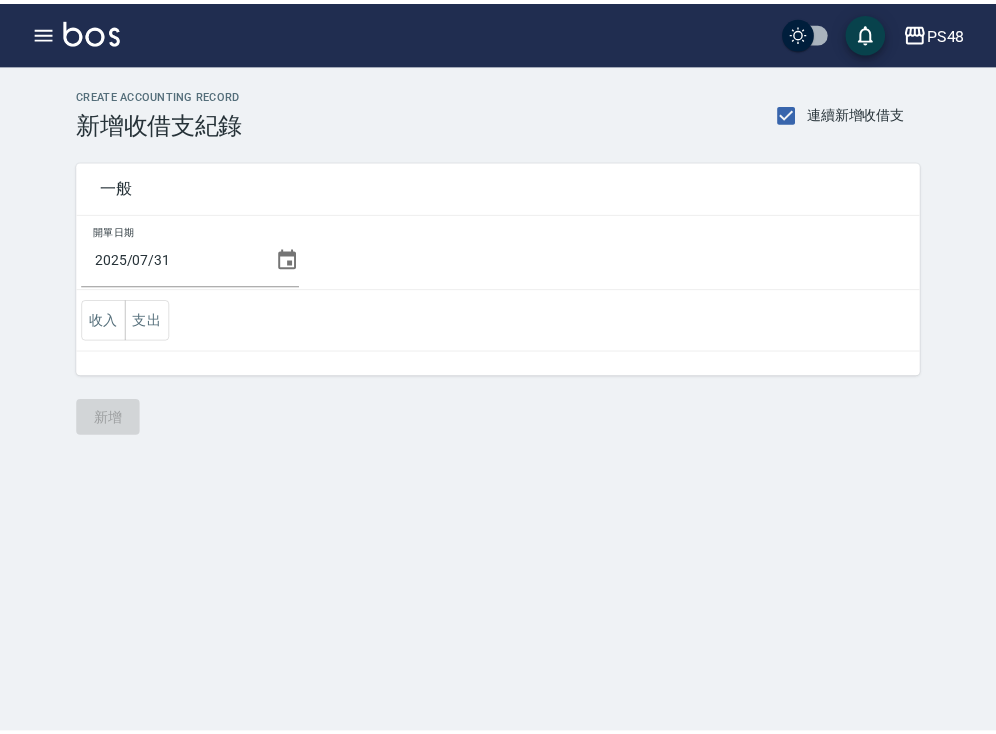 scroll, scrollTop: 0, scrollLeft: 0, axis: both 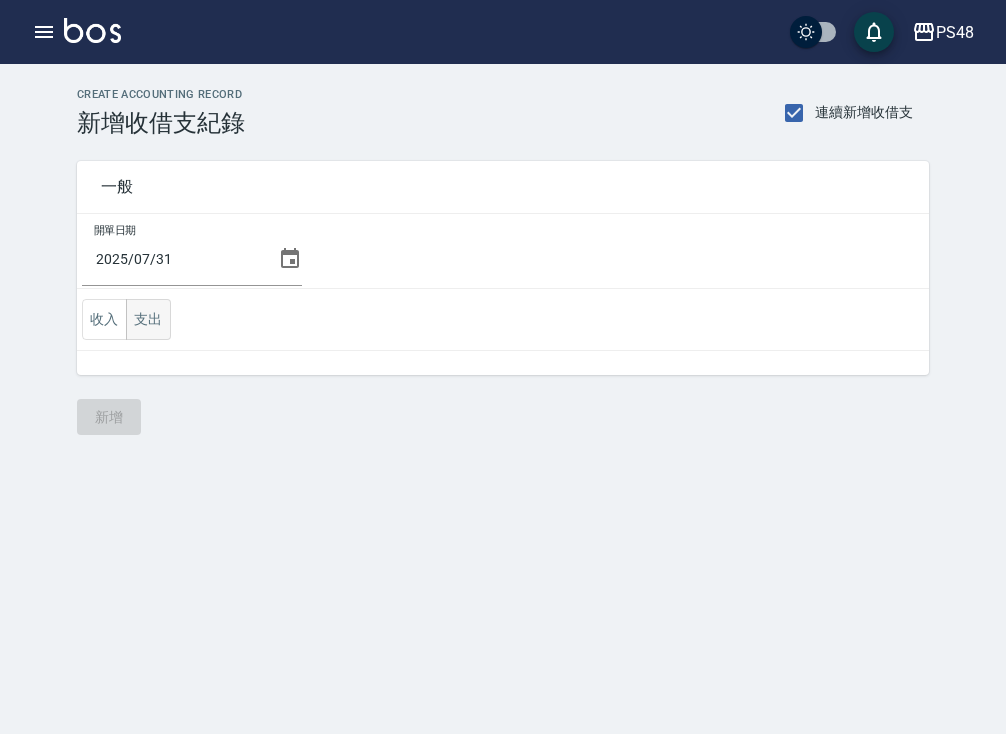 click on "支出" at bounding box center [148, 319] 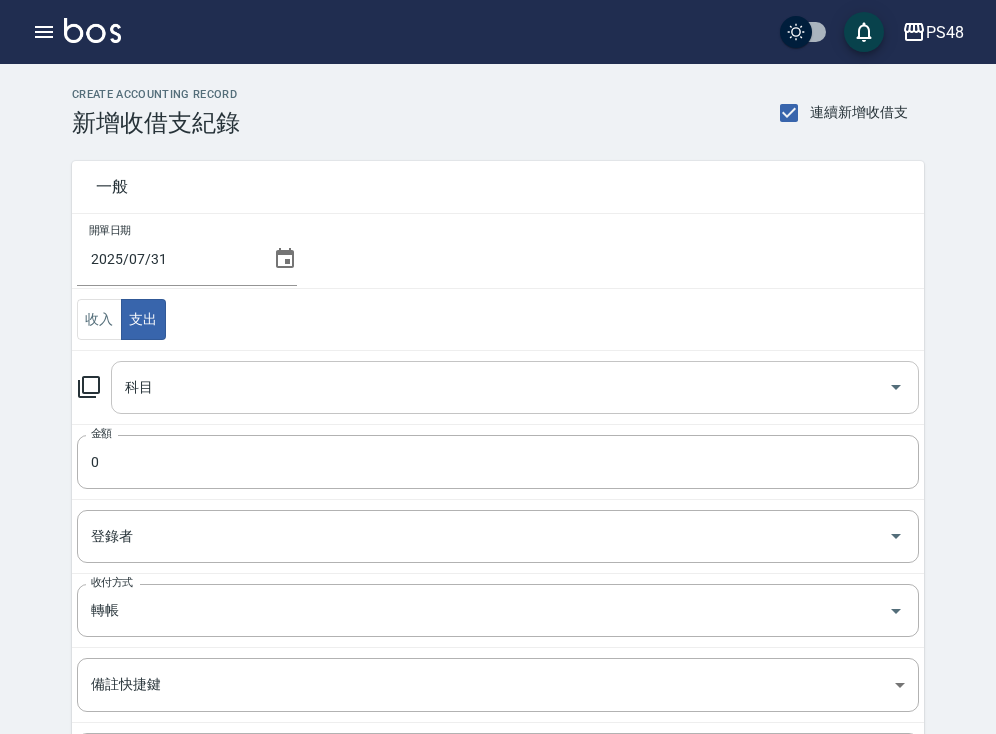 click on "科目" at bounding box center (500, 387) 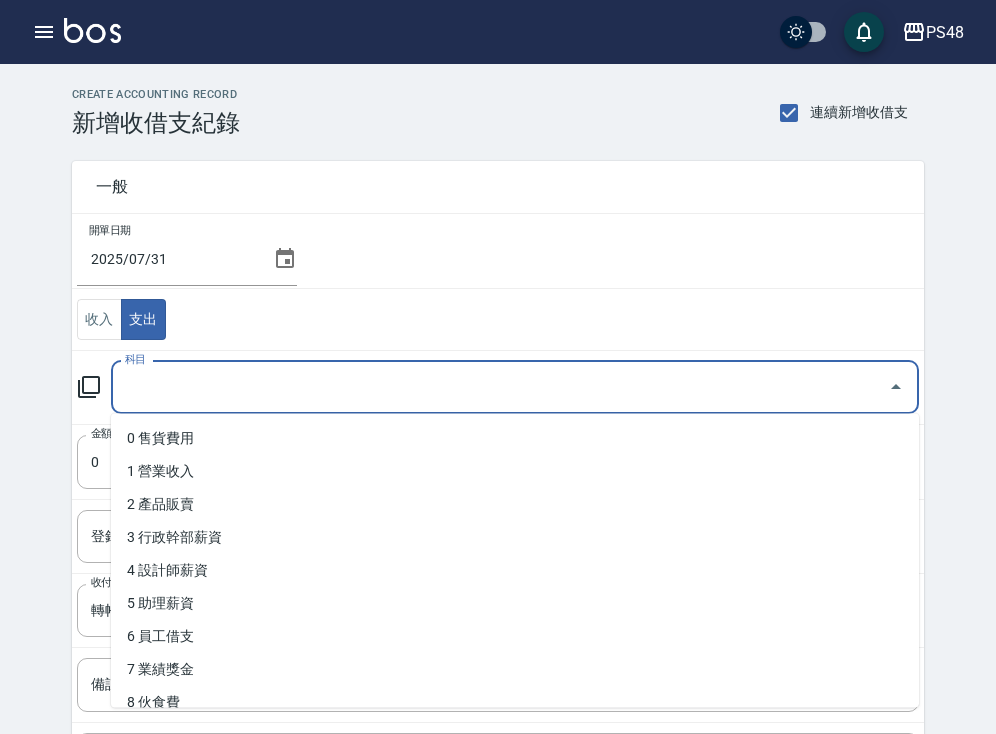 type on "z" 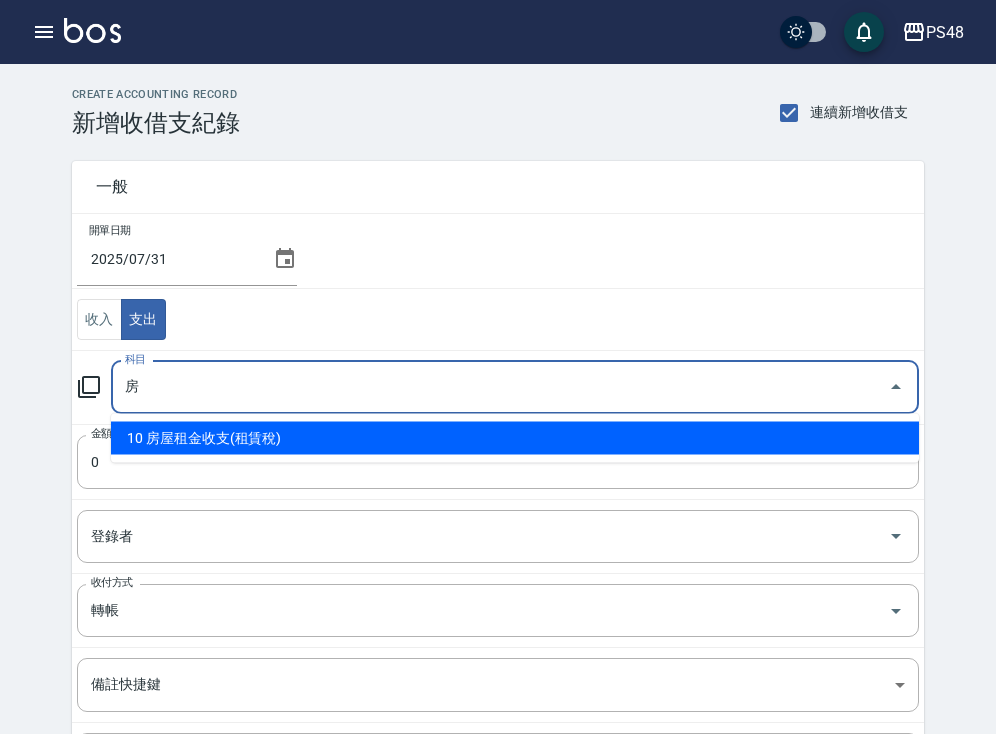 click on "10 房屋租金收支(租賃稅)" at bounding box center [515, 438] 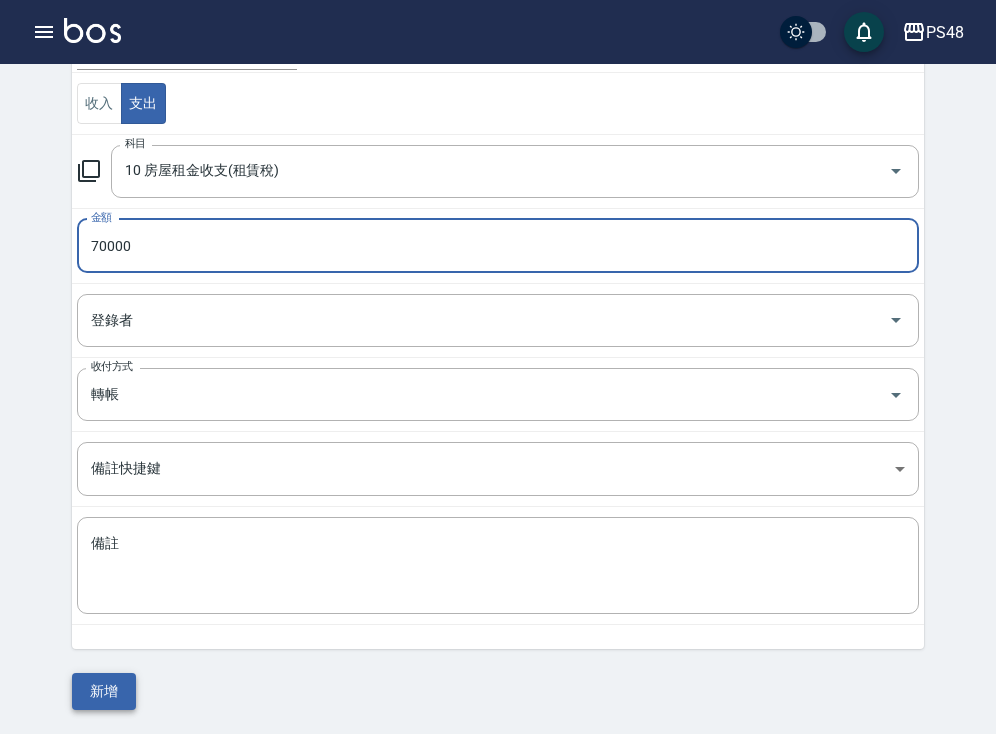 scroll, scrollTop: 215, scrollLeft: 0, axis: vertical 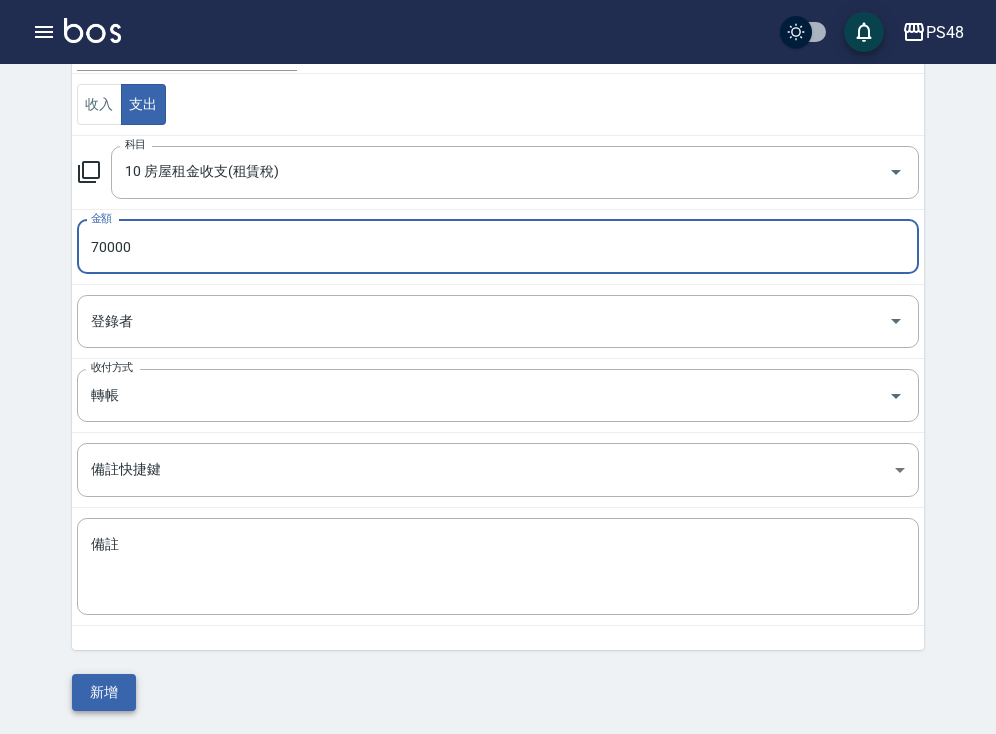 type on "70000" 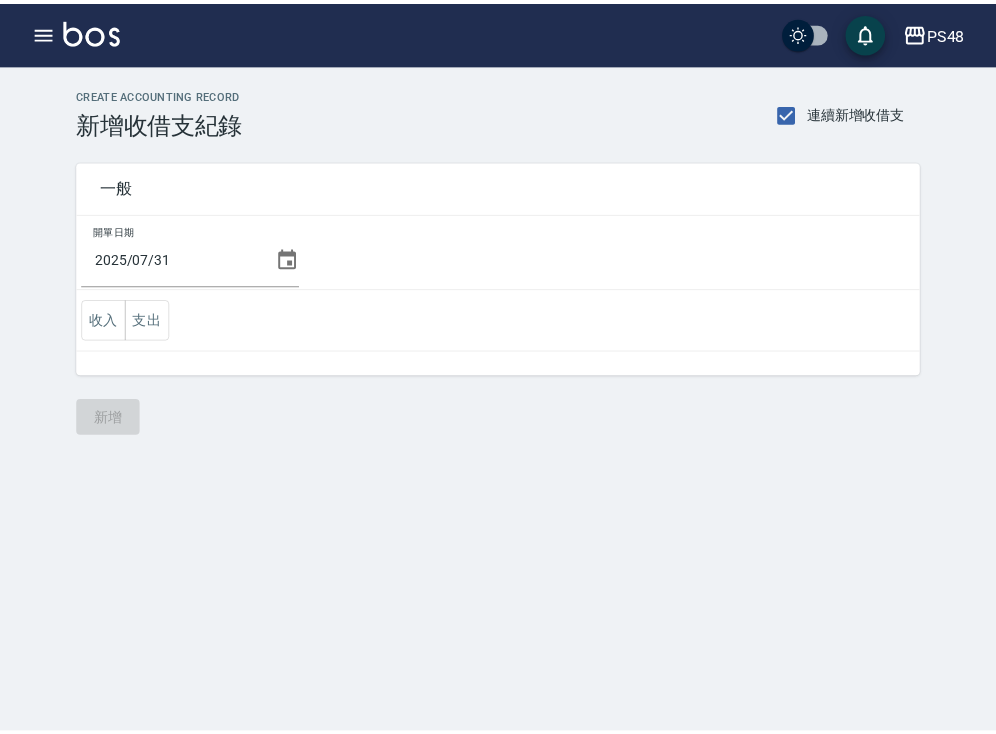 scroll, scrollTop: 0, scrollLeft: 0, axis: both 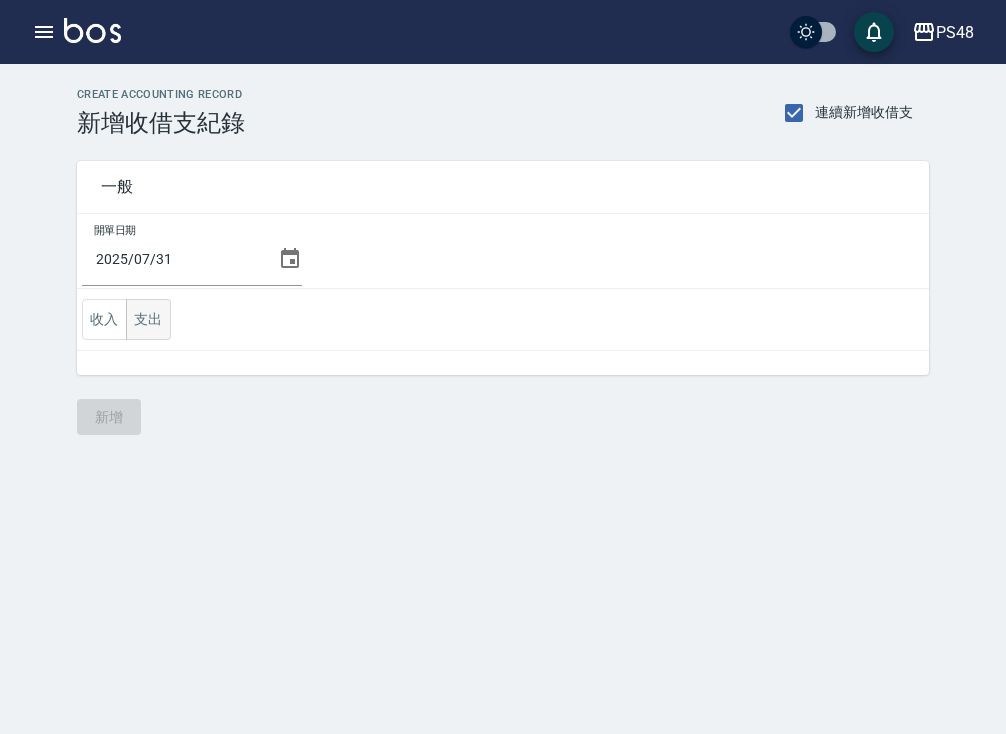 click on "支出" at bounding box center [148, 319] 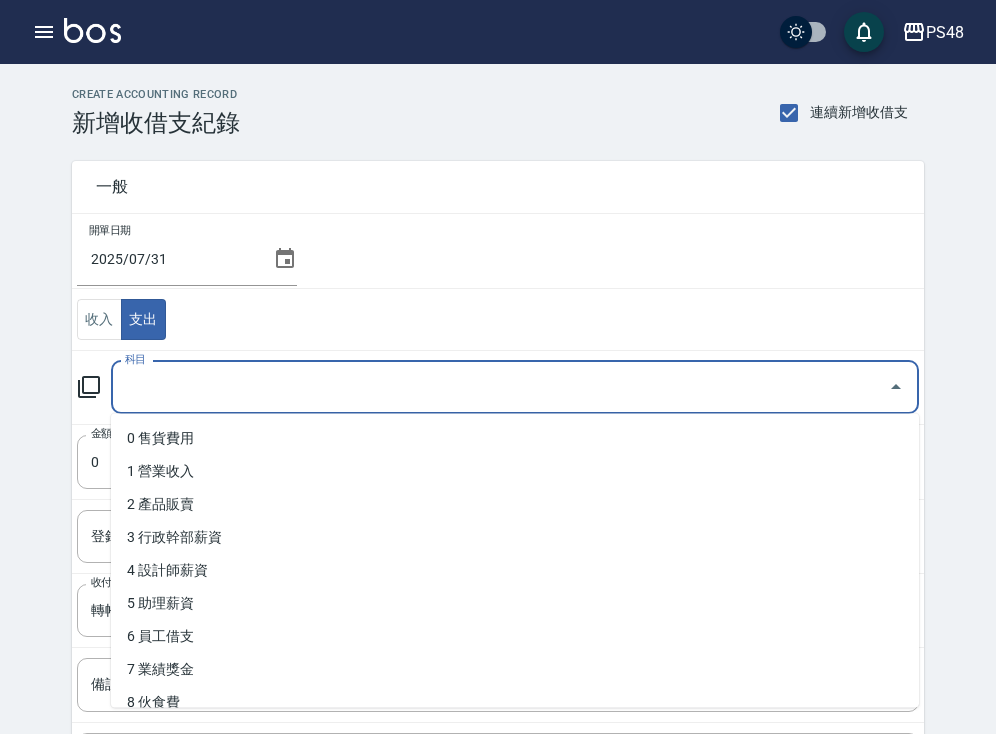 click on "科目" at bounding box center (500, 387) 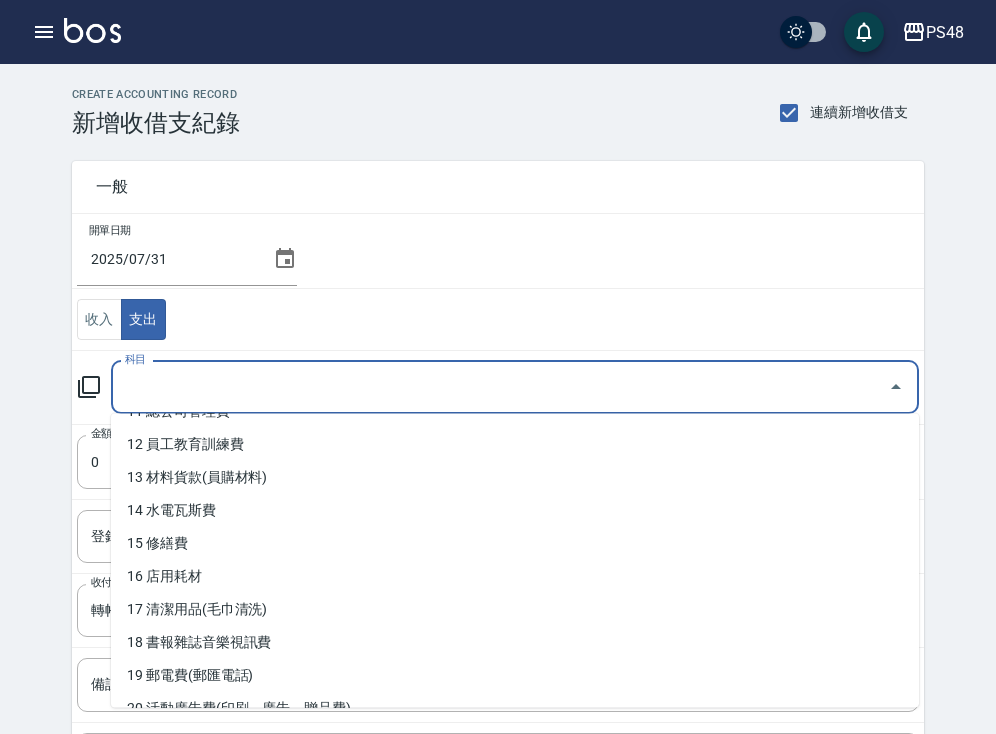 scroll, scrollTop: 391, scrollLeft: 0, axis: vertical 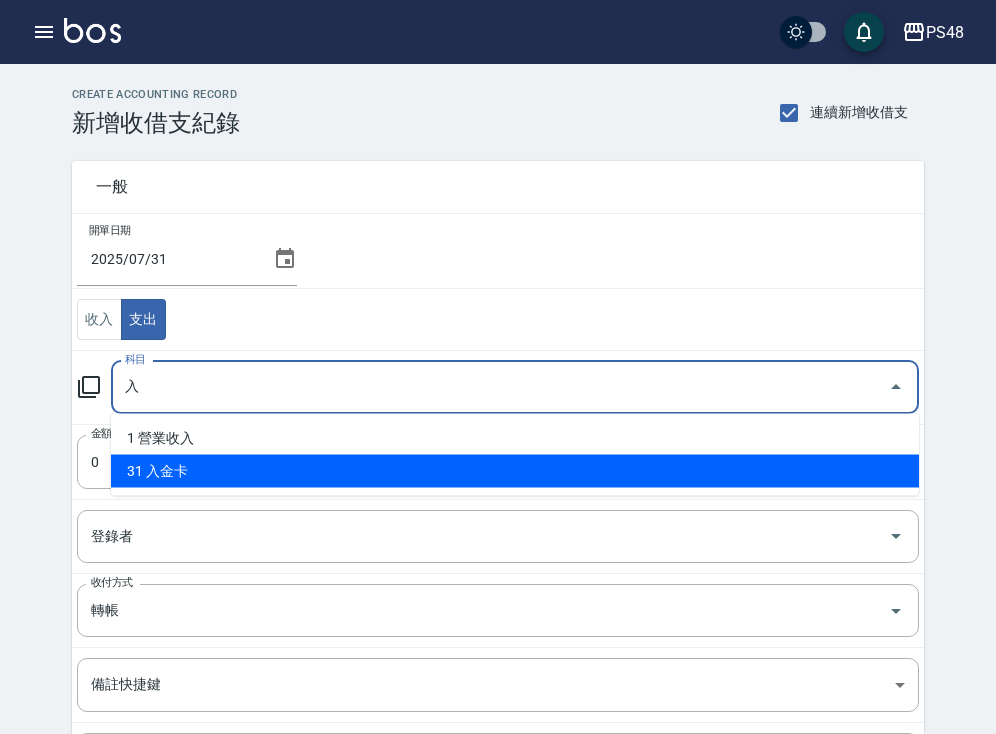 click on "31 入金卡" at bounding box center (515, 471) 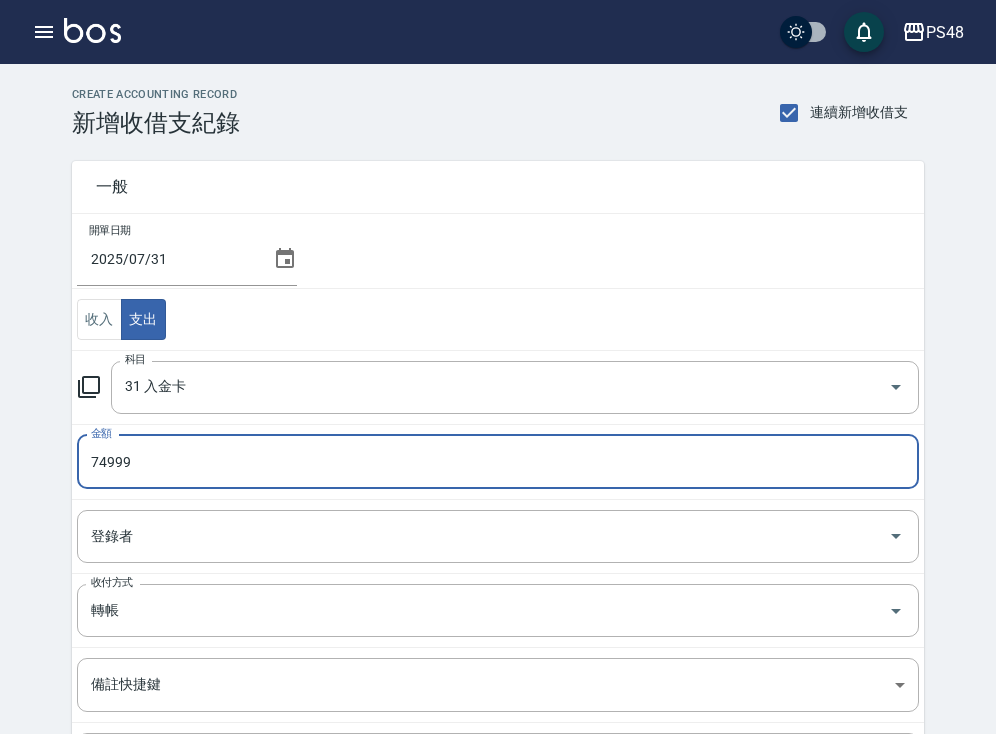 type on "74999" 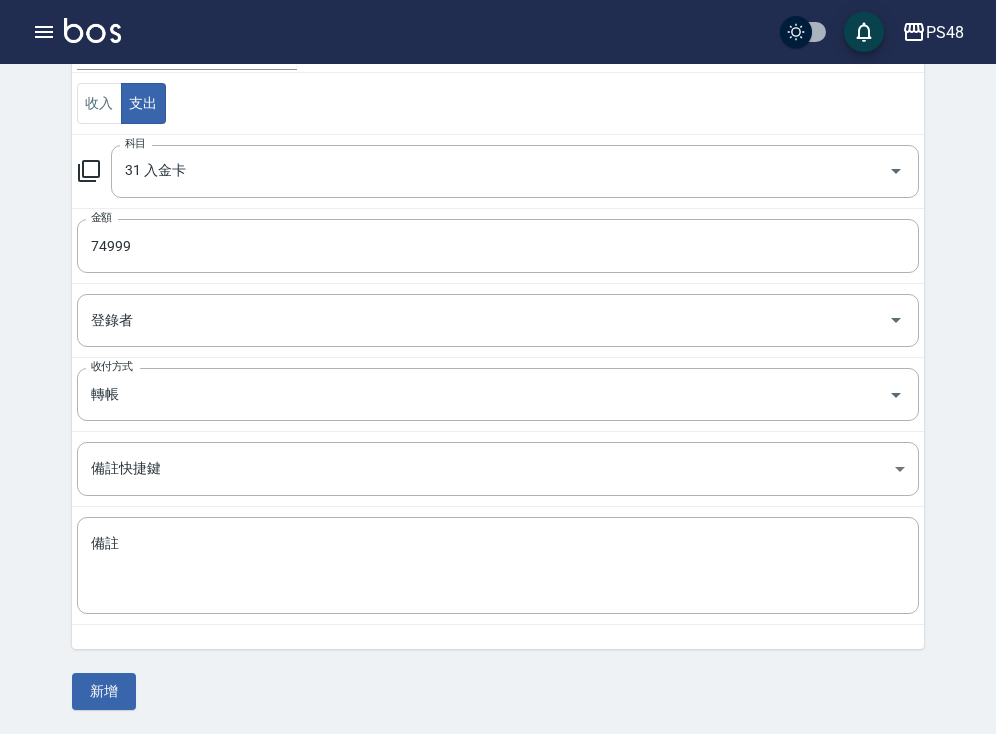 scroll, scrollTop: 215, scrollLeft: 0, axis: vertical 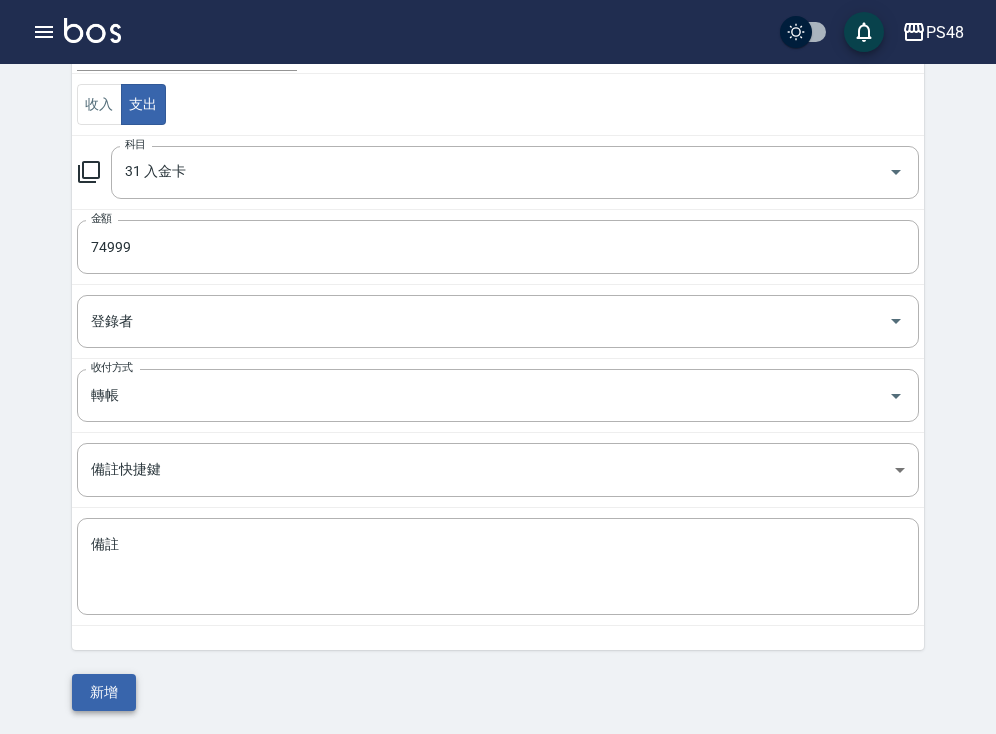 click on "新增" at bounding box center (104, 692) 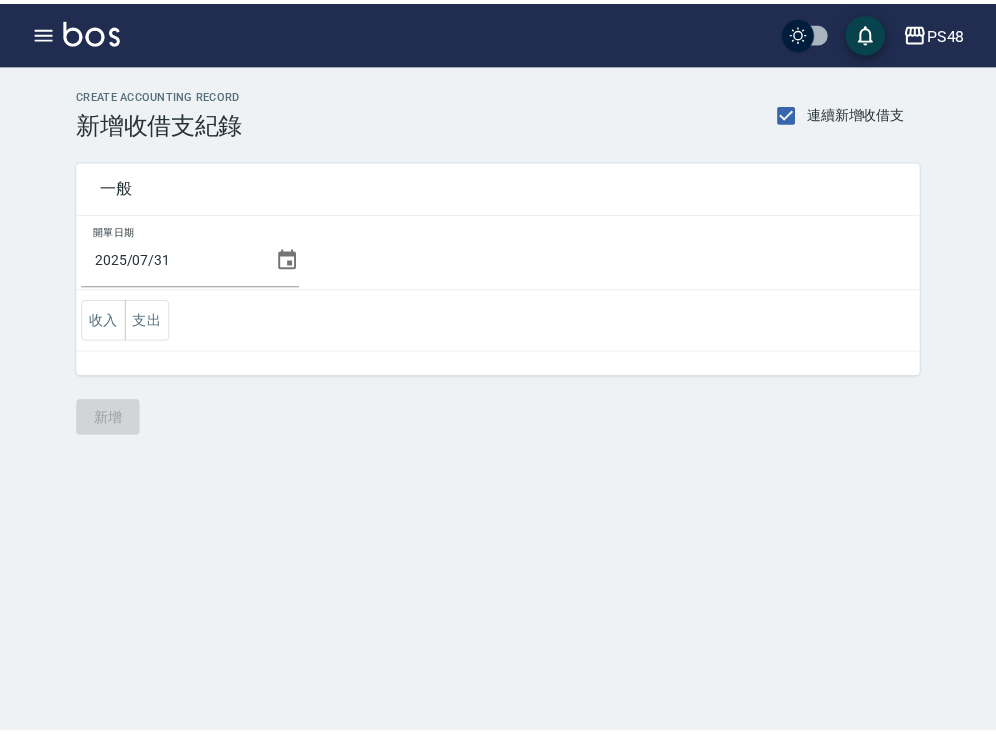 scroll, scrollTop: 0, scrollLeft: 0, axis: both 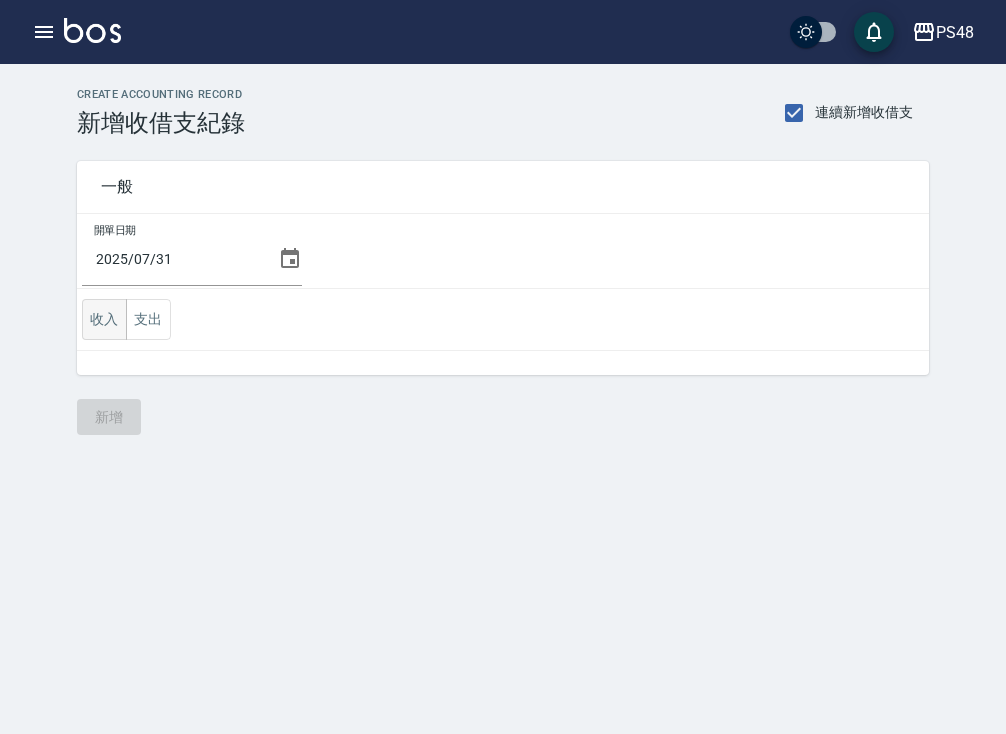 click on "收入" at bounding box center (104, 319) 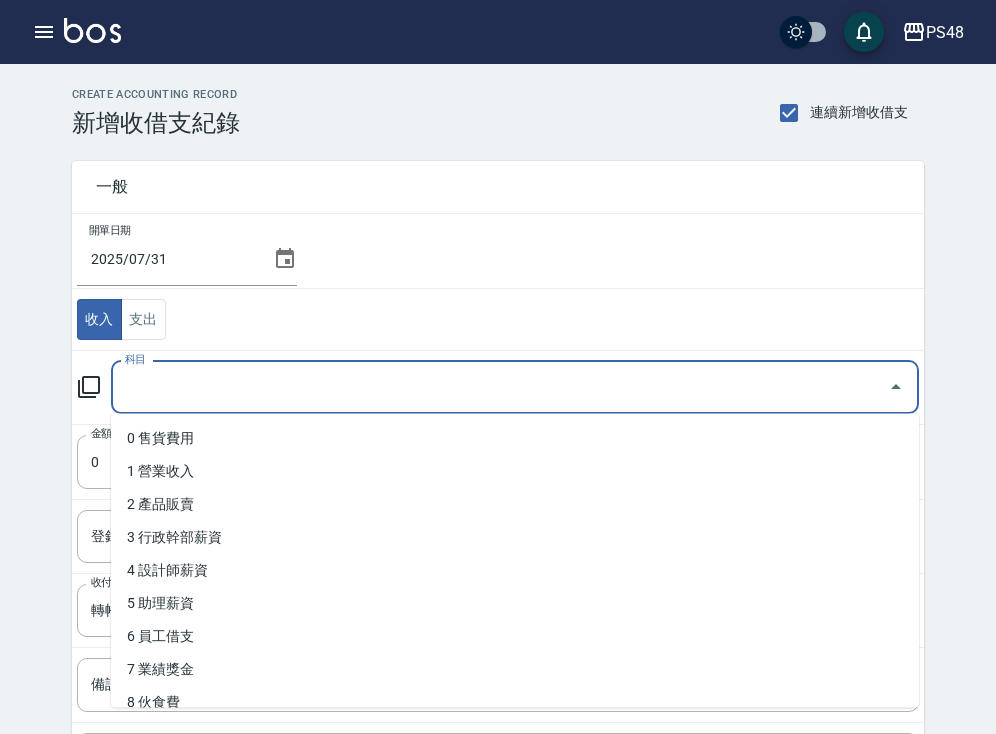click on "科目" at bounding box center (500, 387) 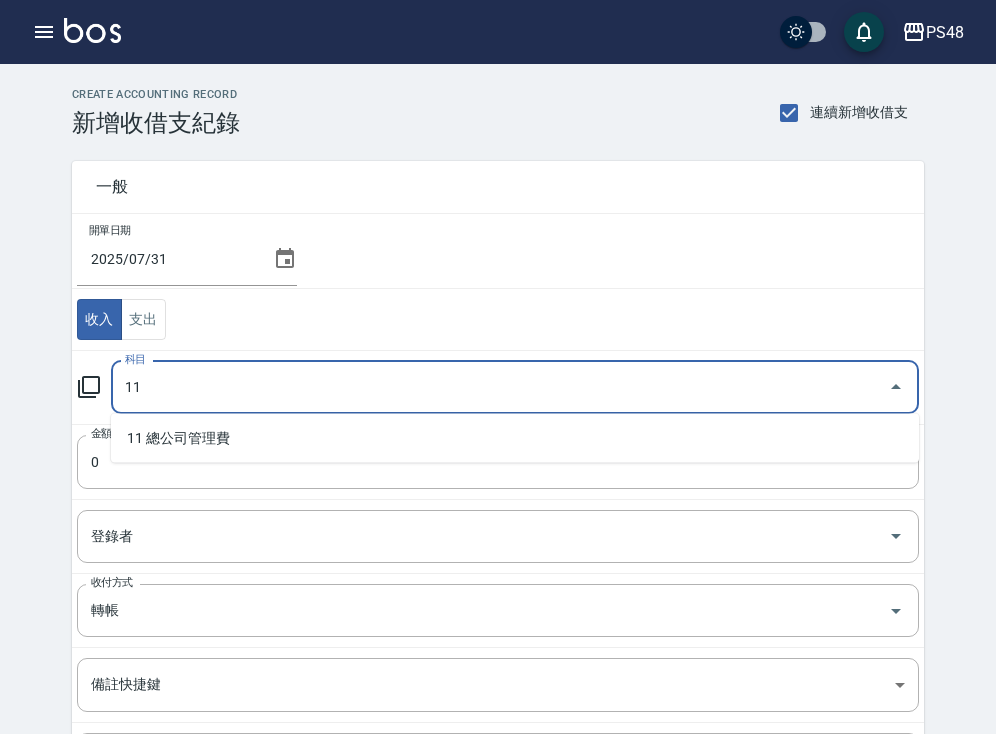 type on "1" 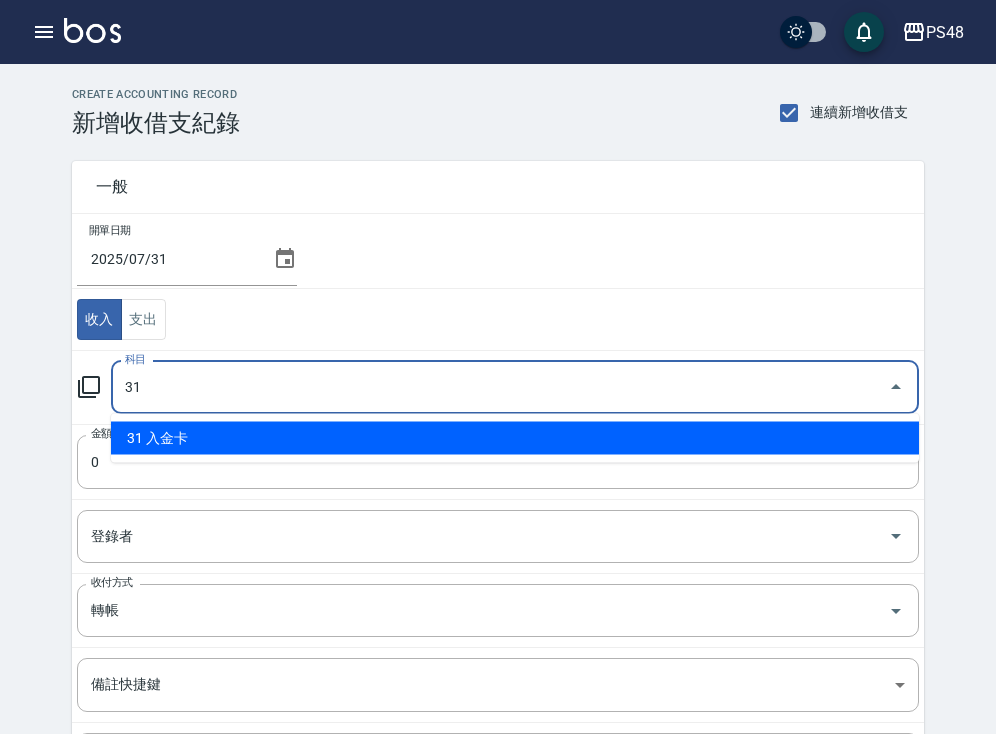 click on "31 入金卡" at bounding box center [515, 438] 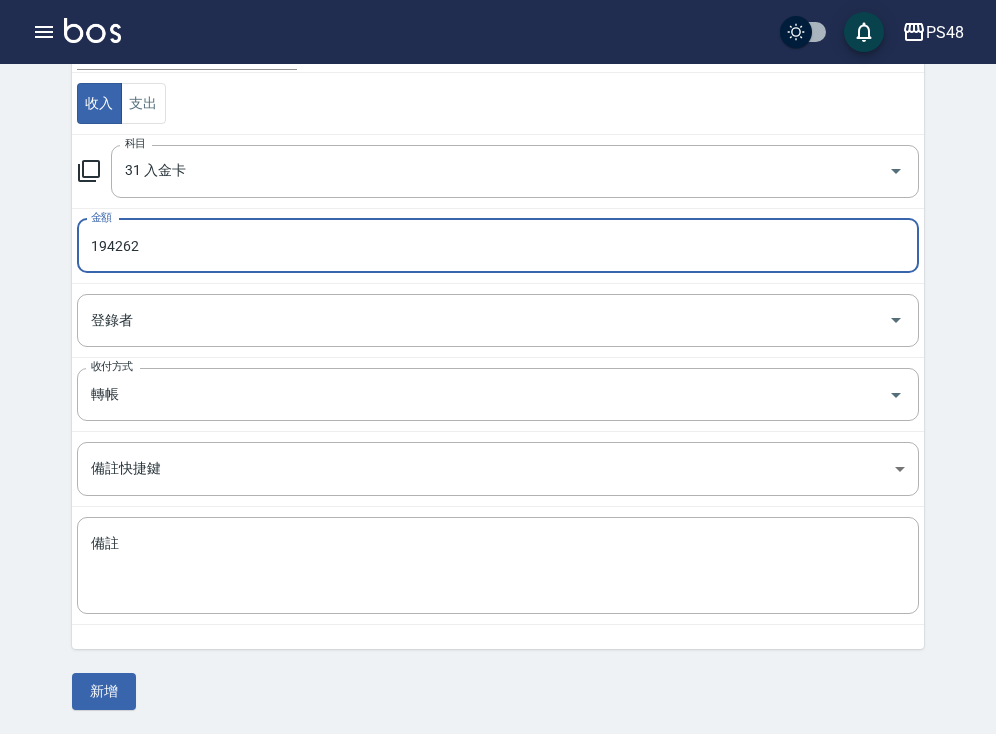 scroll, scrollTop: 215, scrollLeft: 0, axis: vertical 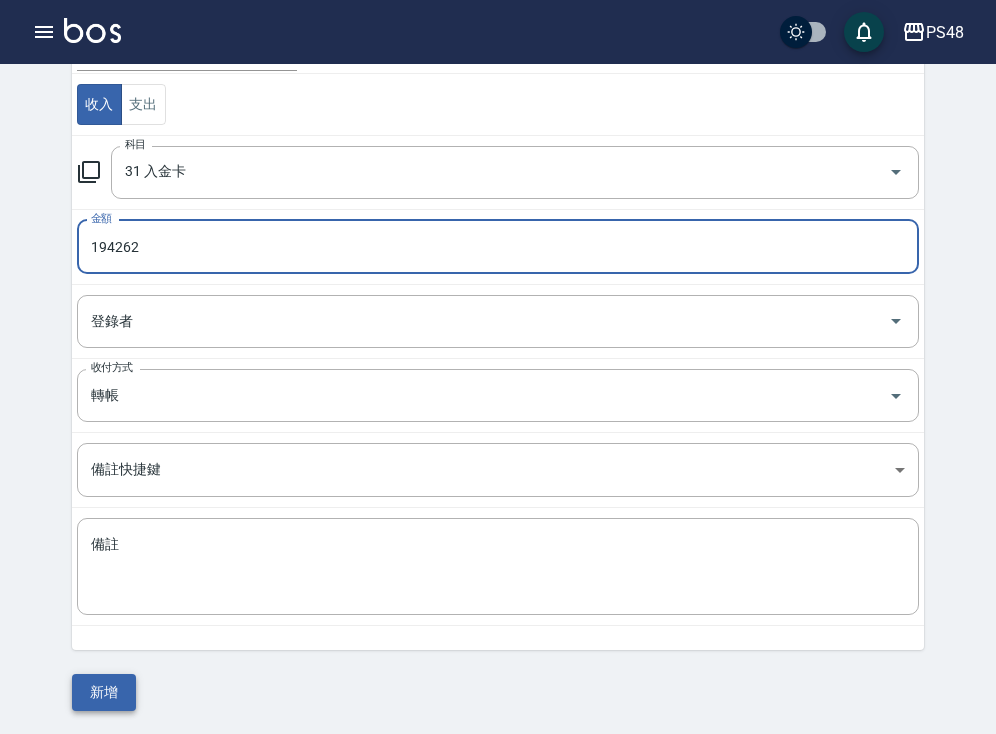 type on "194262" 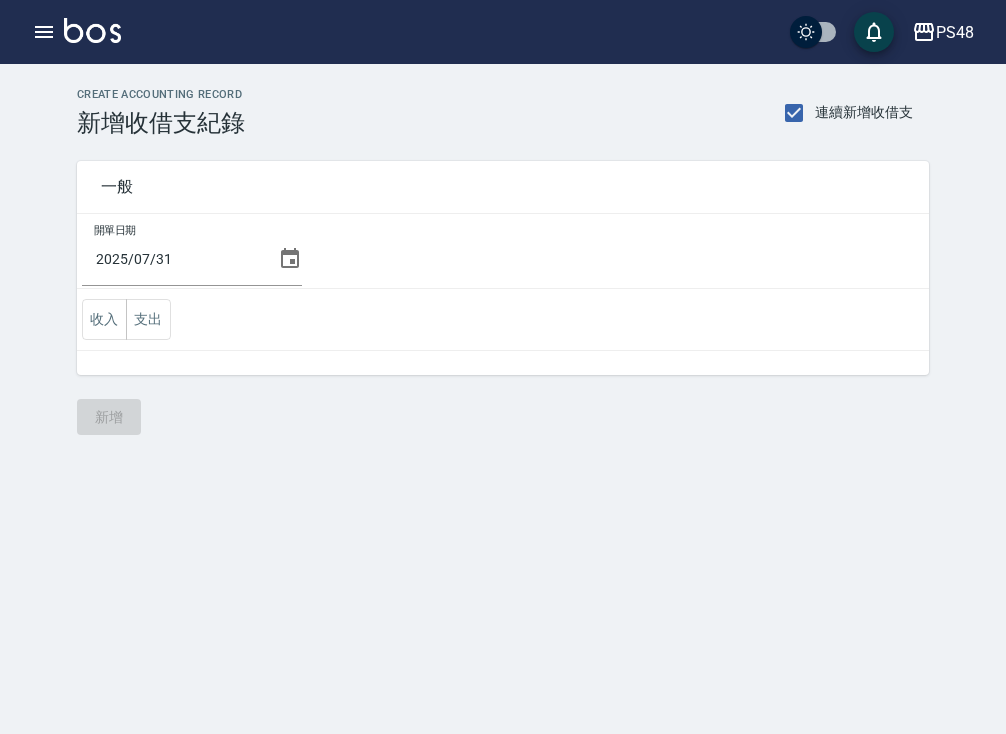 scroll, scrollTop: 0, scrollLeft: 0, axis: both 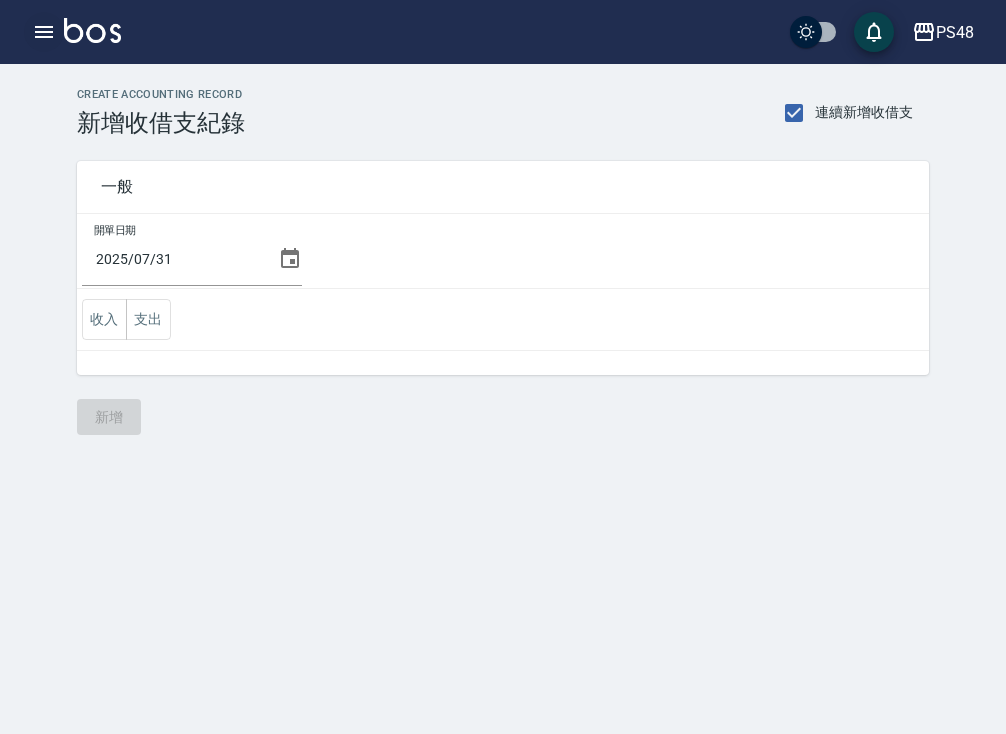 click at bounding box center (44, 32) 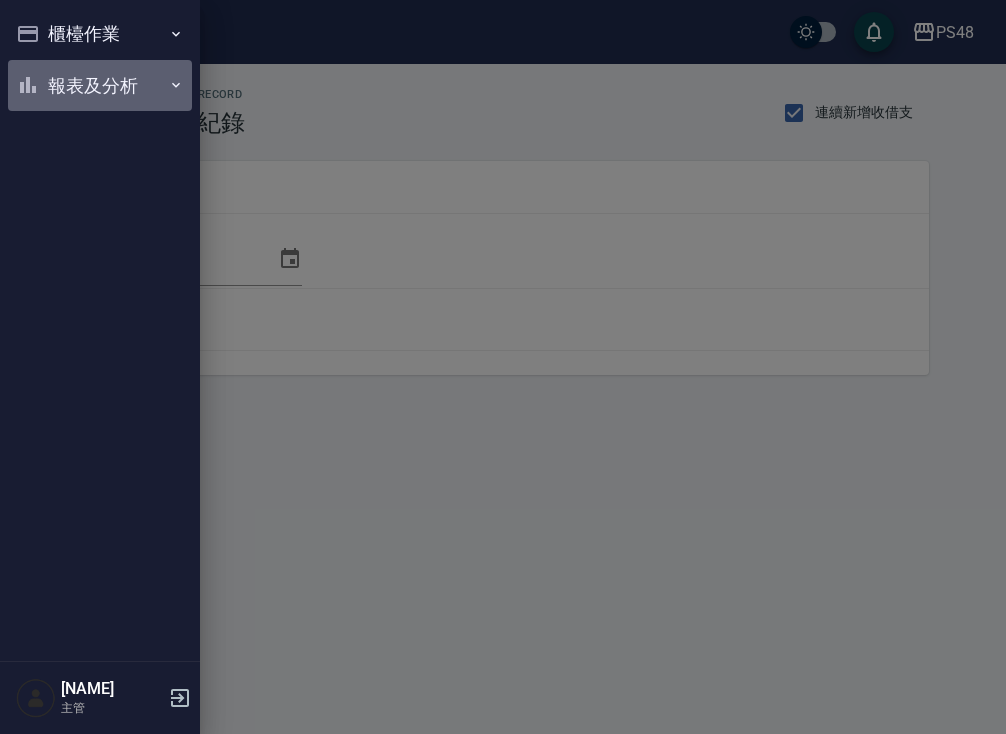click on "報表及分析" at bounding box center (100, 86) 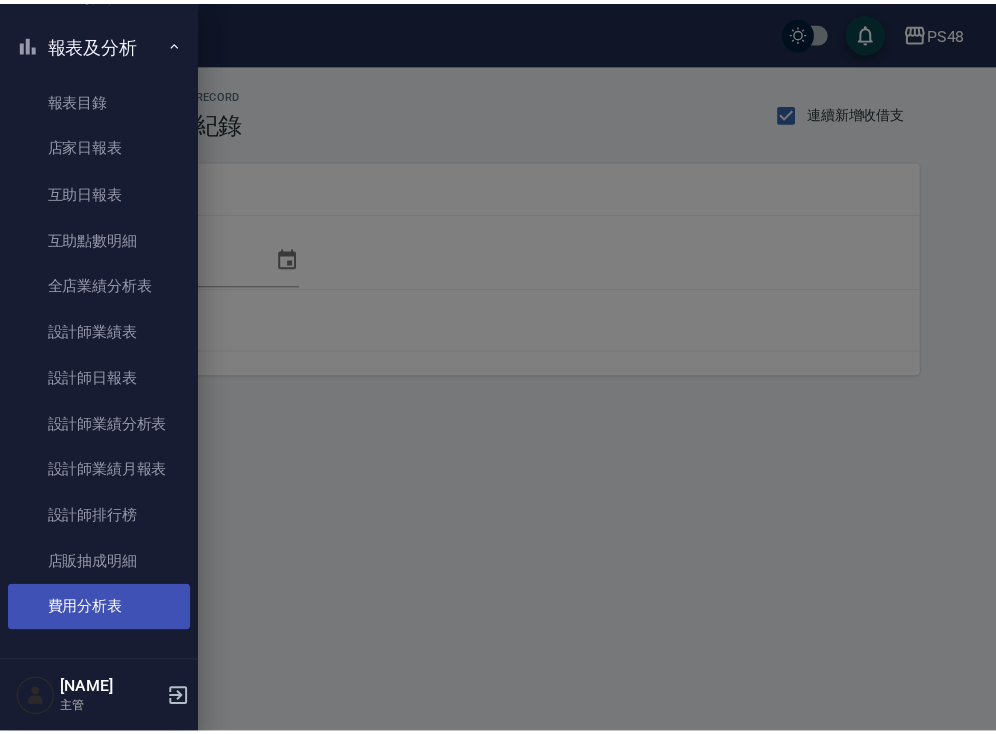 scroll, scrollTop: 41, scrollLeft: 0, axis: vertical 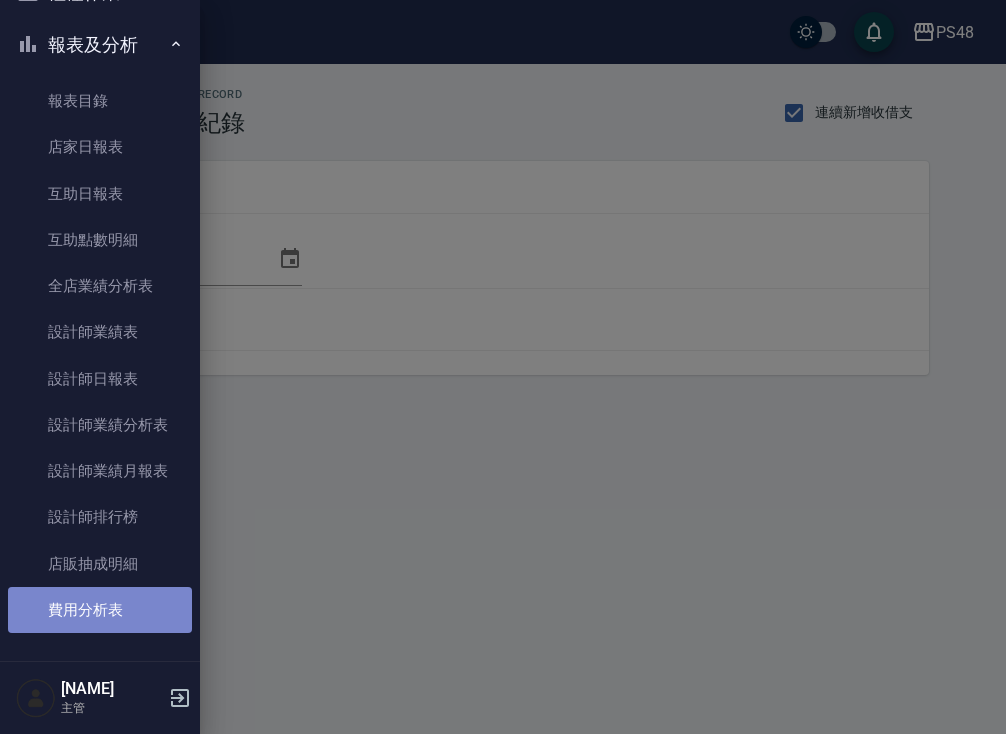 click on "費用分析表" at bounding box center [100, 610] 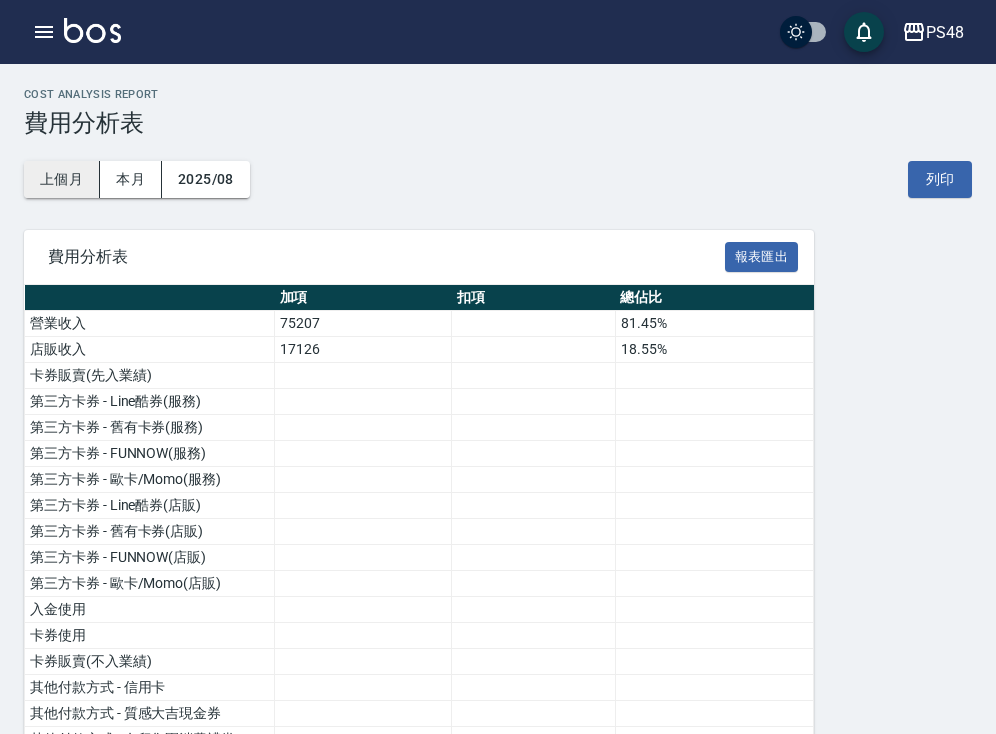 click on "上個月" at bounding box center (62, 179) 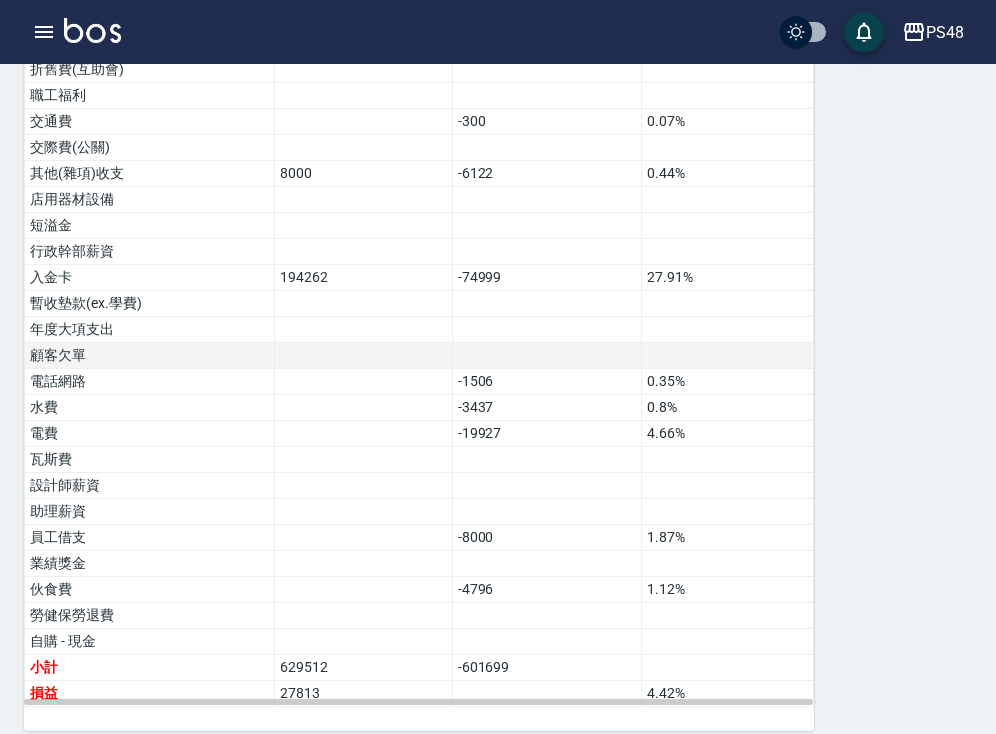 scroll, scrollTop: 1125, scrollLeft: 1, axis: both 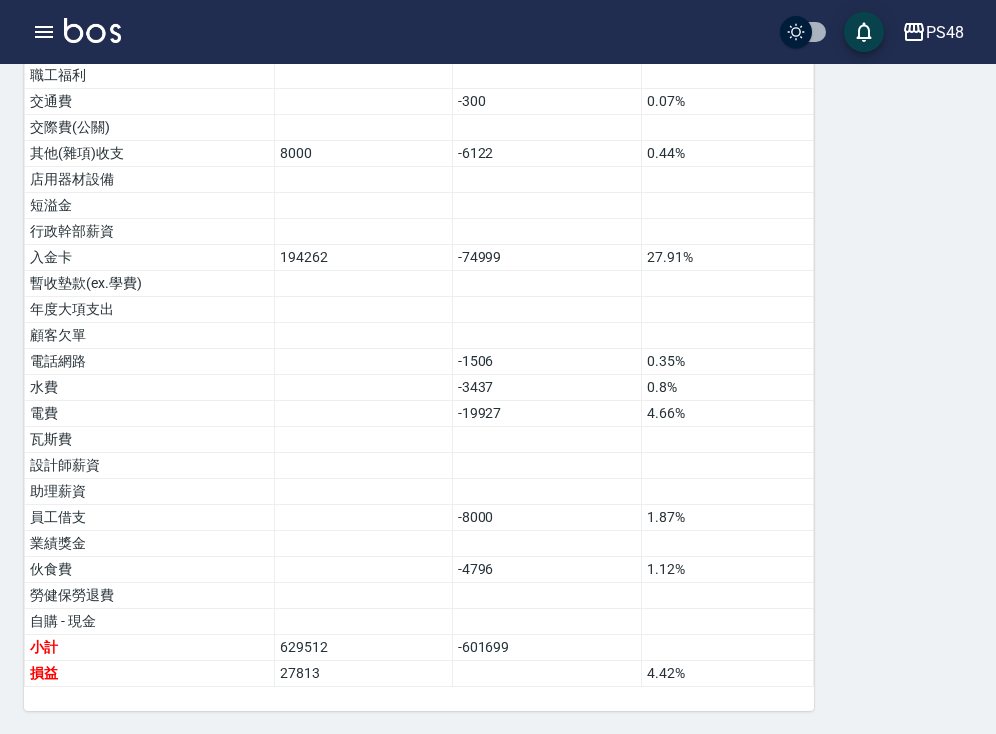 click on "費用分析表 報表匯出 加項 扣項 總佔比 營業收入 377154 88.27% 店販收入 50096 11.73% 卡券販賣(先入業績) 第三方卡券 - Line酷券(服務) 第三方卡券 - 舊有卡券(服務) 第三方卡券 - FUNNOW(服務) 第三方卡券 - 歐卡/Momo(服務) 第三方卡券 - Line酷券(店販) 第三方卡券 - 舊有卡券(店販) 第三方卡券 - FUNNOW(店販) 第三方卡券 - 歐卡/Momo(店販) 入金使用 卡券使用 卡券販賣(不入業績) 其他付款方式 - 信用卡 其他付款方式 - 質感大吉現金券 其他付款方式 - 名留集團消費禮券 入金儲值(不入業績) - 現金 入金儲值(不入業績) - 其他付款方式 入金 - 其他付款方式 人員薪資 (月結) -245485 57.46% 售貨費用 房屋租金收支(租賃稅) -70000 16.38% 總公司管理費 -157418 36.84% 員工教育訓練費 材料貨款(員購材料) -4709 1.1% 水電瓦斯費 修繕費 店用耗材 清潔用品(毛巾清洗) -5000 1.17% 書報雜誌音樂視訊費 營業稅(稅捐)" at bounding box center (498, -108) 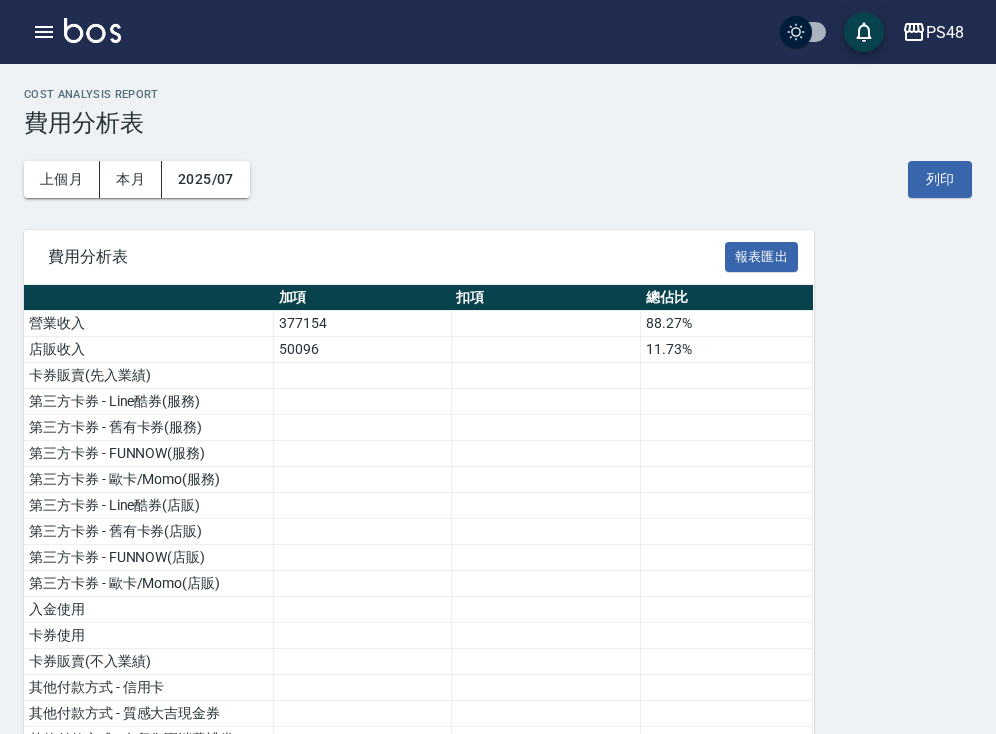 click on "費用分析表" at bounding box center [498, 123] 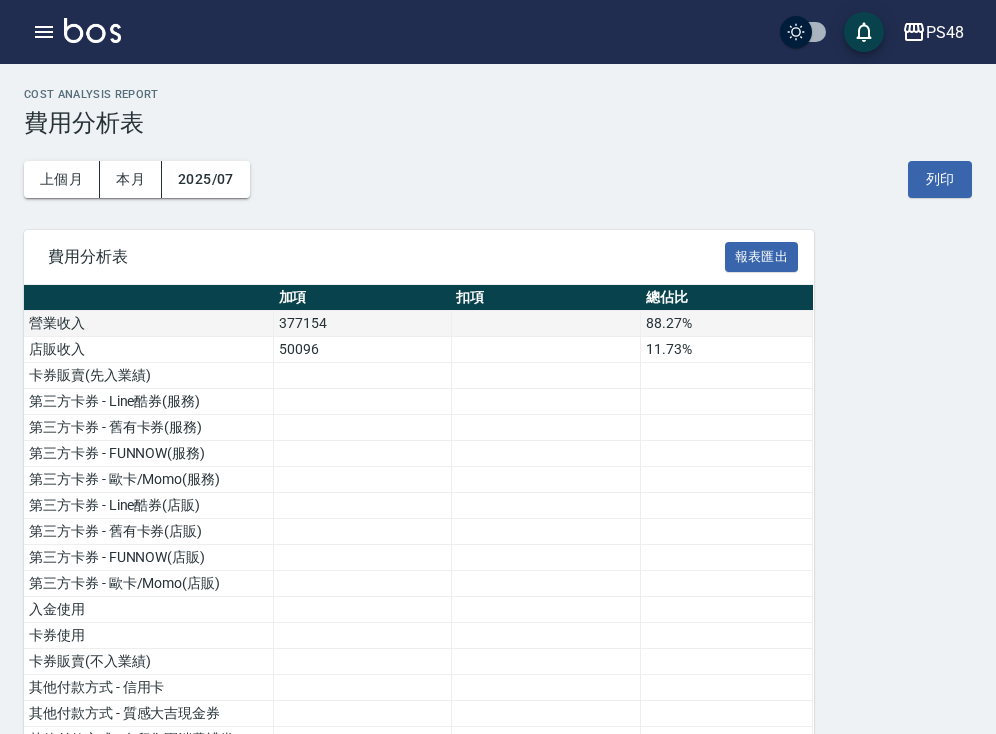scroll, scrollTop: -4, scrollLeft: 0, axis: vertical 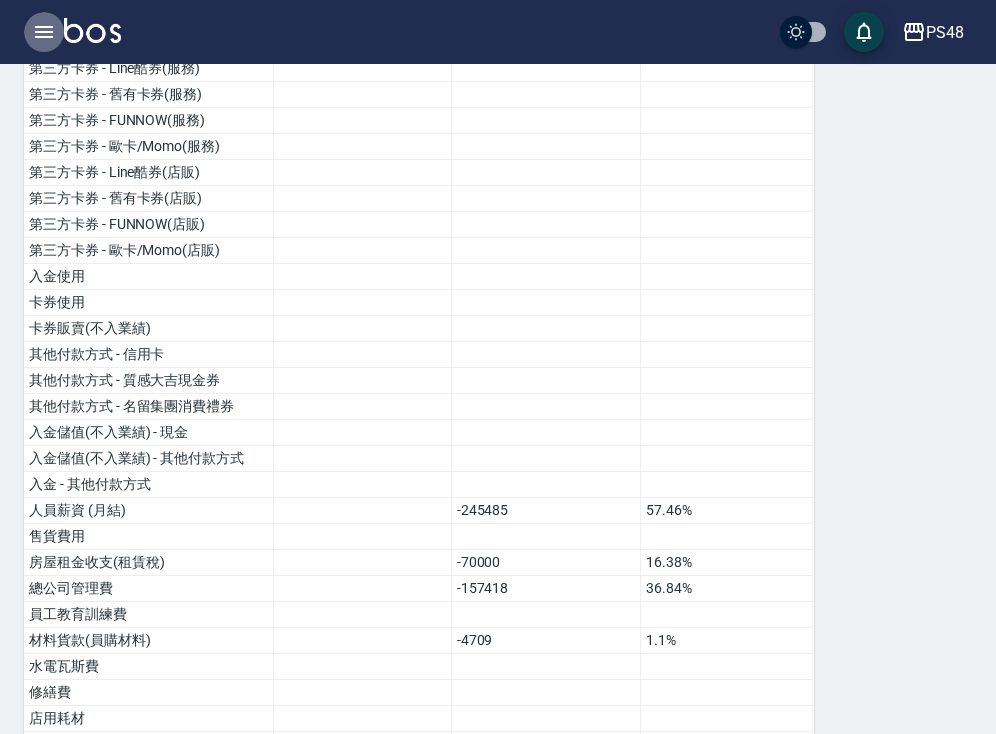 click 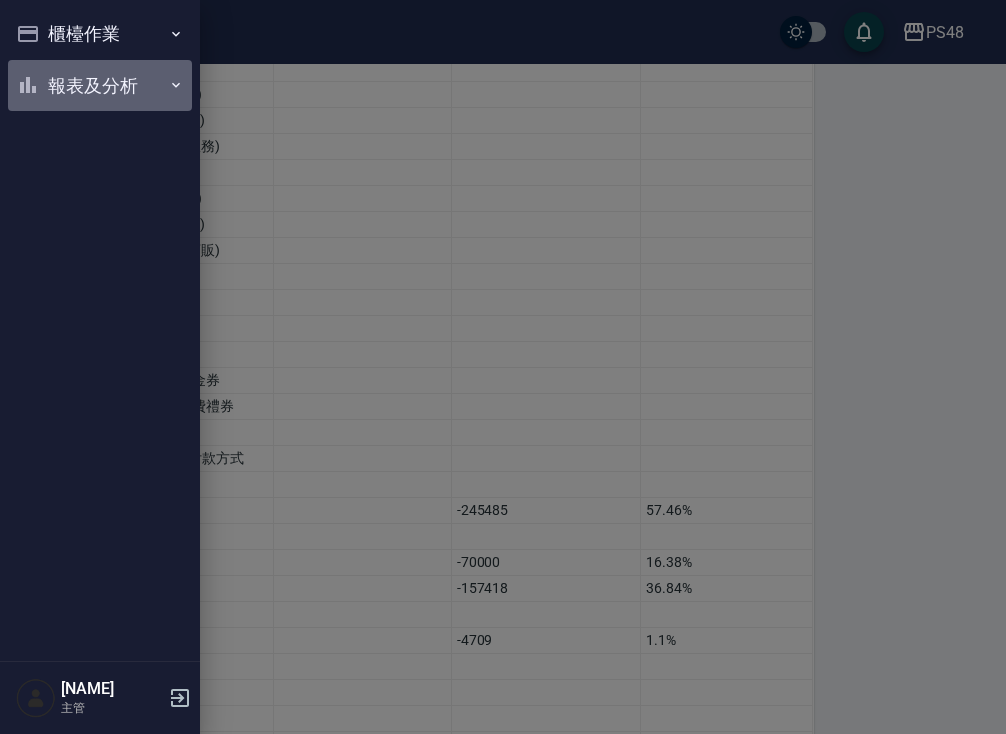 click on "報表及分析" at bounding box center [100, 86] 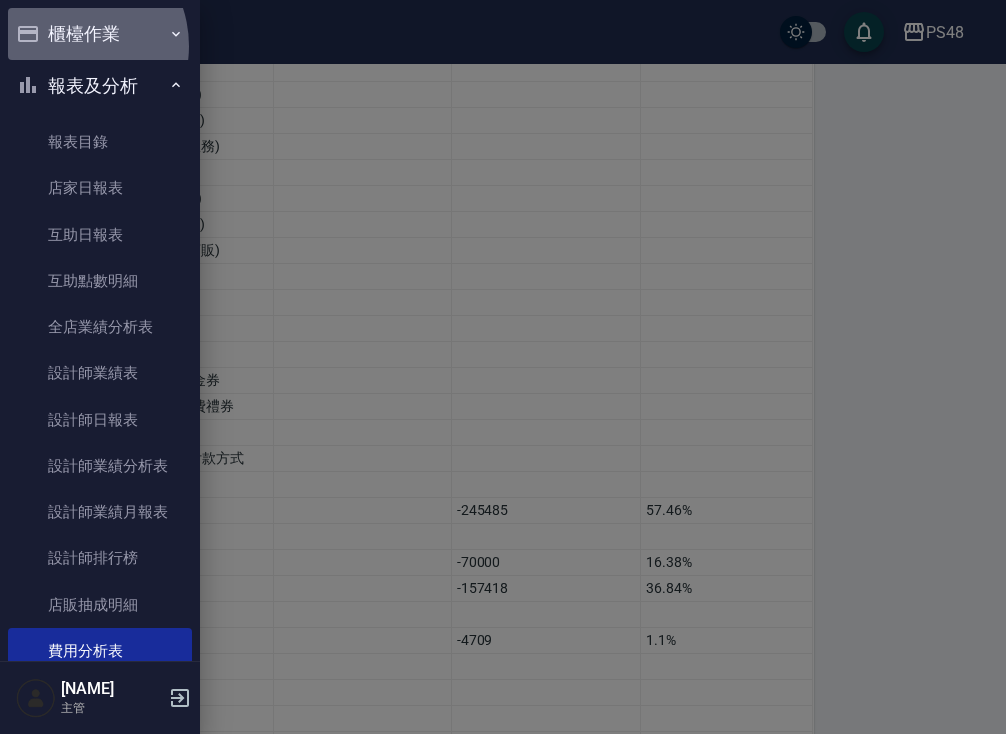 click on "櫃檯作業" at bounding box center (100, 34) 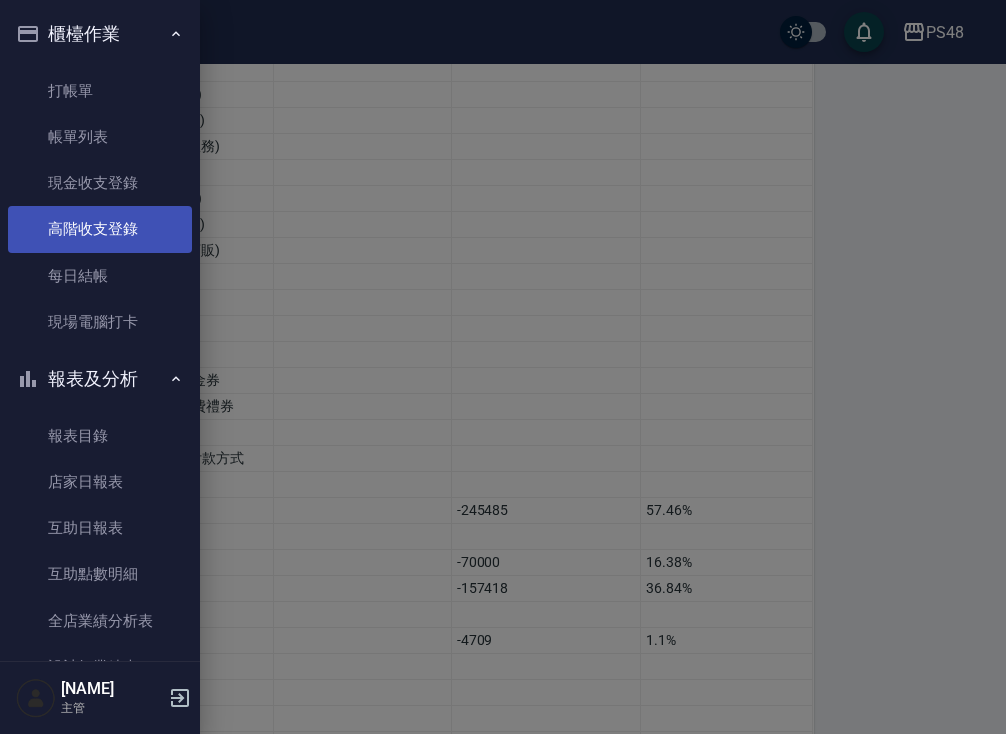click on "高階收支登錄" at bounding box center (100, 229) 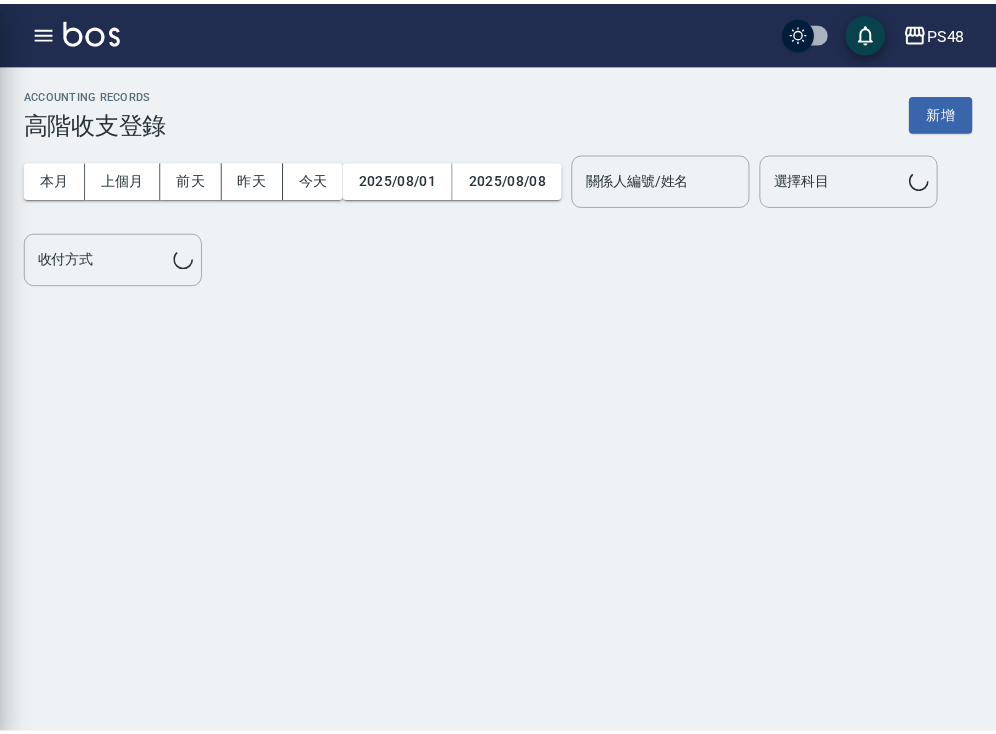 scroll, scrollTop: 0, scrollLeft: 0, axis: both 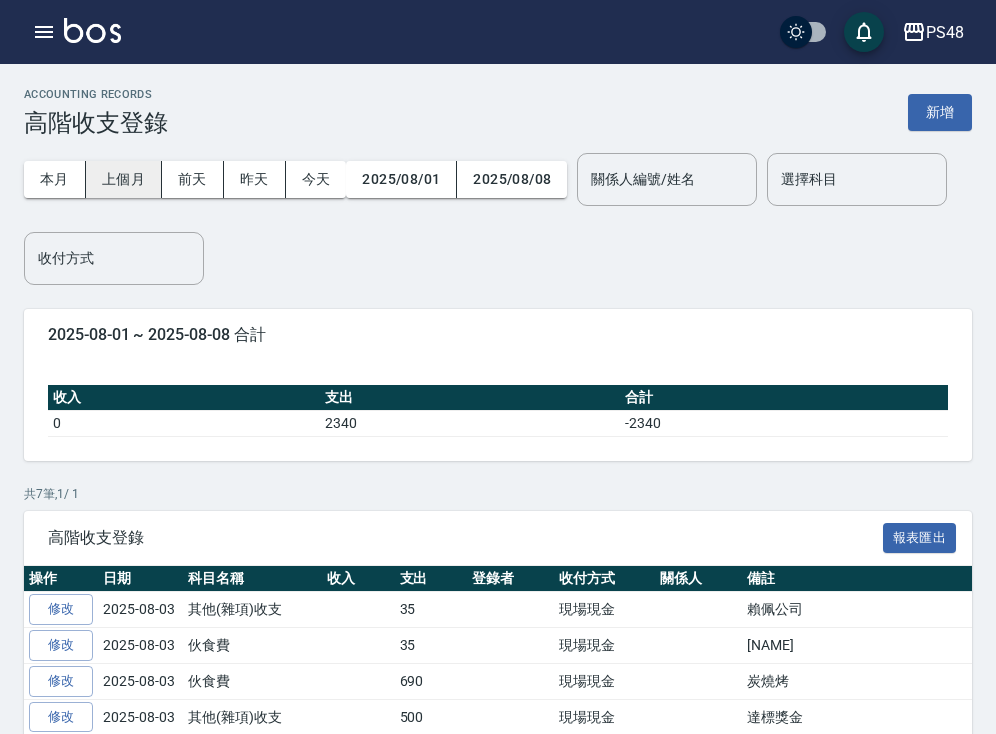 click on "上個月" at bounding box center (124, 179) 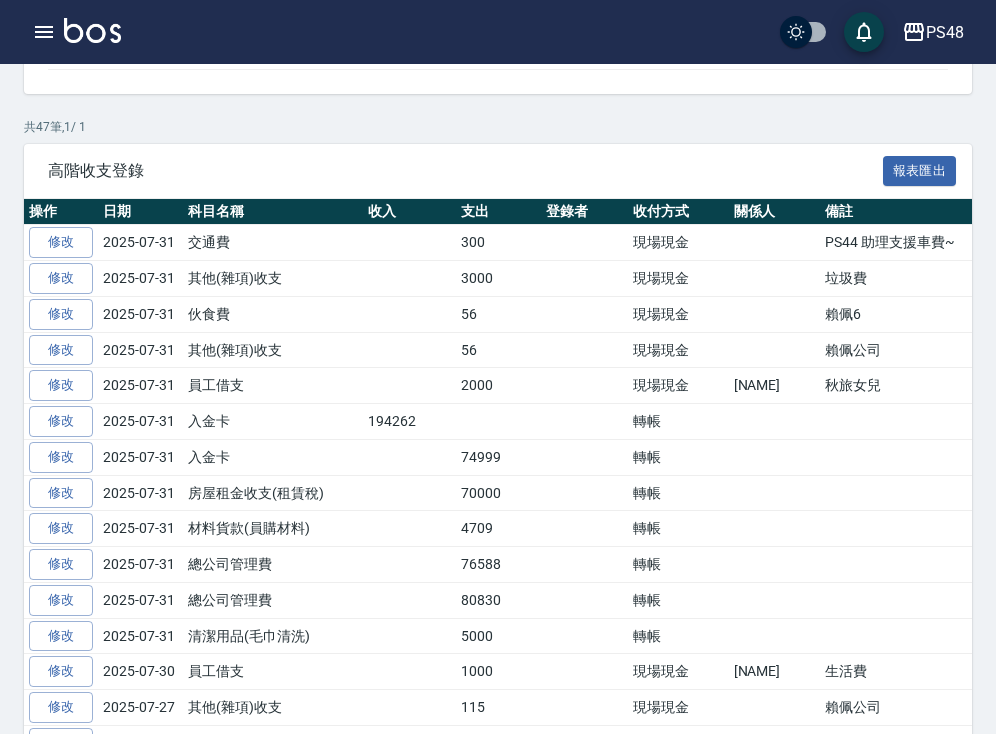 scroll, scrollTop: 413, scrollLeft: 0, axis: vertical 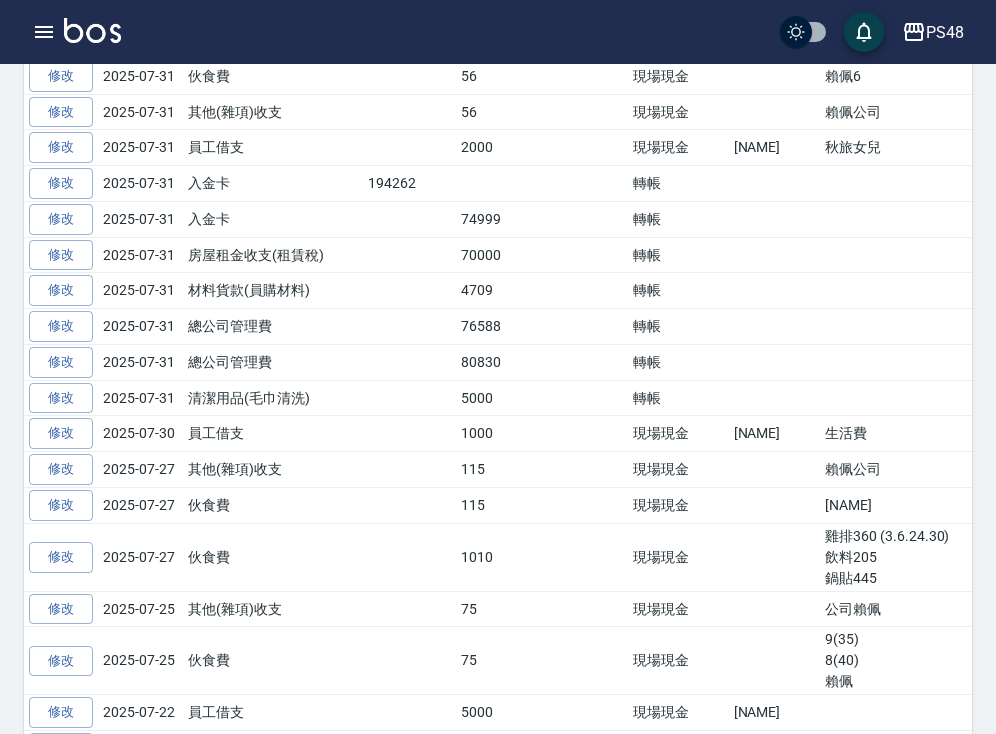 click on "4709" at bounding box center [498, 291] 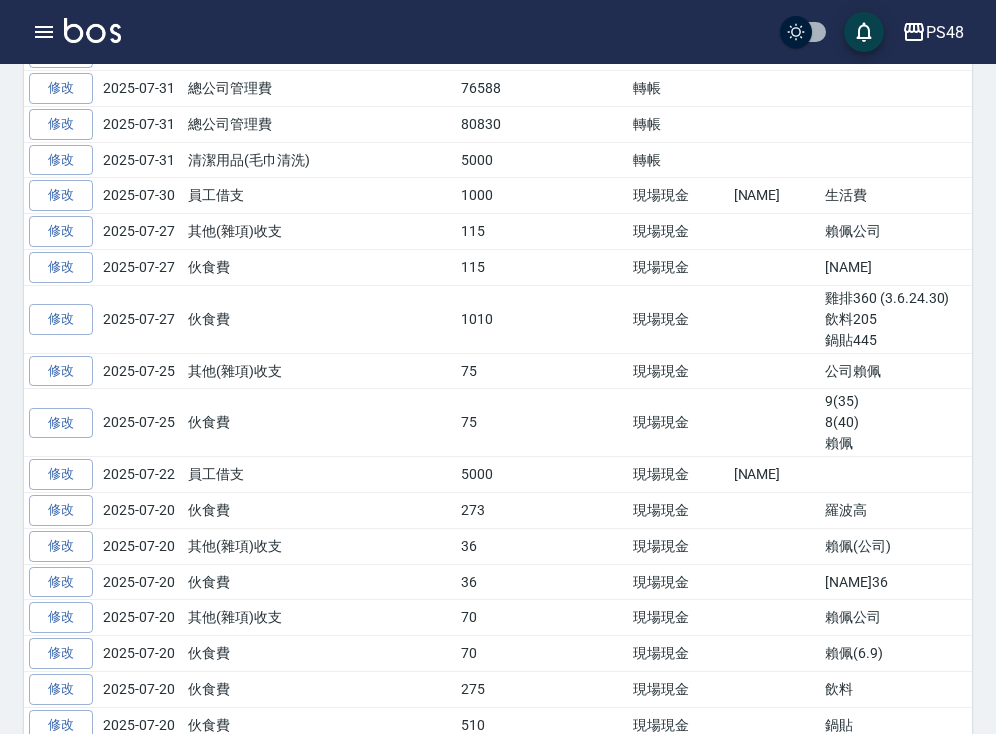 scroll, scrollTop: 0, scrollLeft: 0, axis: both 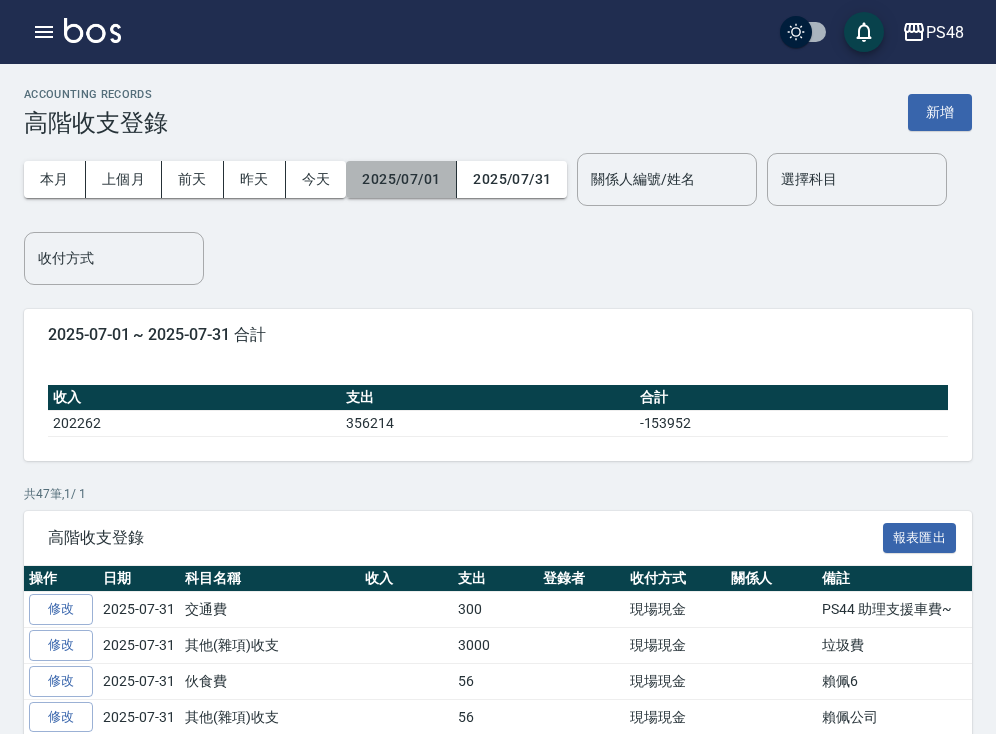 click on "2025/07/01" at bounding box center (401, 179) 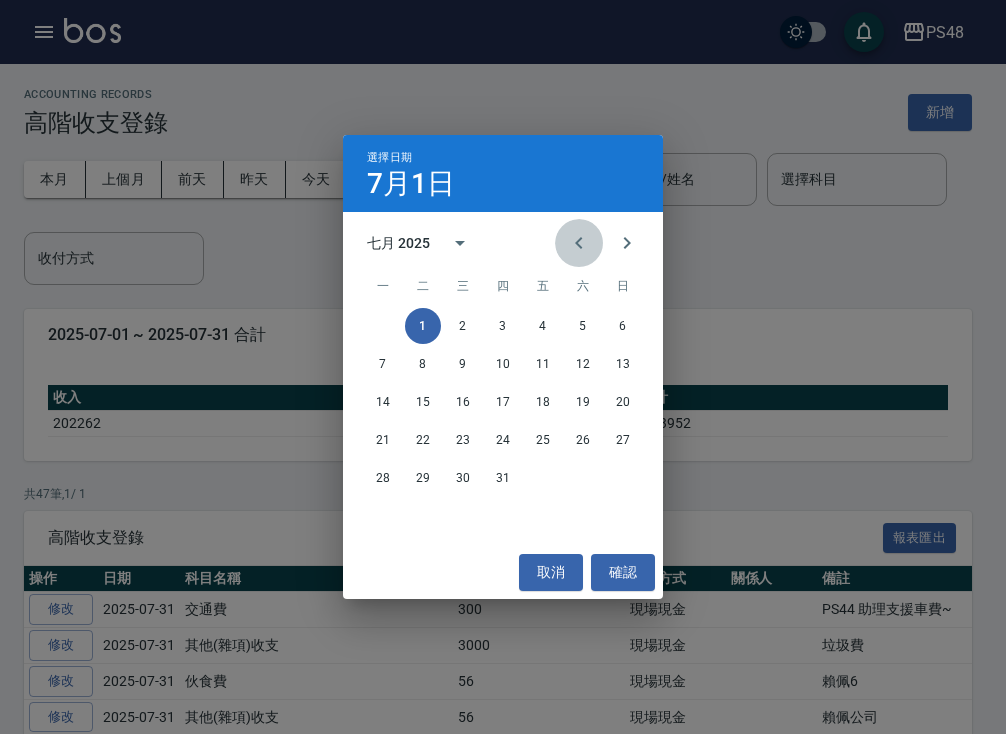 click 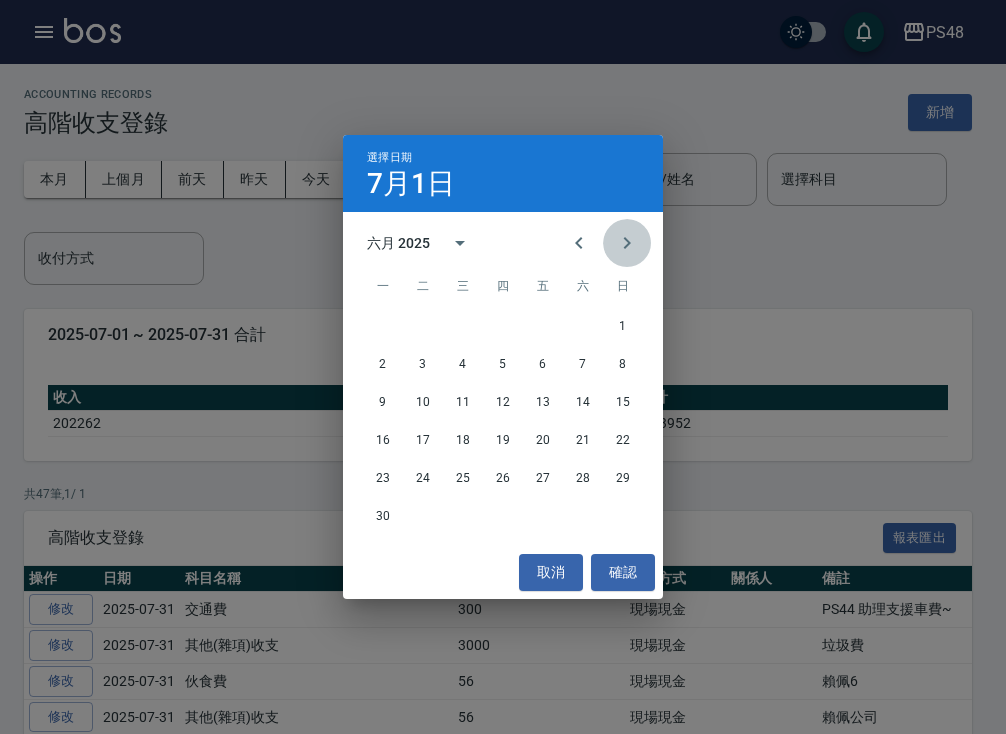 click 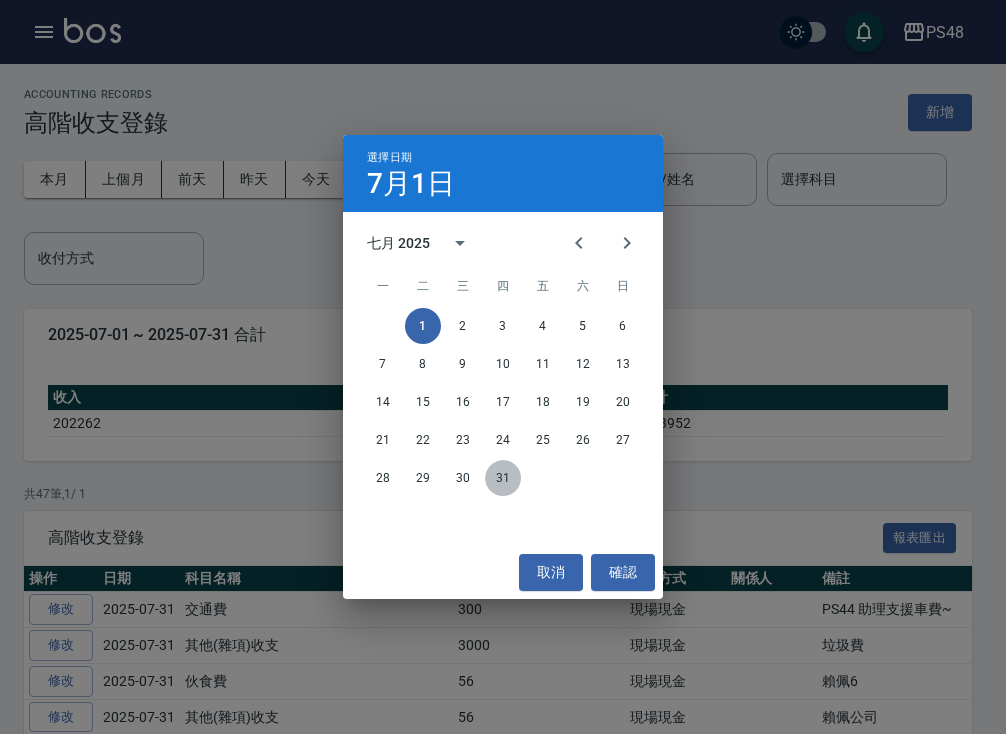click on "31" at bounding box center [503, 478] 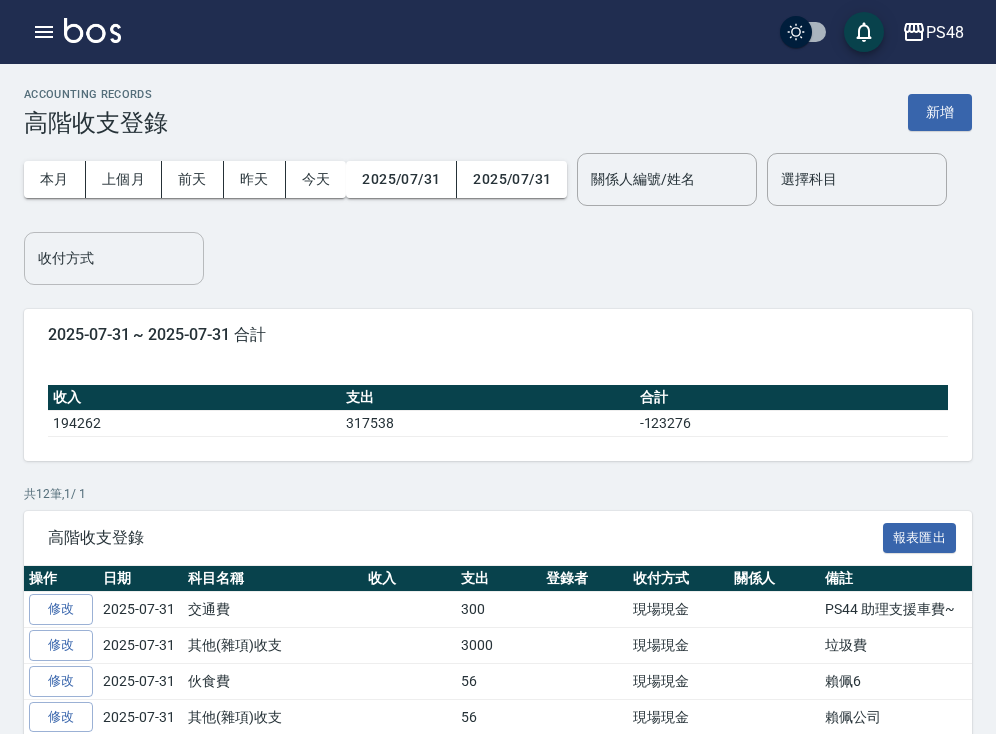 scroll, scrollTop: 0, scrollLeft: 0, axis: both 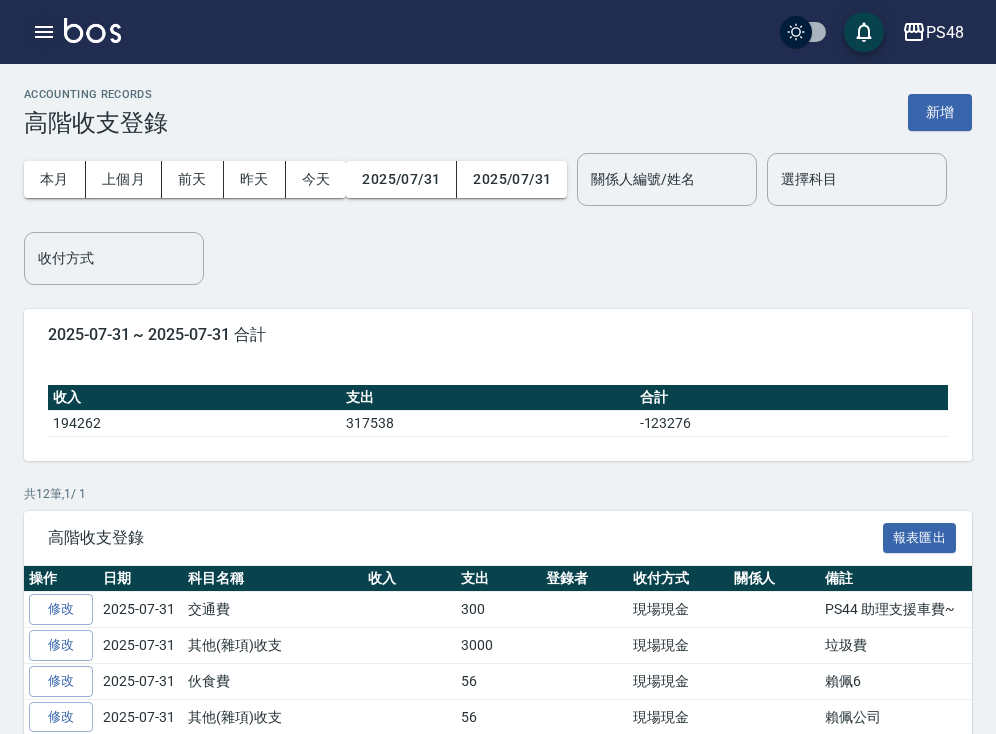 click 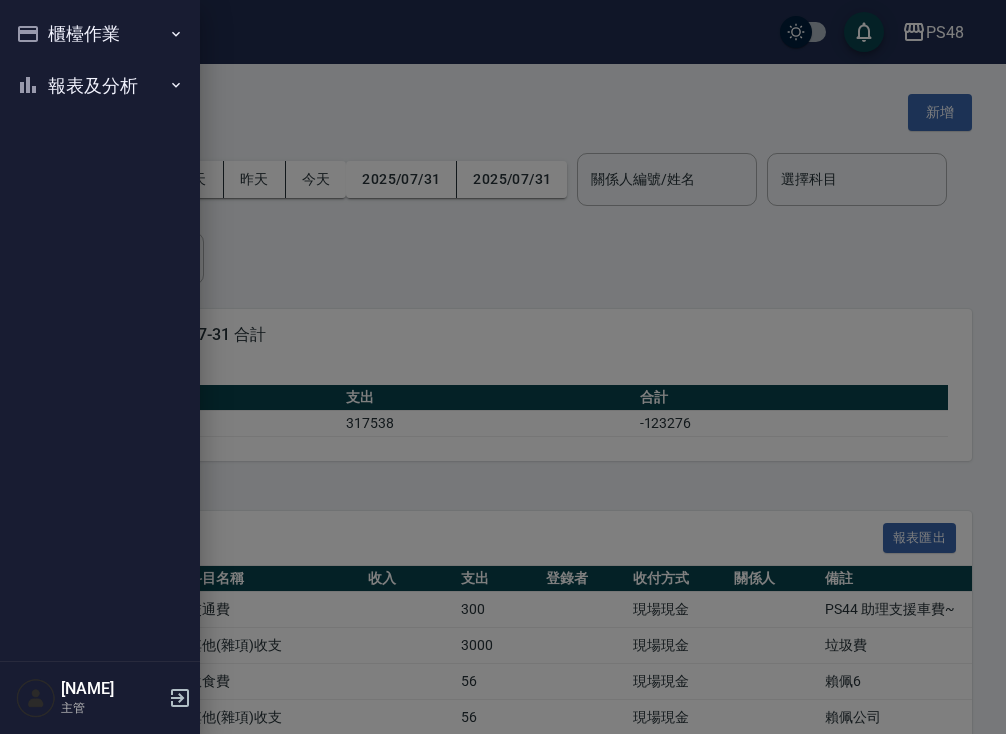 click on "報表及分析" at bounding box center (100, 86) 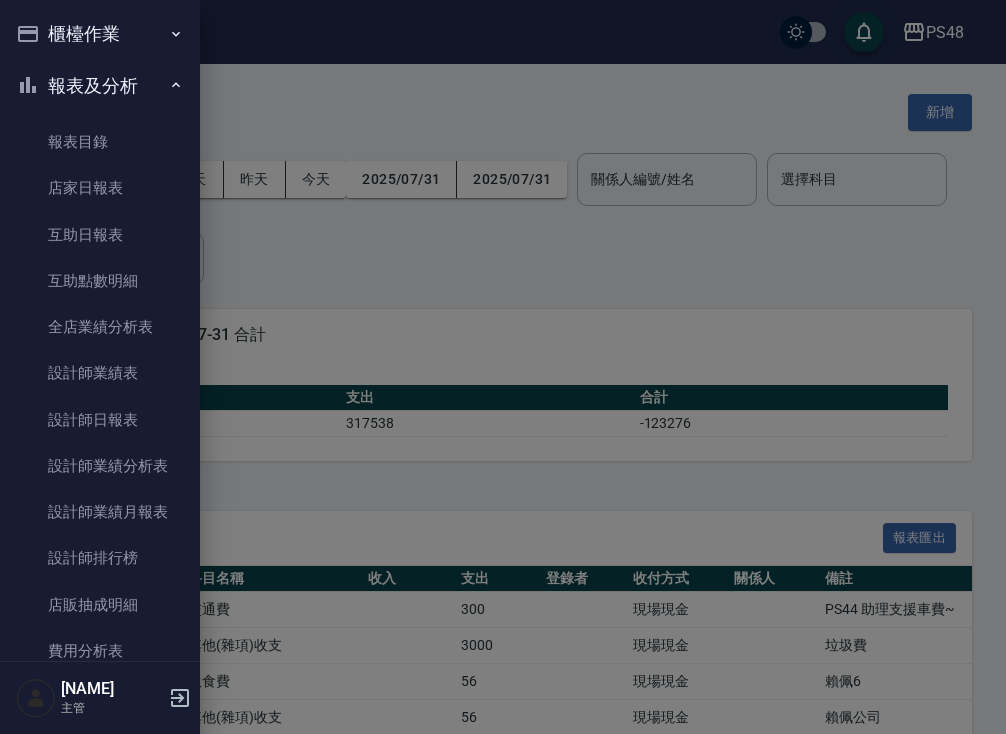 click on "櫃檯作業" at bounding box center [100, 34] 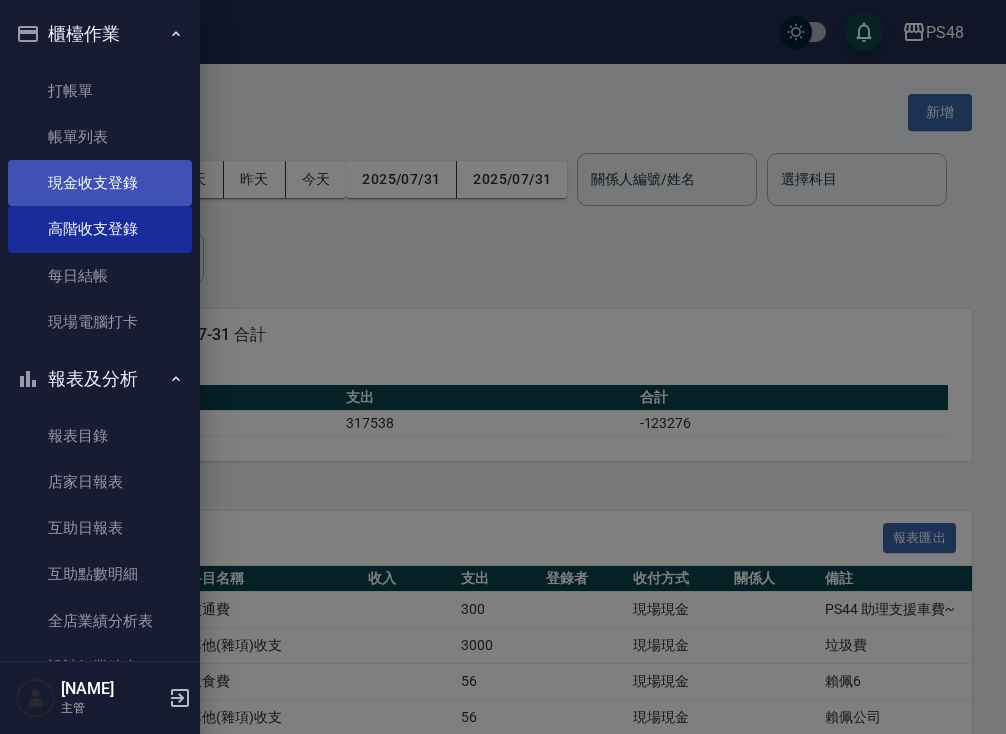 click on "現金收支登錄" at bounding box center [100, 183] 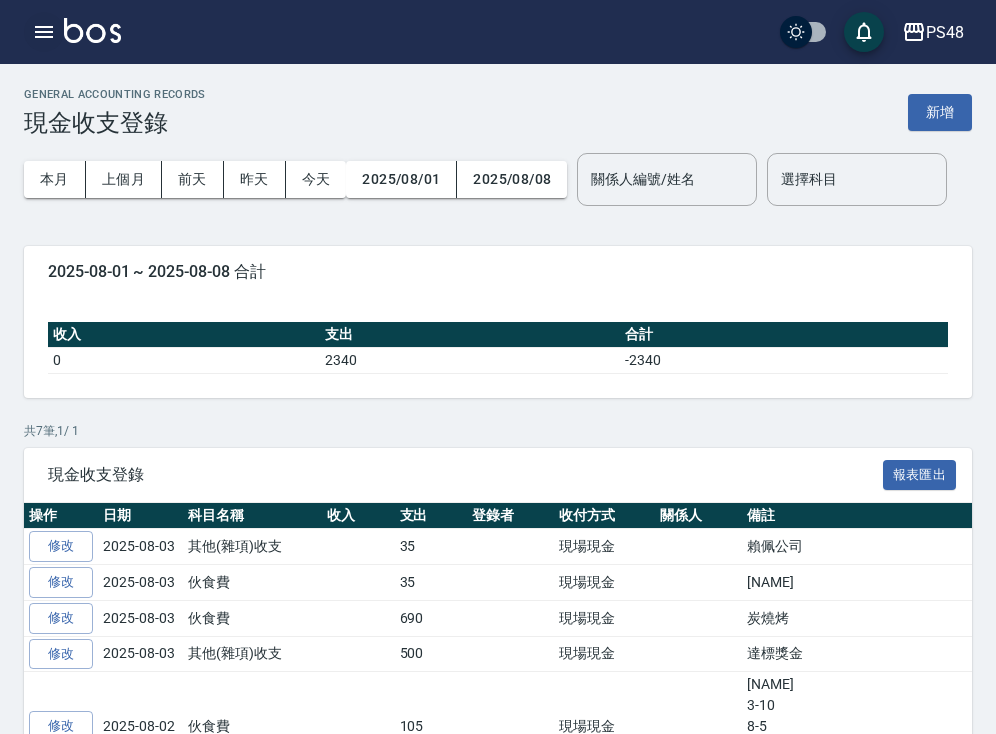 click 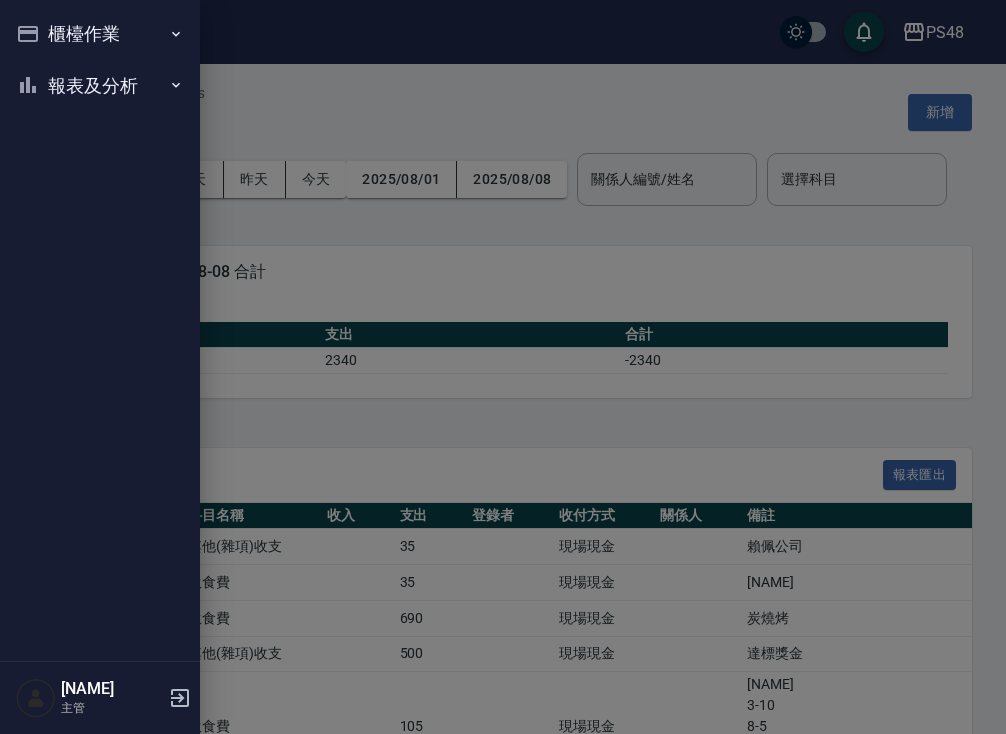 click on "報表及分析" at bounding box center [100, 86] 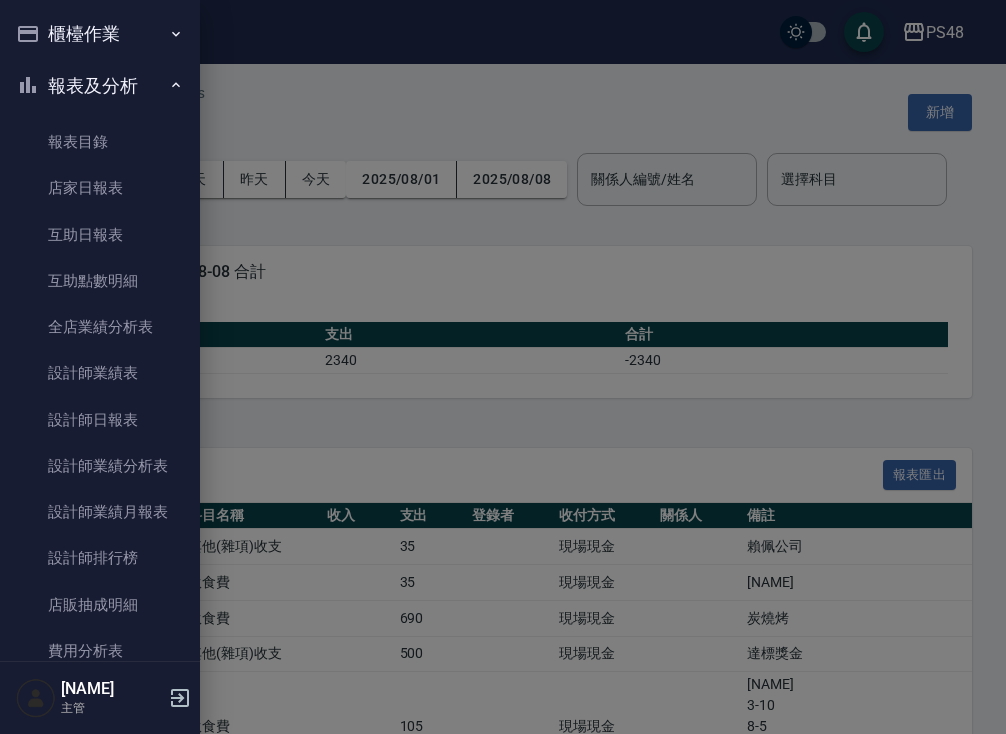 click on "櫃檯作業" at bounding box center [100, 34] 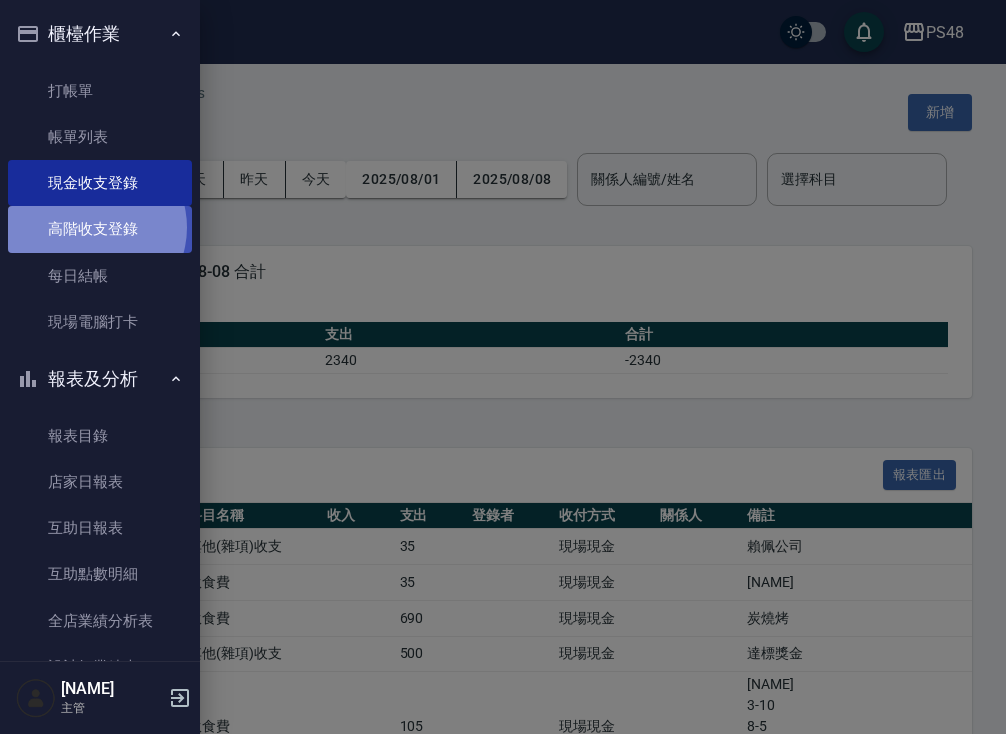 click on "高階收支登錄" at bounding box center [100, 229] 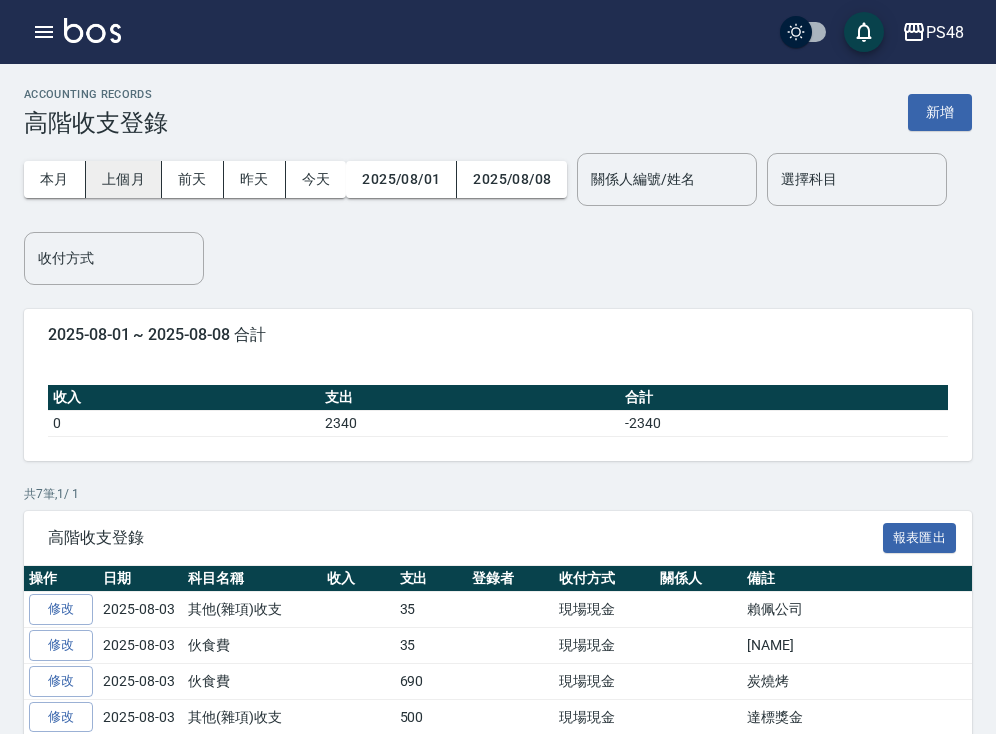 scroll, scrollTop: 0, scrollLeft: 0, axis: both 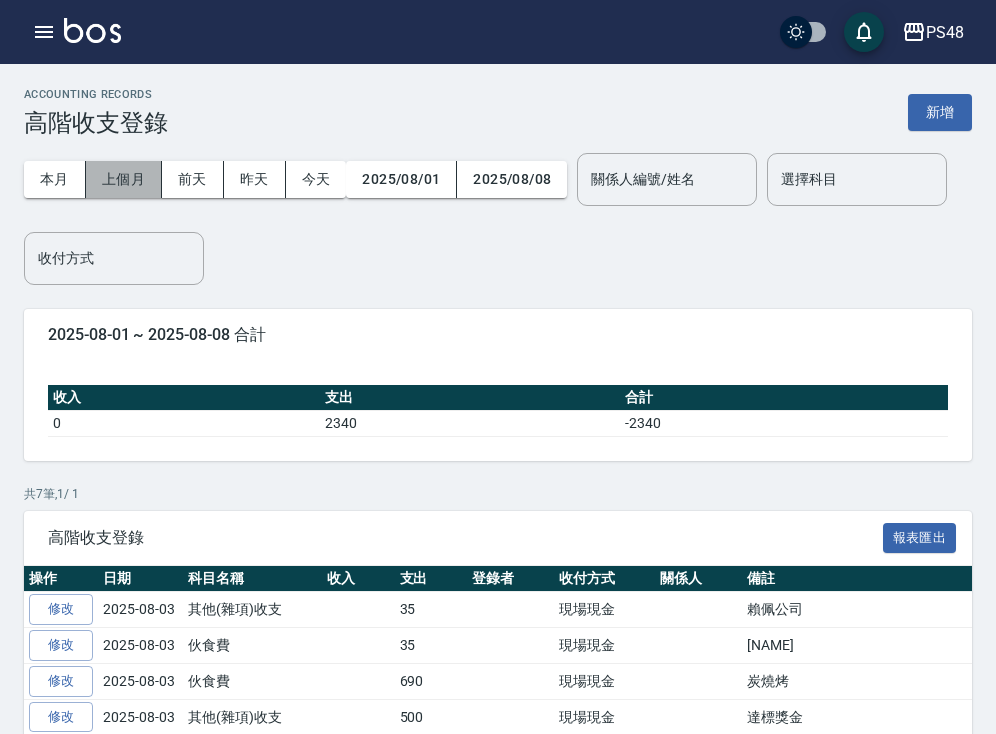 click on "上個月" at bounding box center (124, 179) 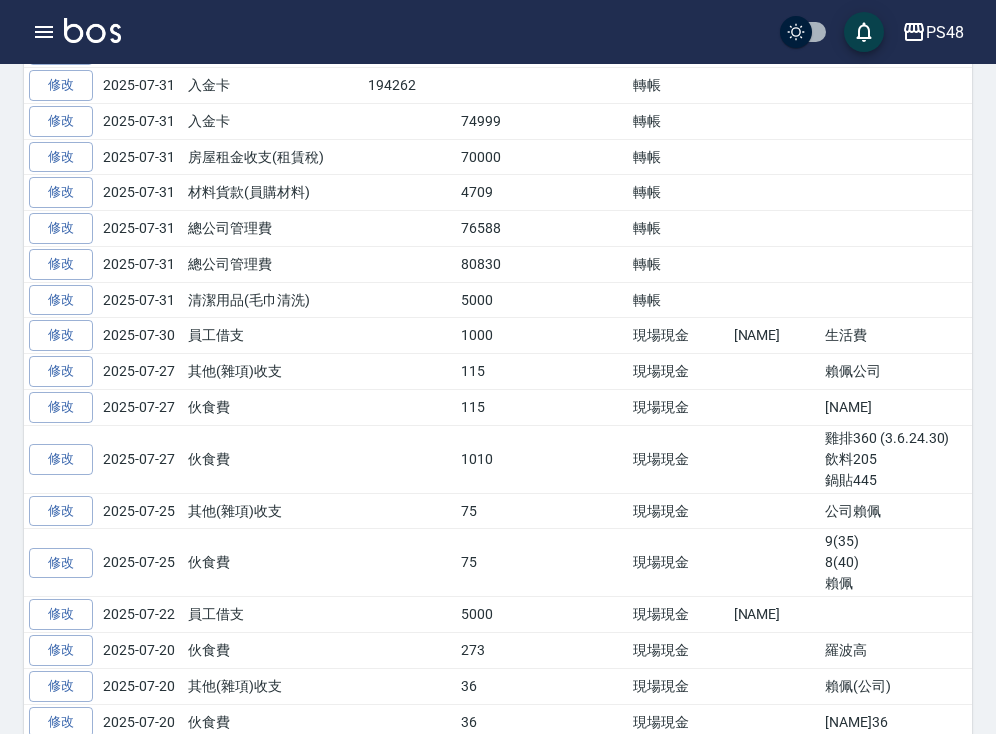 scroll, scrollTop: 304, scrollLeft: 0, axis: vertical 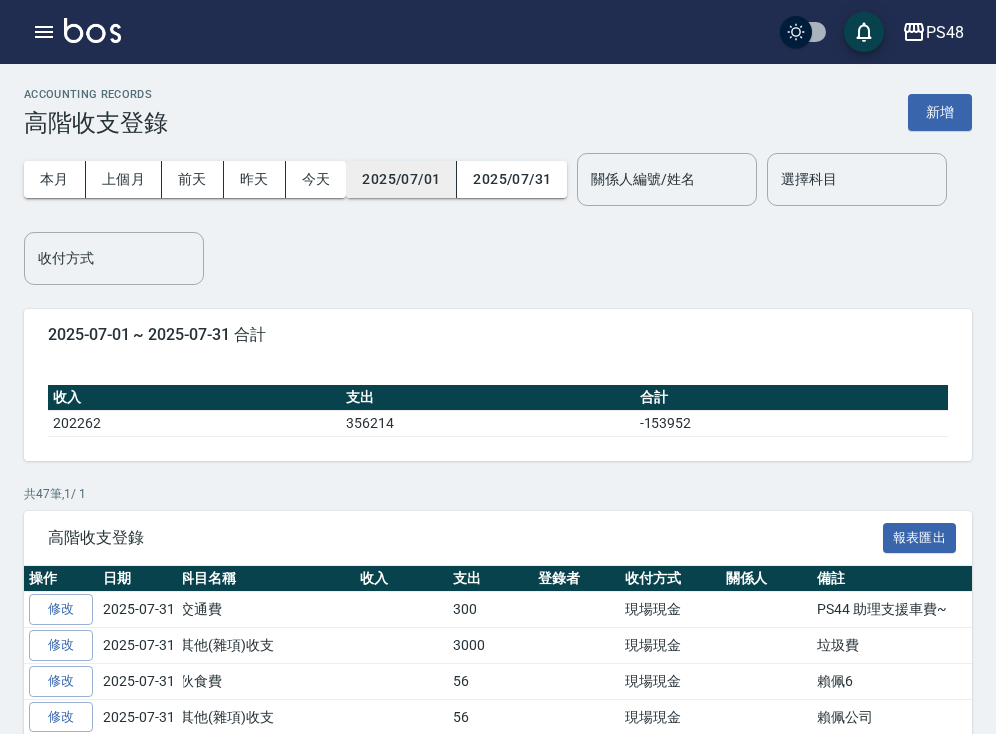 click on "2025/07/01" at bounding box center (401, 179) 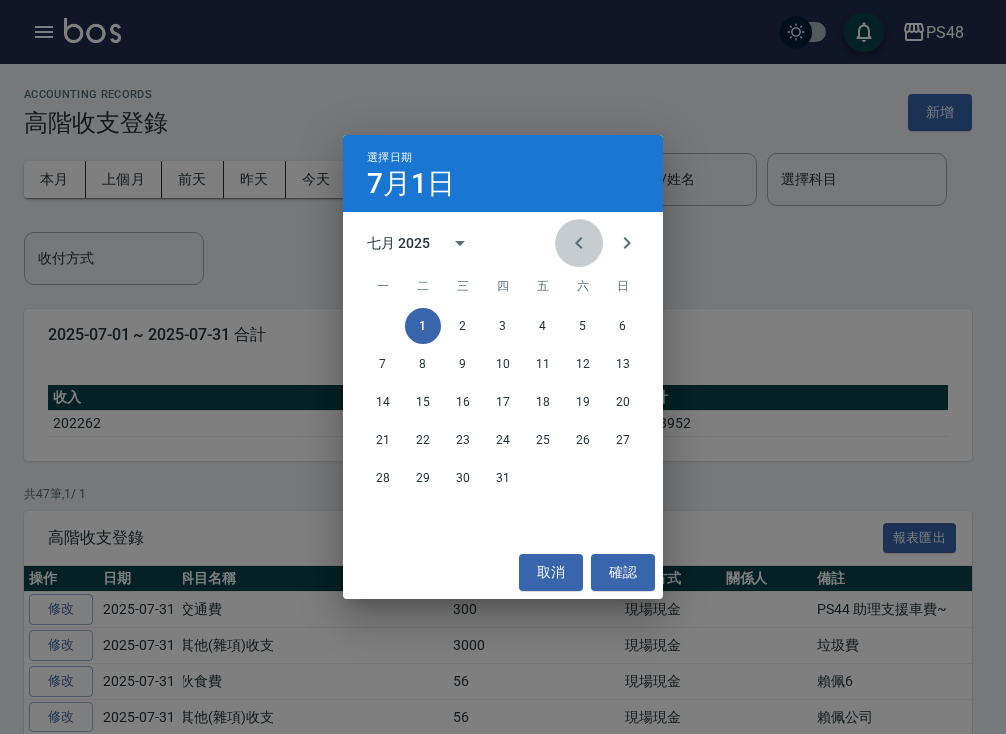 click 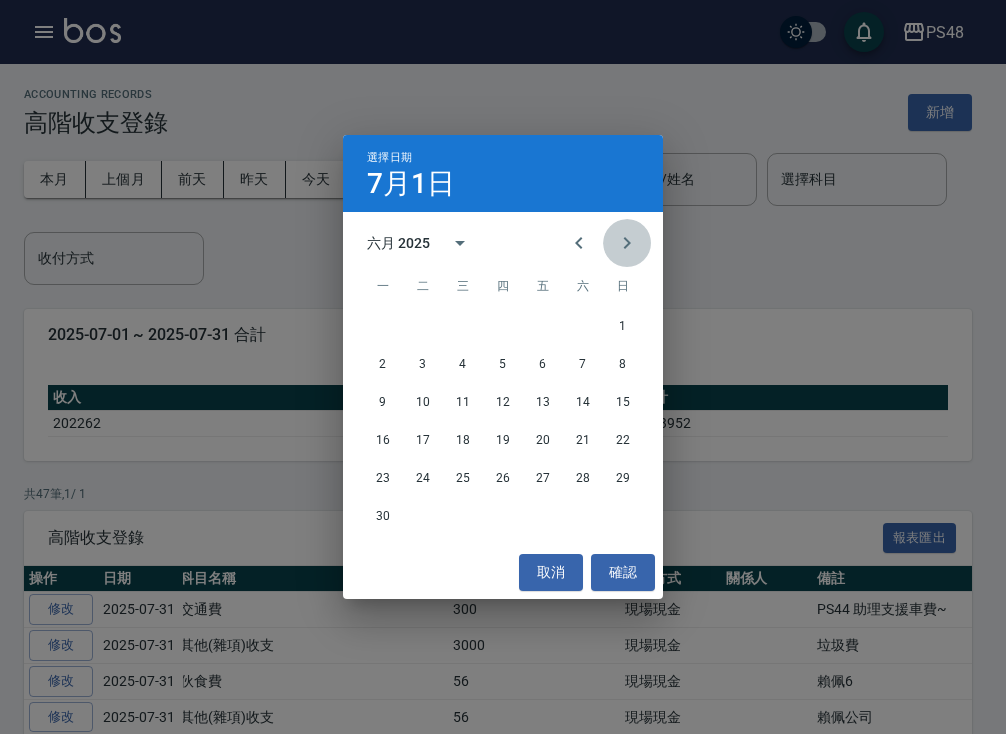 click 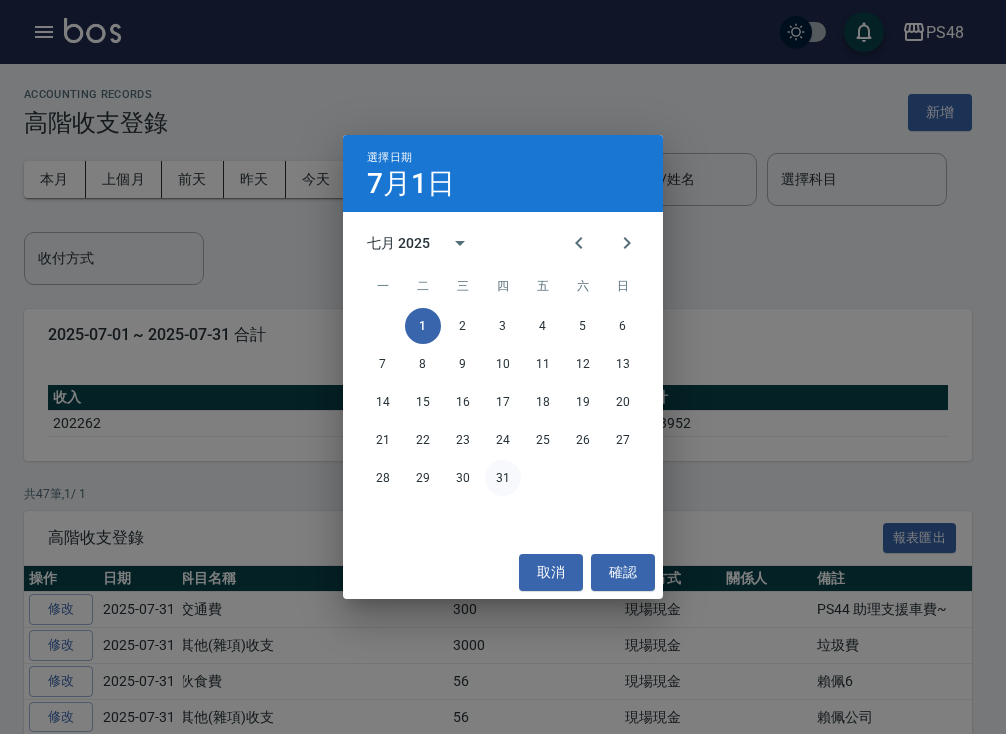 click on "31" at bounding box center [503, 478] 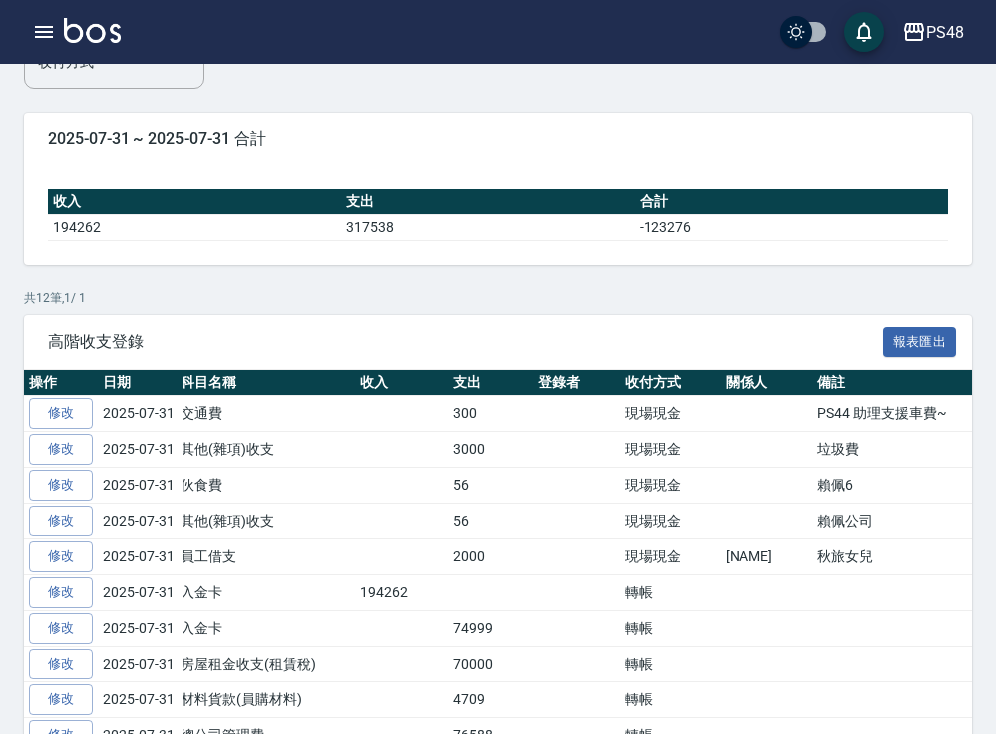 scroll, scrollTop: 126, scrollLeft: 0, axis: vertical 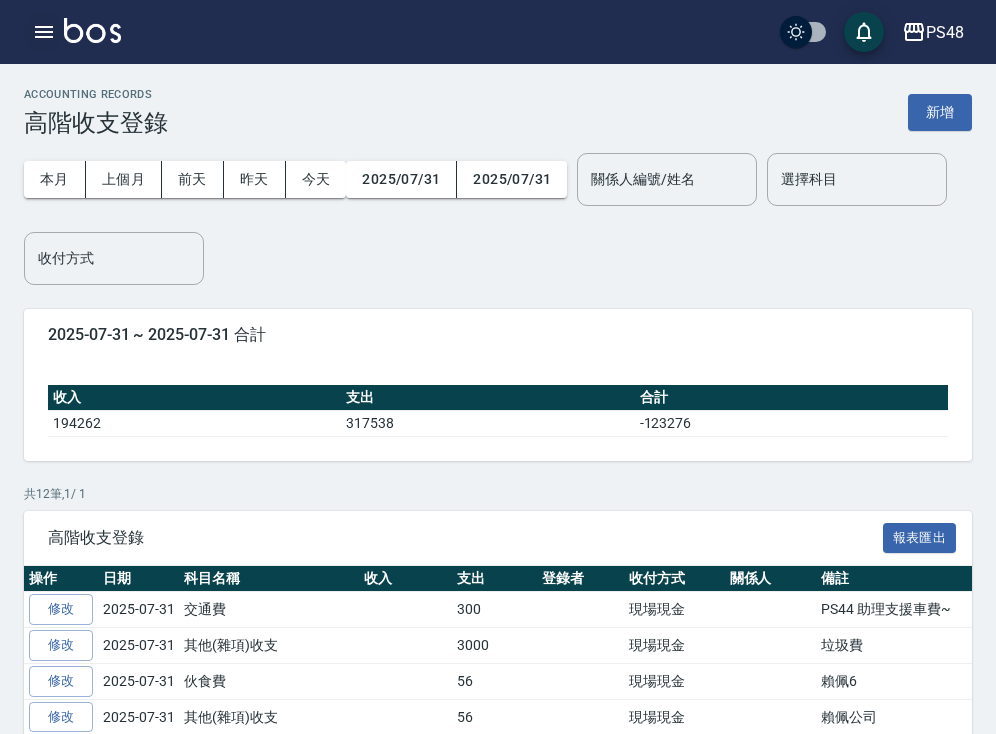 click 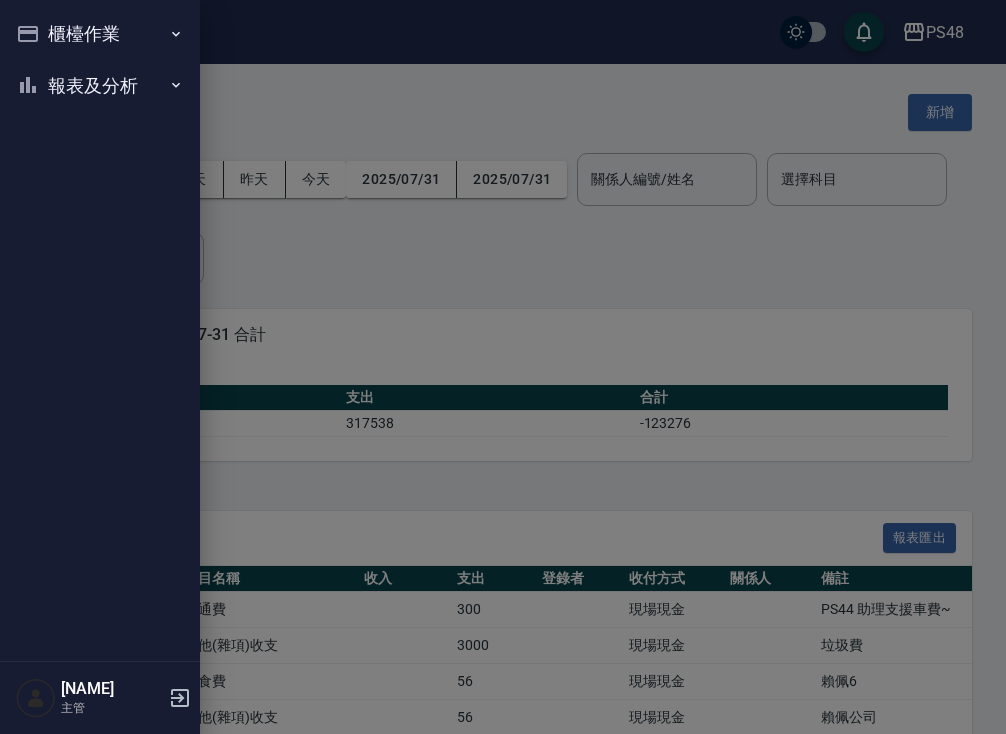 click on "櫃檯作業" at bounding box center (100, 34) 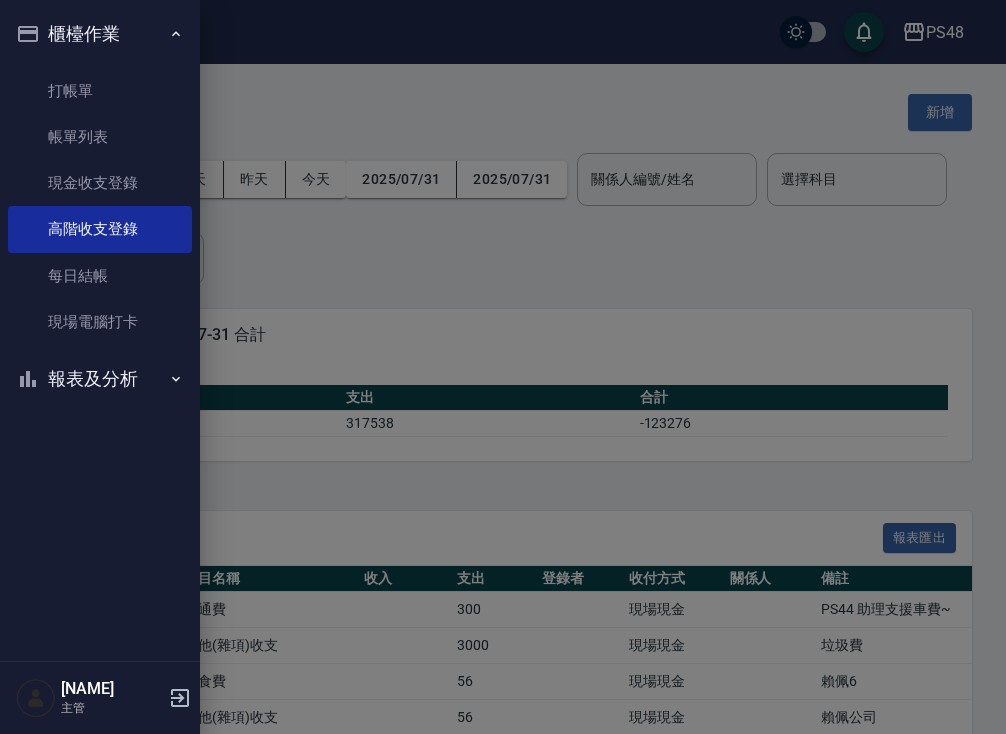 click at bounding box center [503, 367] 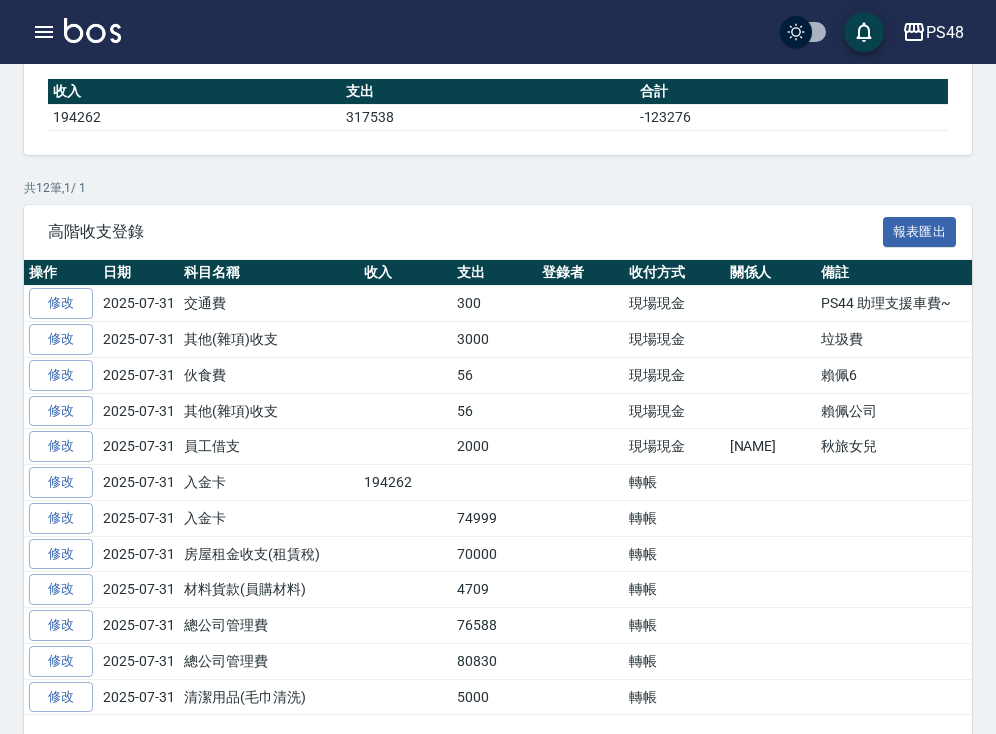 scroll, scrollTop: 356, scrollLeft: 0, axis: vertical 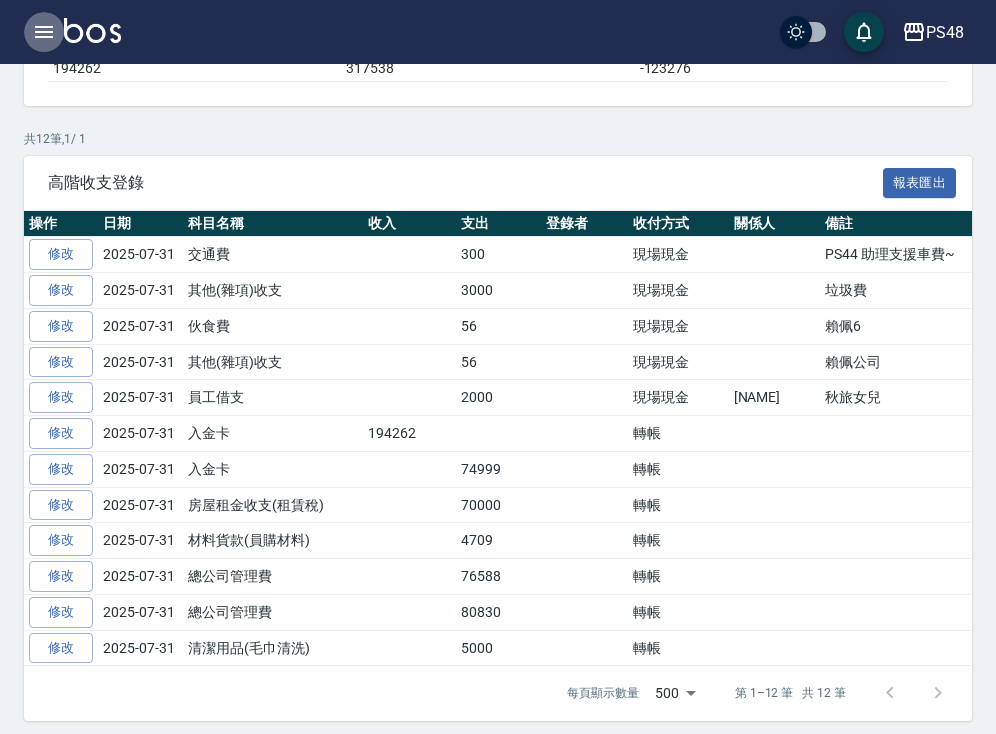 click 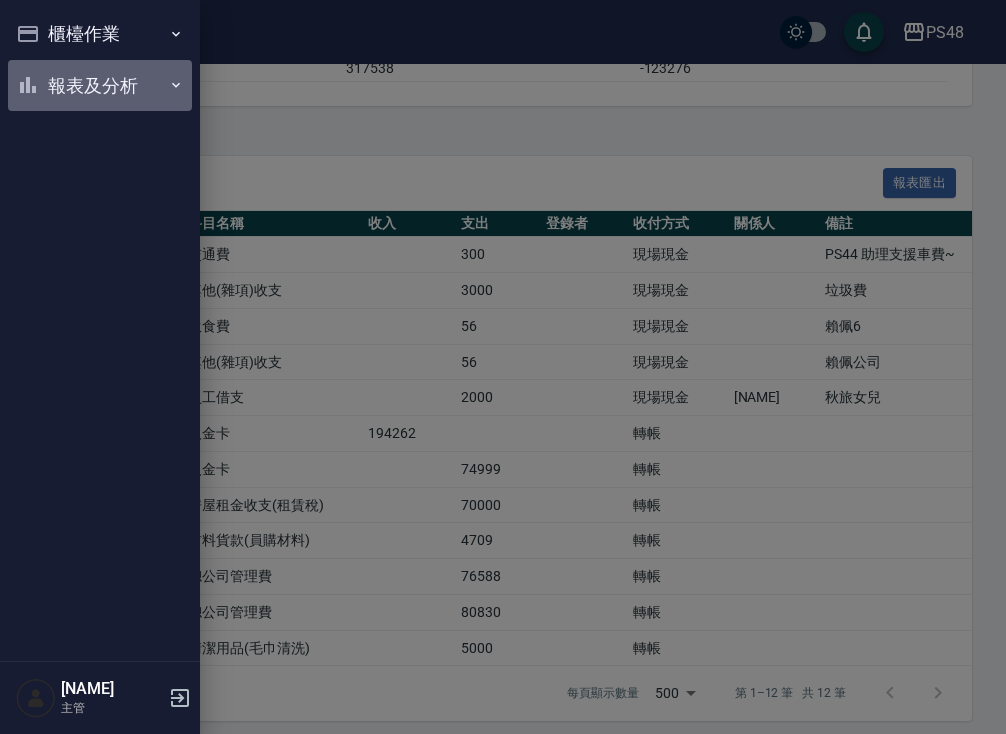 click on "報表及分析" at bounding box center (100, 86) 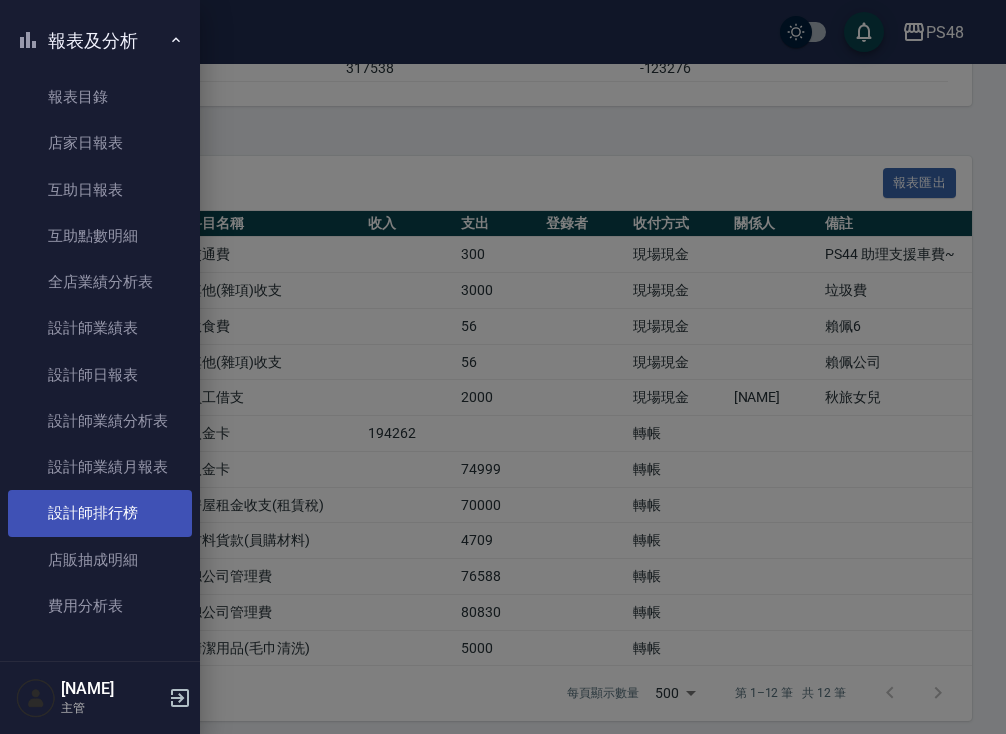 scroll, scrollTop: 41, scrollLeft: 0, axis: vertical 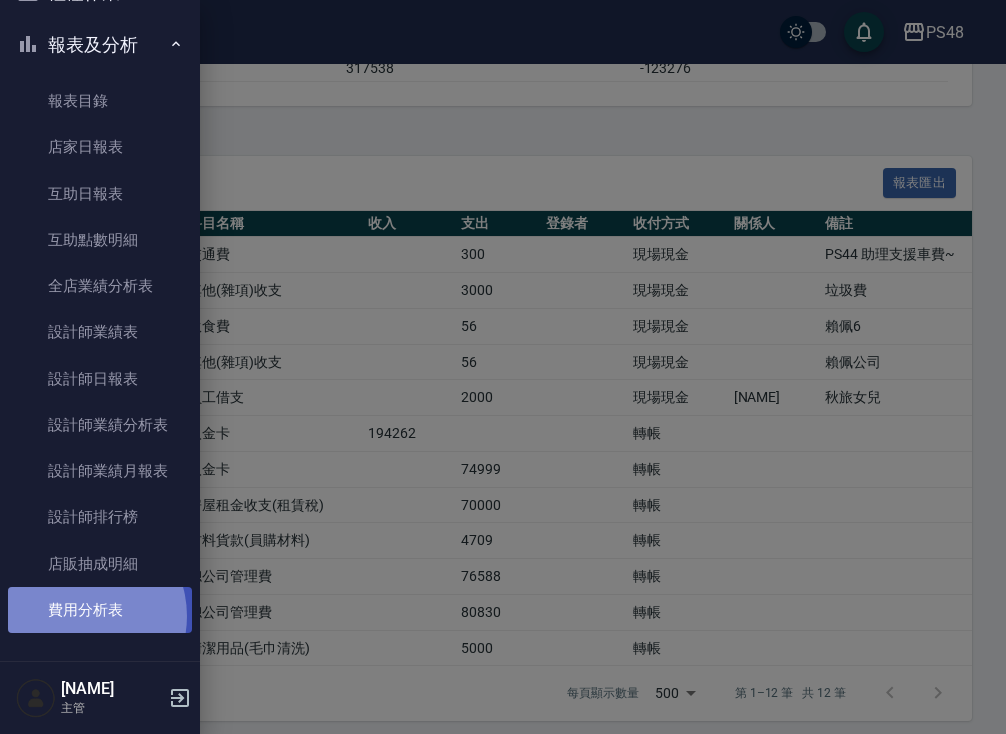 click on "費用分析表" at bounding box center (100, 610) 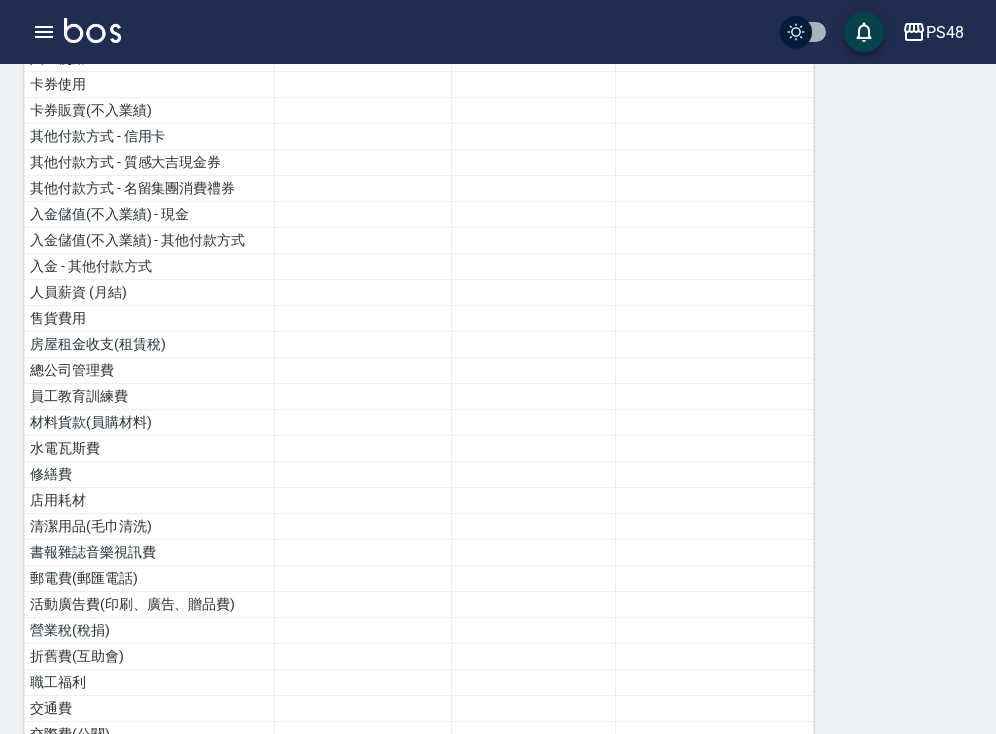 scroll, scrollTop: 813, scrollLeft: 0, axis: vertical 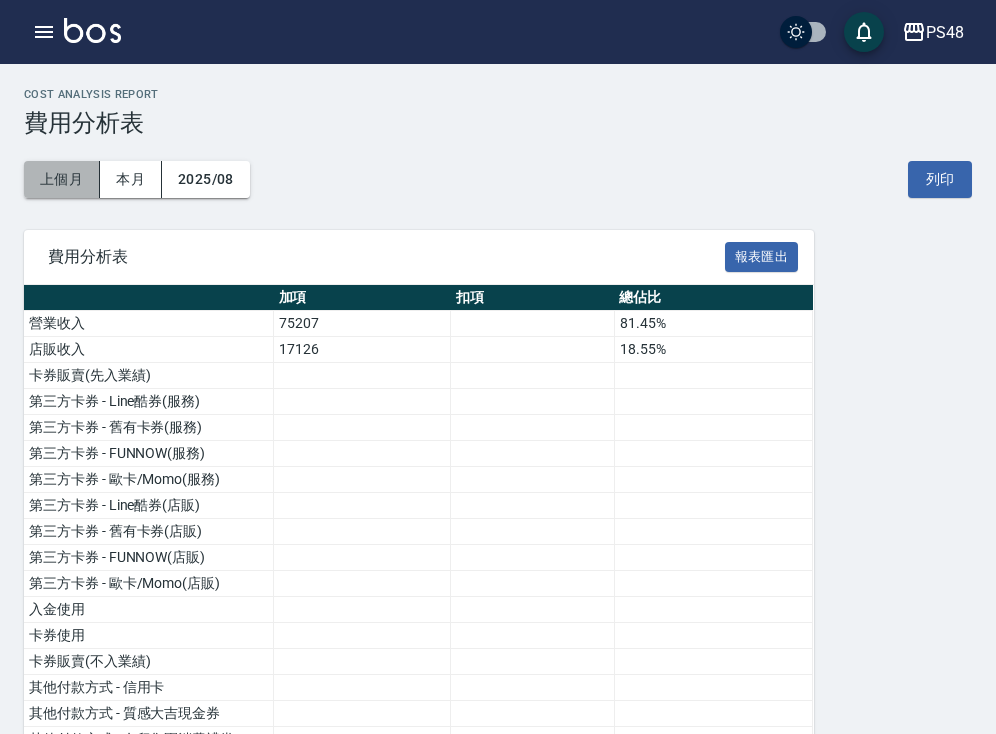 click on "上個月" at bounding box center [62, 179] 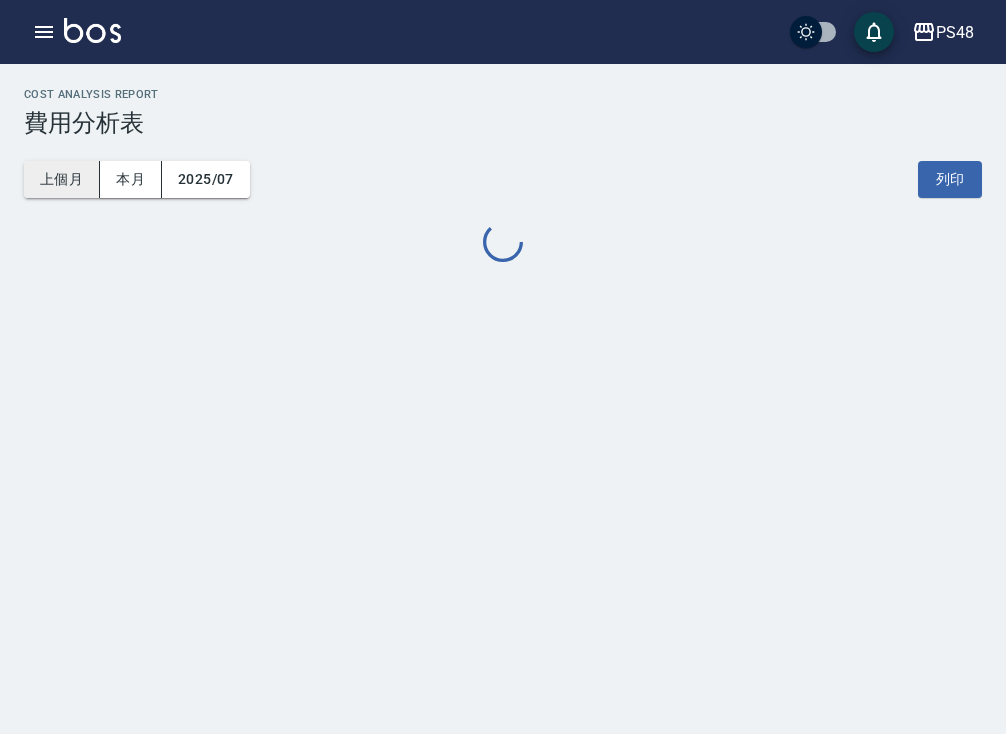 click on "上個月" at bounding box center (62, 179) 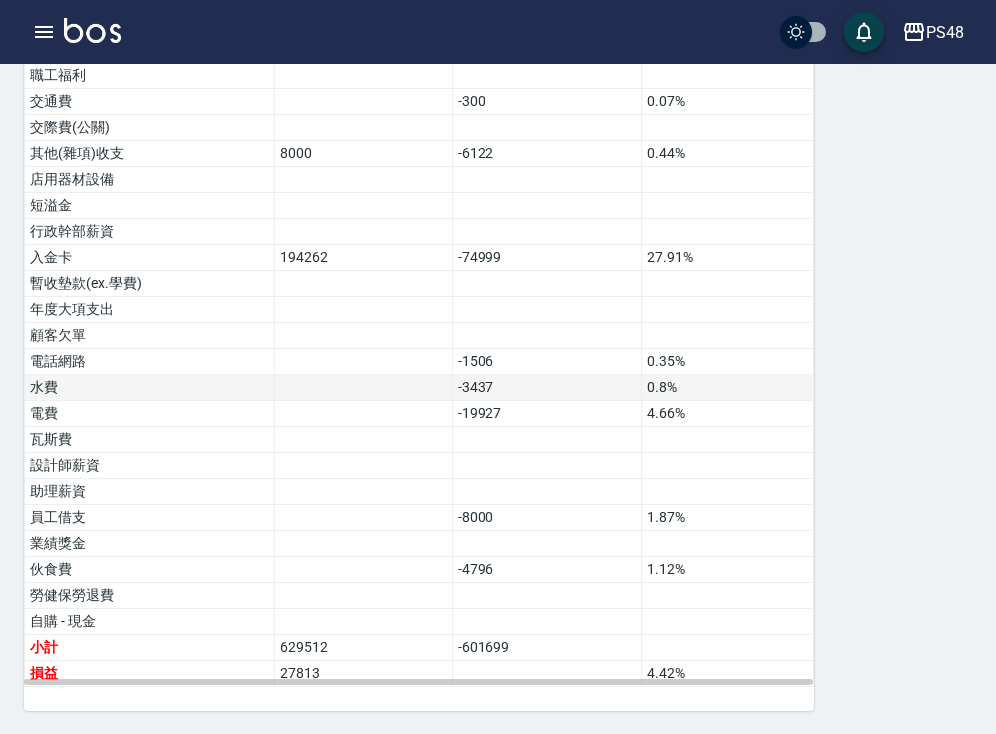 scroll, scrollTop: 1069, scrollLeft: 0, axis: vertical 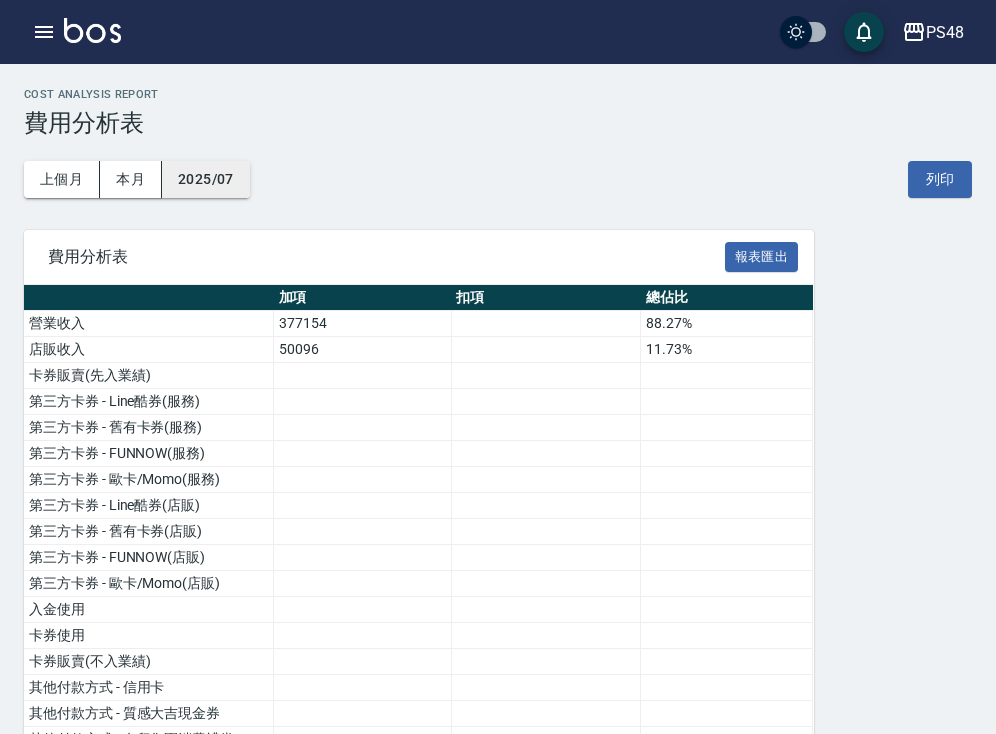 click on "2025/07" at bounding box center [206, 179] 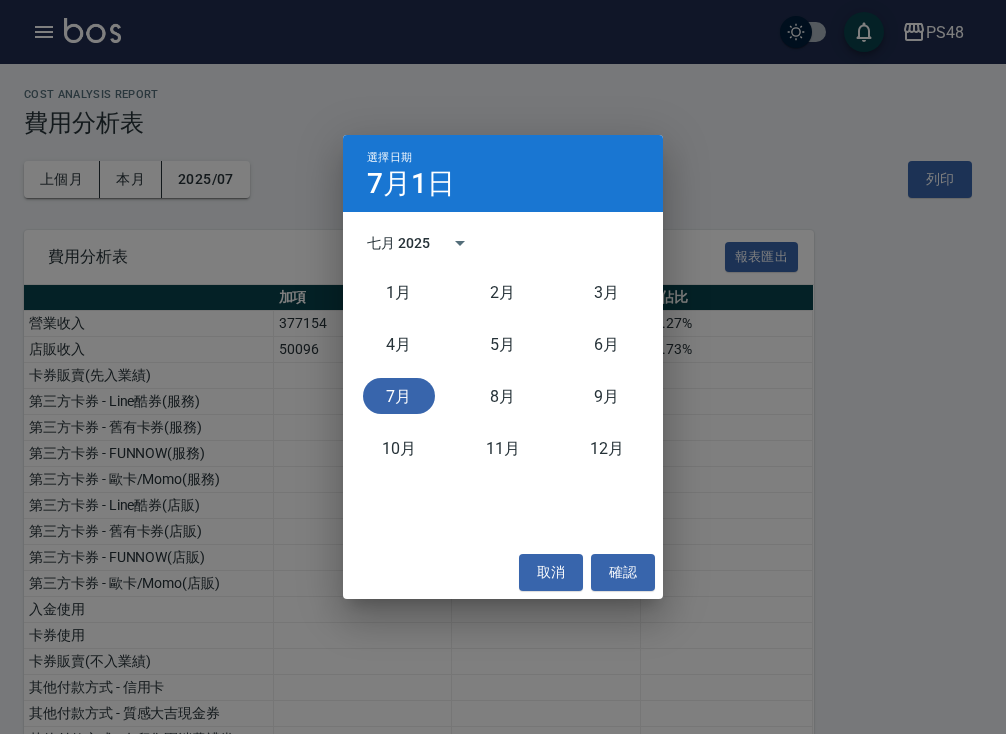 click on "選擇日期 7月1日 七月 2025 1月 2月 3月 4月 5月 6月 7月 8月 9月 10月 11月 12月 取消 確認" at bounding box center [503, 367] 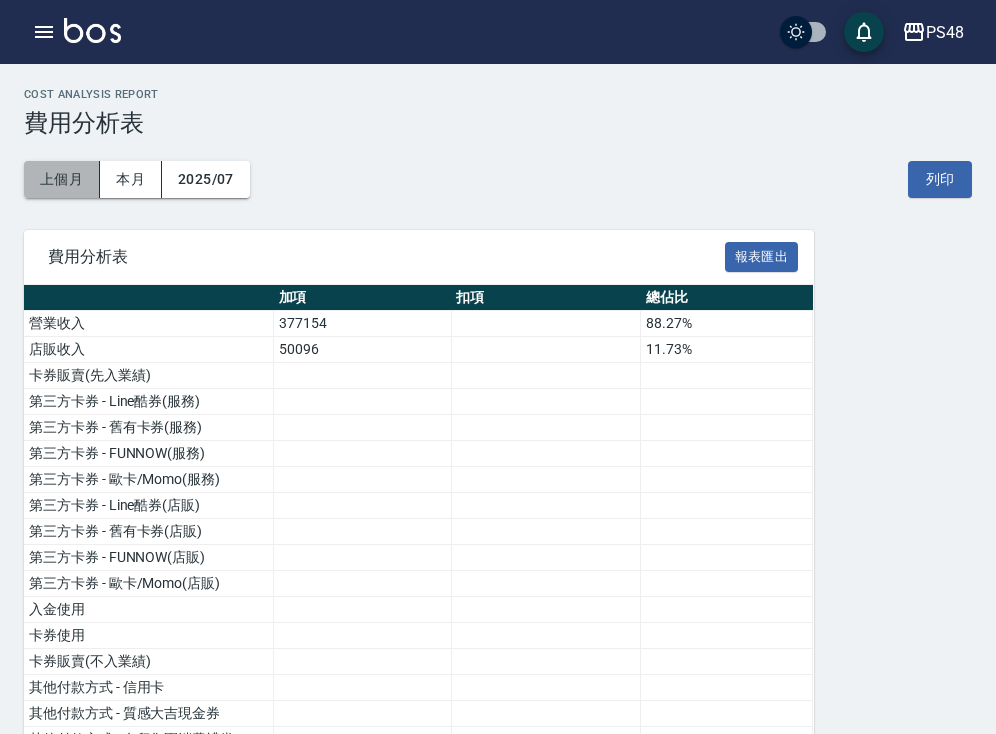 click on "上個月" at bounding box center (62, 179) 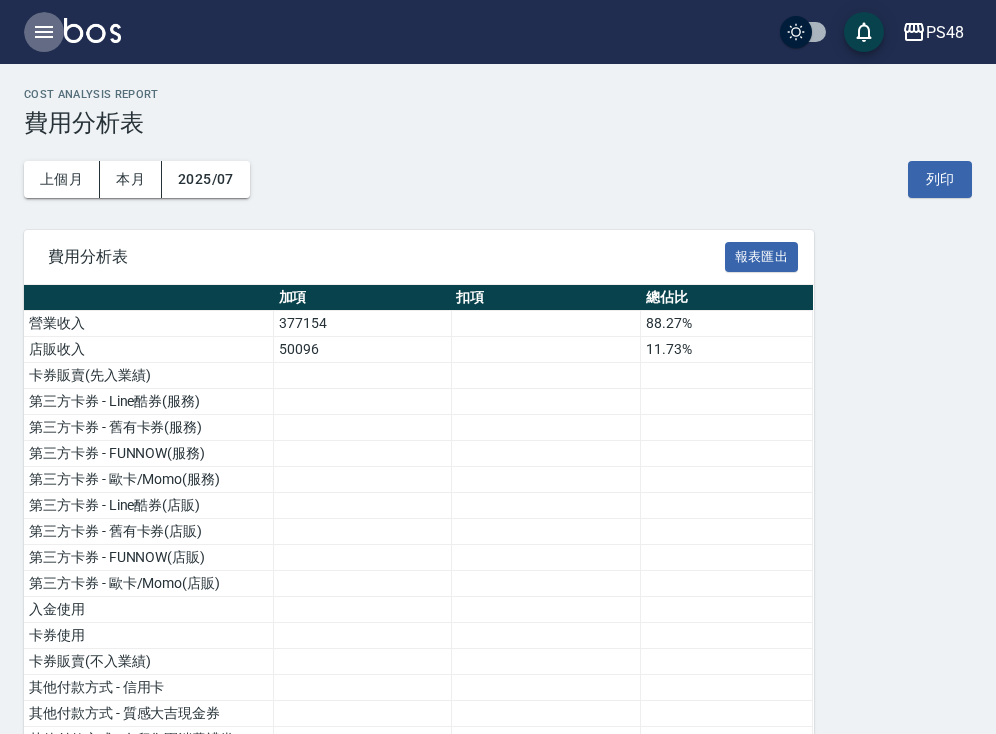 click 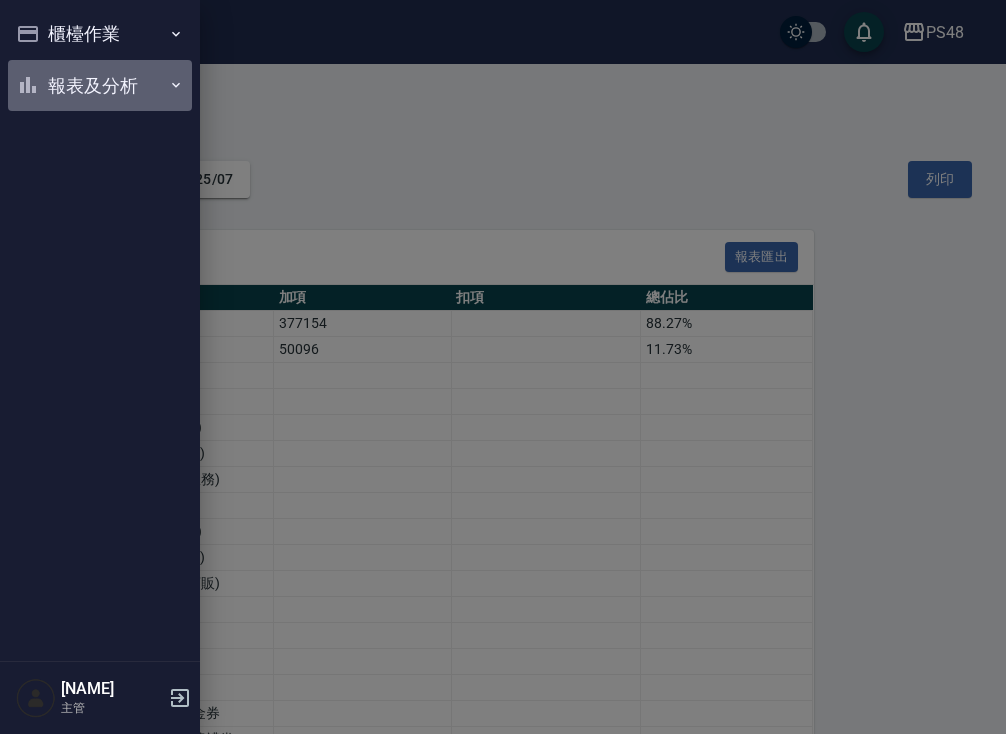 click on "報表及分析" at bounding box center [100, 86] 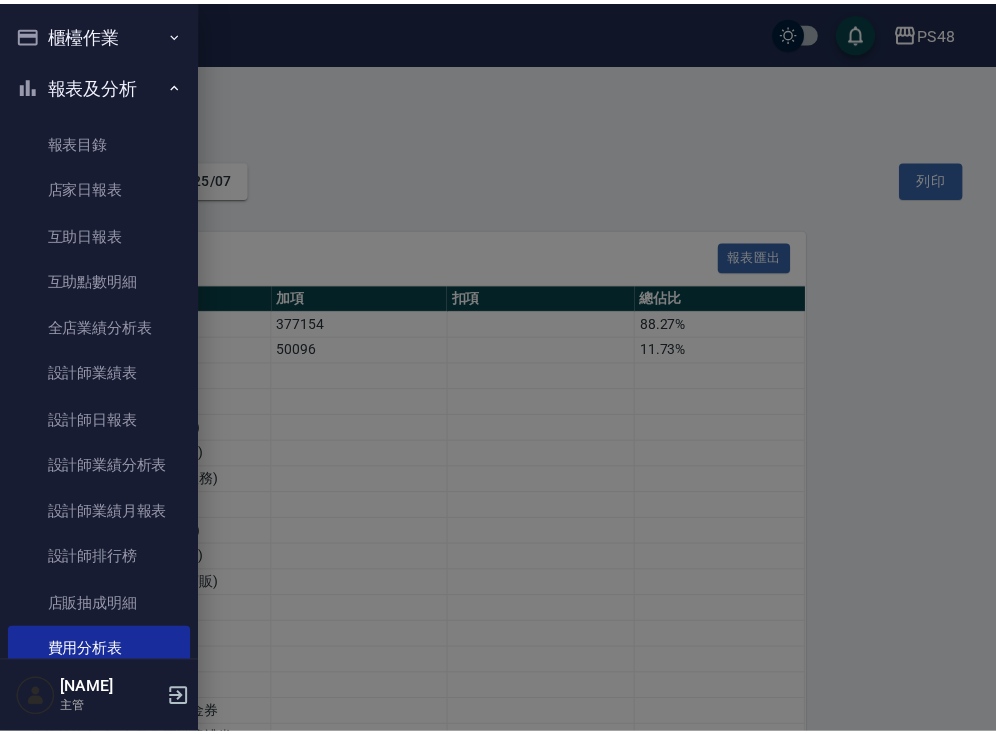 scroll, scrollTop: 0, scrollLeft: 0, axis: both 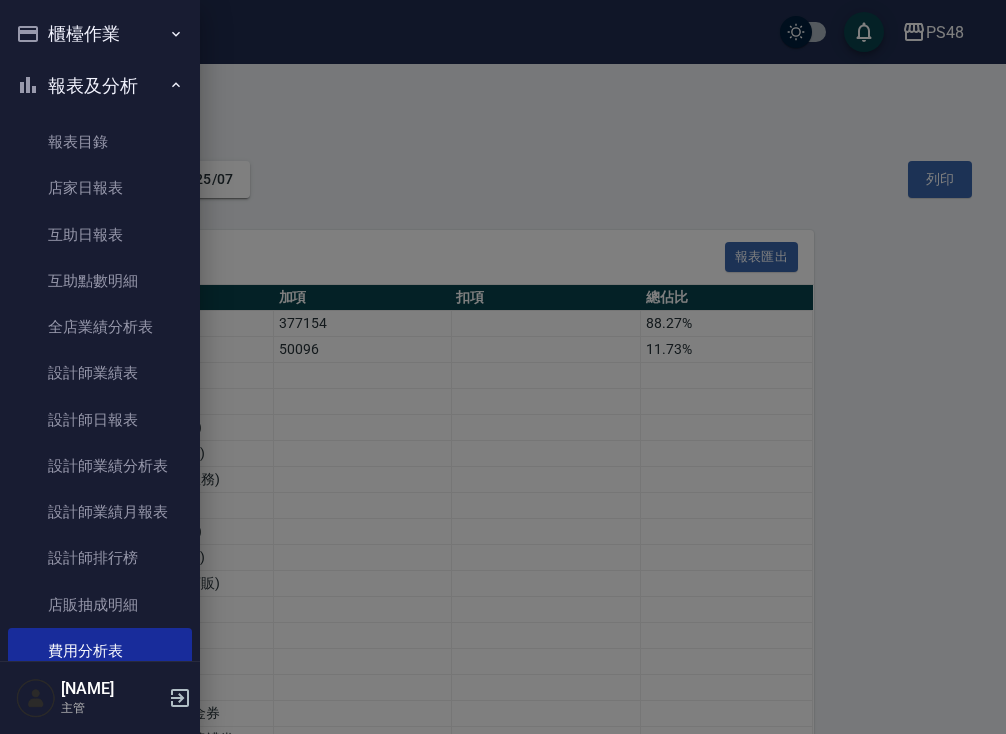 click on "櫃檯作業" at bounding box center [100, 34] 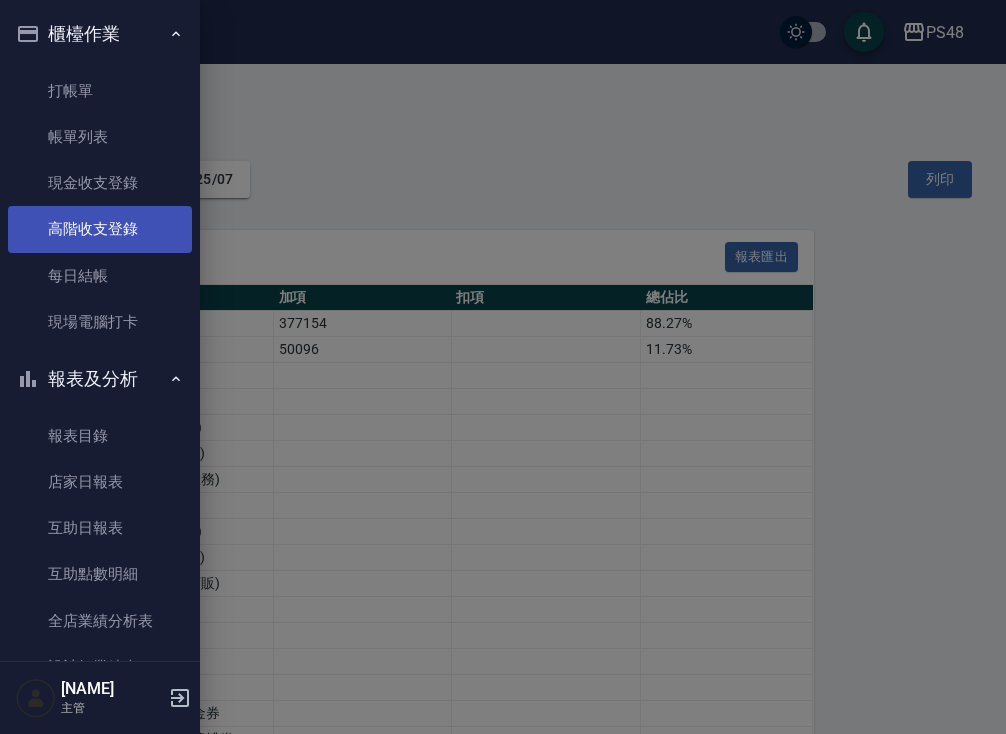 click on "高階收支登錄" at bounding box center (100, 229) 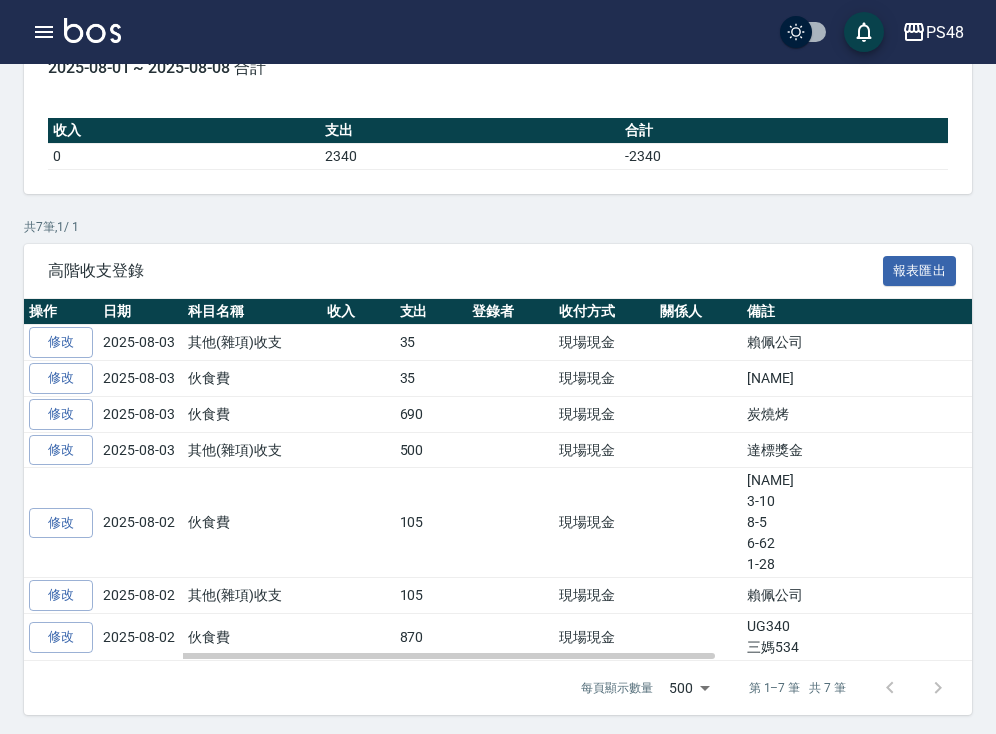 scroll, scrollTop: 178, scrollLeft: 0, axis: vertical 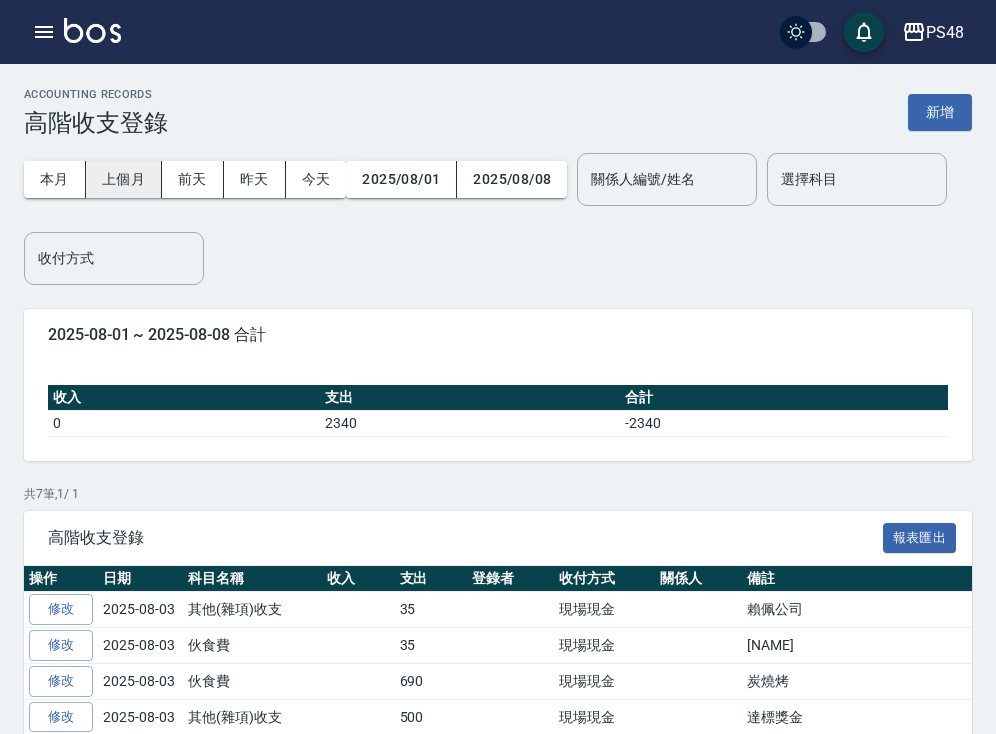 click on "上個月" at bounding box center (124, 179) 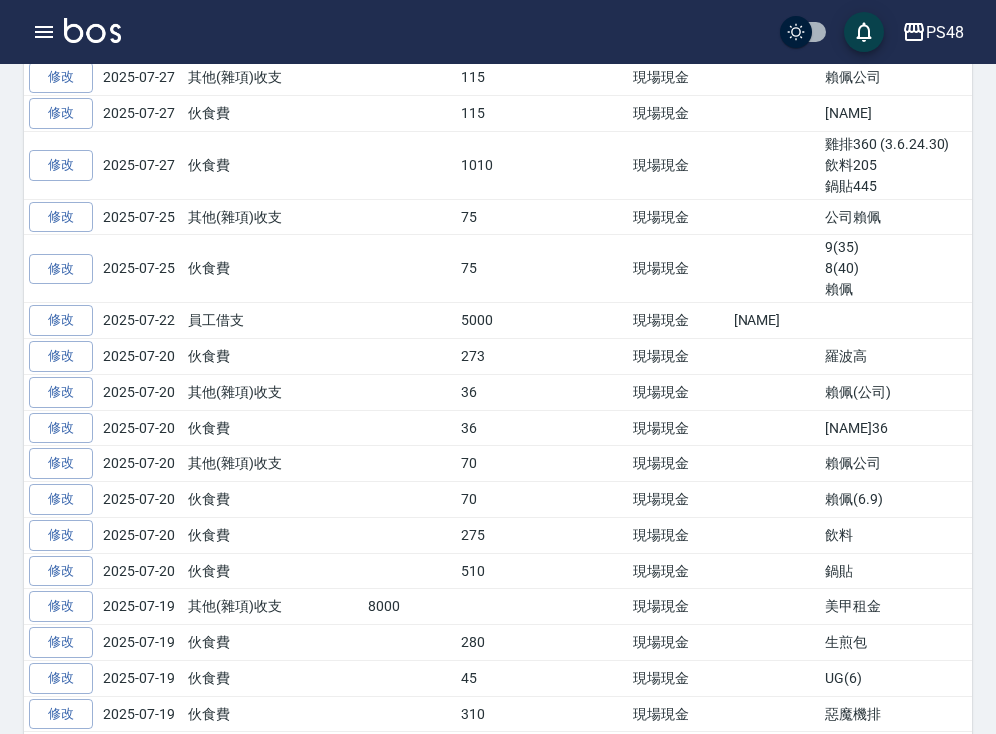 scroll, scrollTop: 718, scrollLeft: 0, axis: vertical 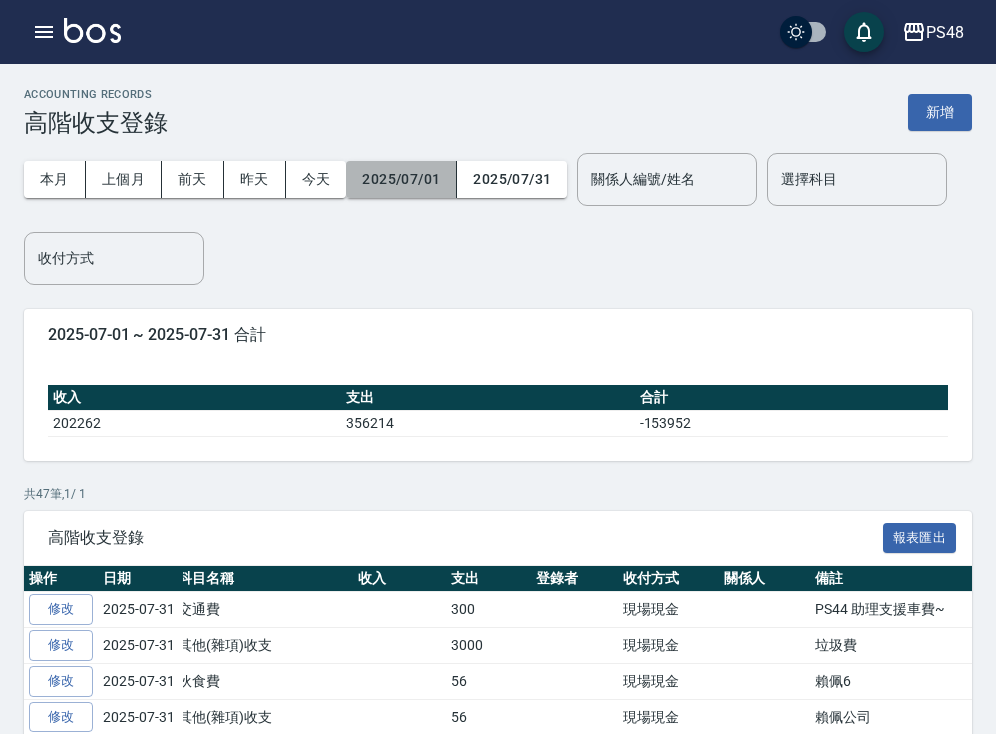 click on "2025/07/01" at bounding box center [401, 179] 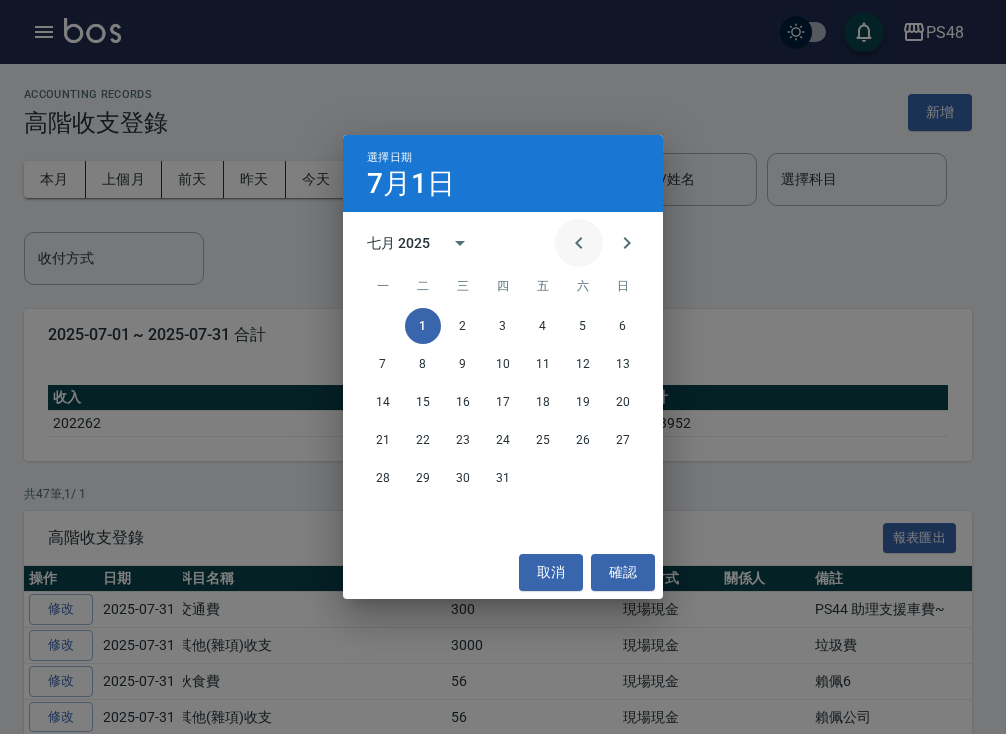 click 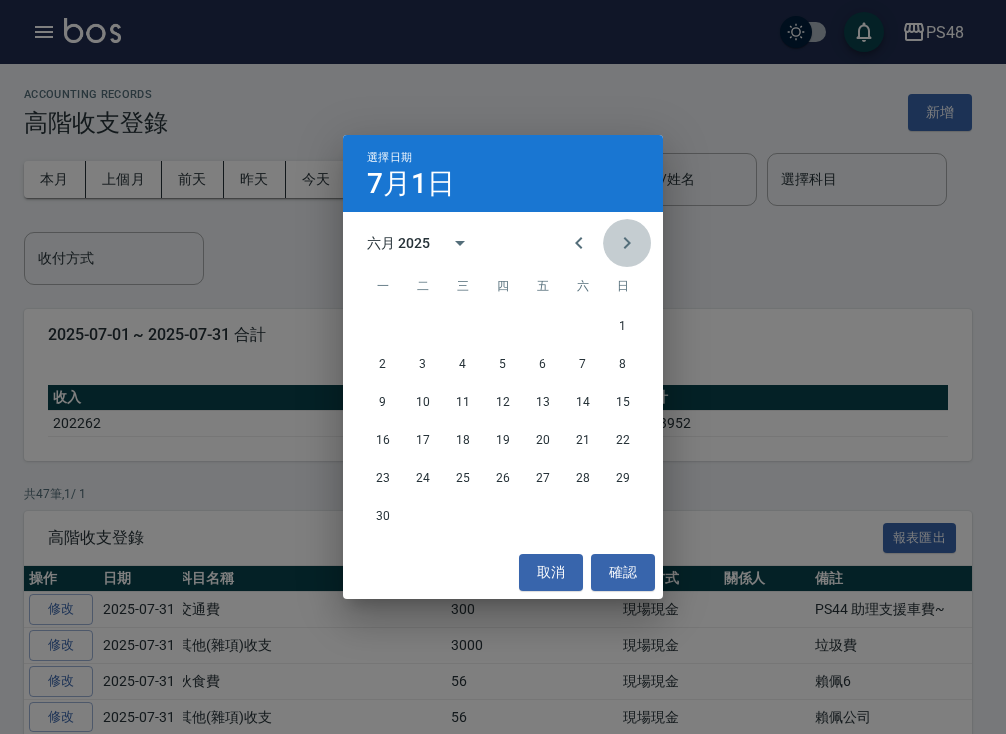 click 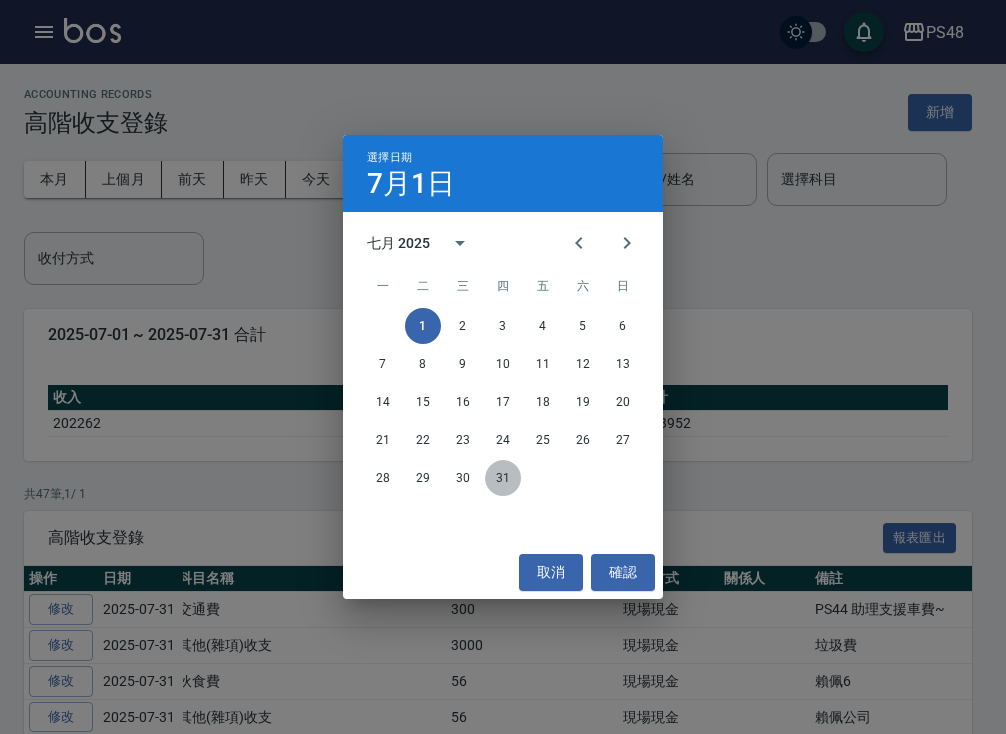 click on "31" at bounding box center [503, 478] 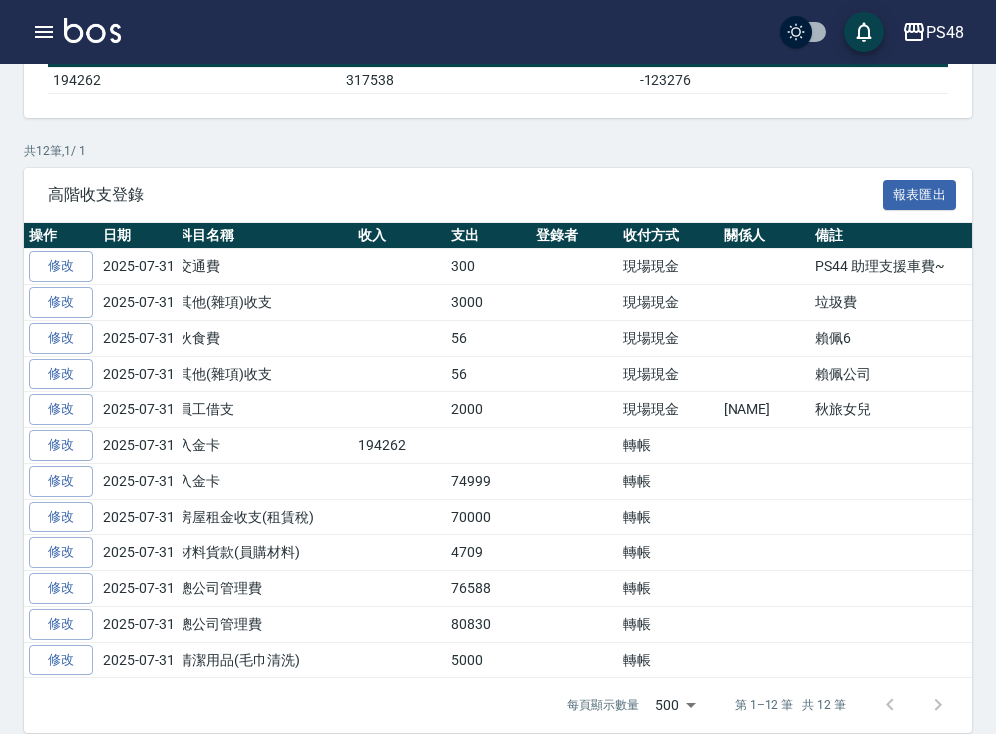 scroll, scrollTop: 354, scrollLeft: 0, axis: vertical 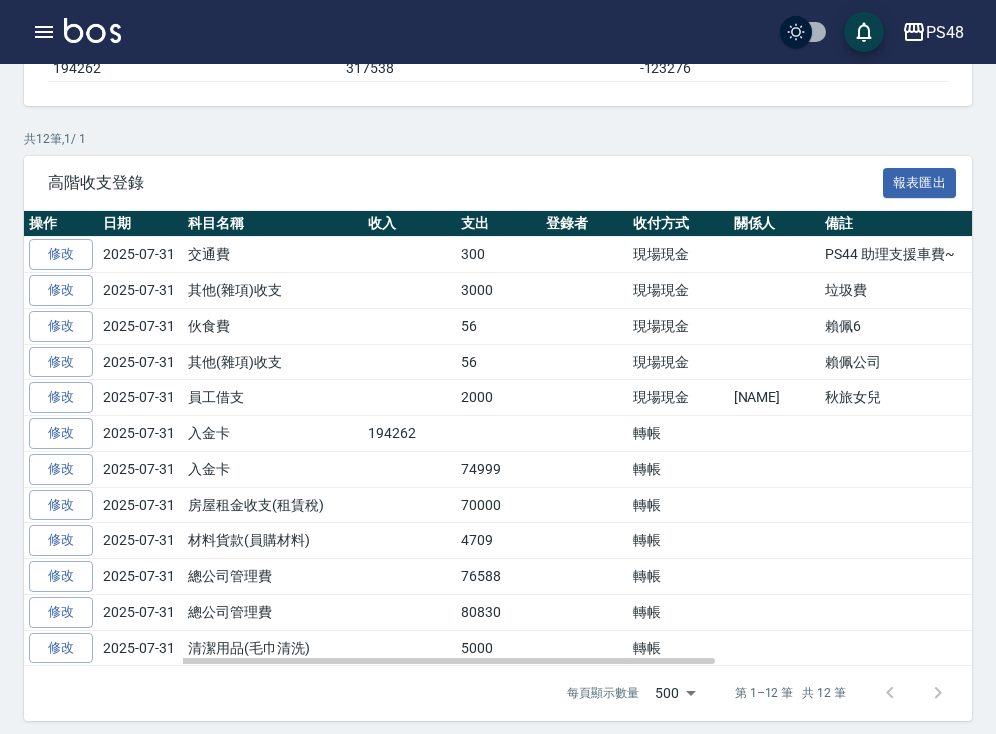 click on "56" at bounding box center (498, 326) 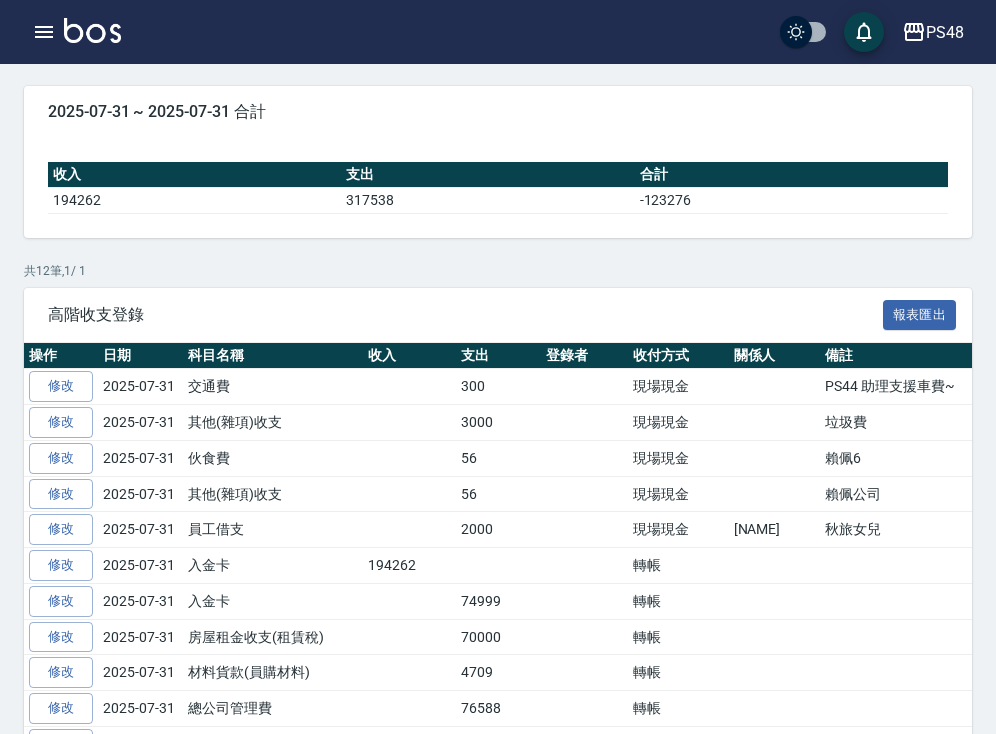 scroll, scrollTop: 237, scrollLeft: 0, axis: vertical 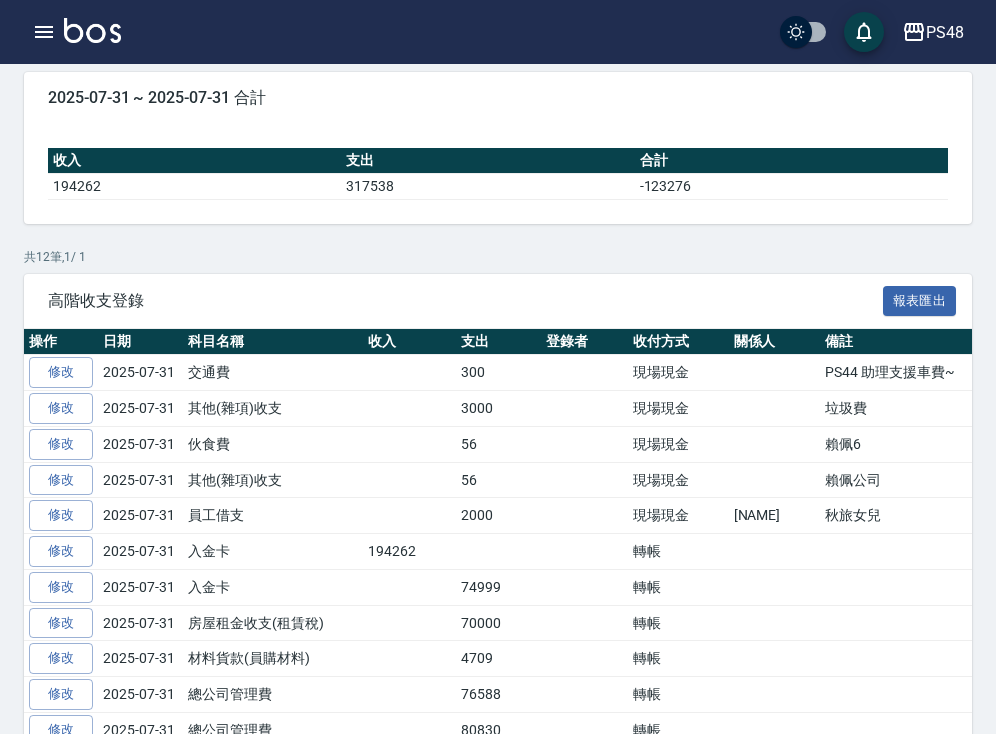 click on "其他(雜項)收支" at bounding box center (273, 480) 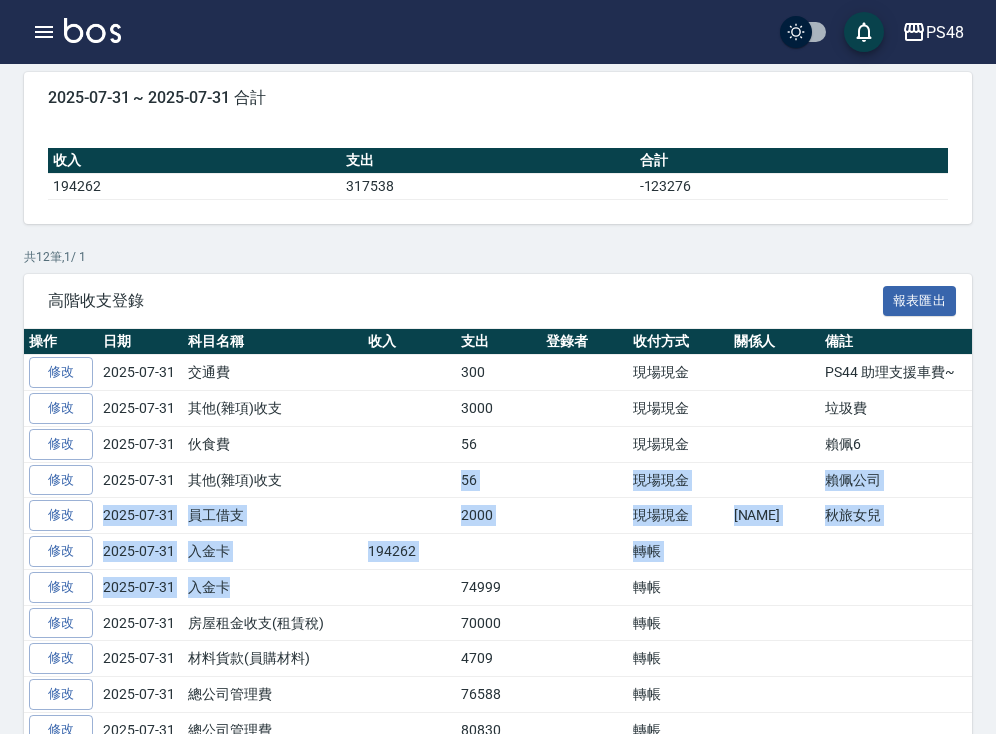 drag, startPoint x: 224, startPoint y: 491, endPoint x: 514, endPoint y: 565, distance: 299.2925 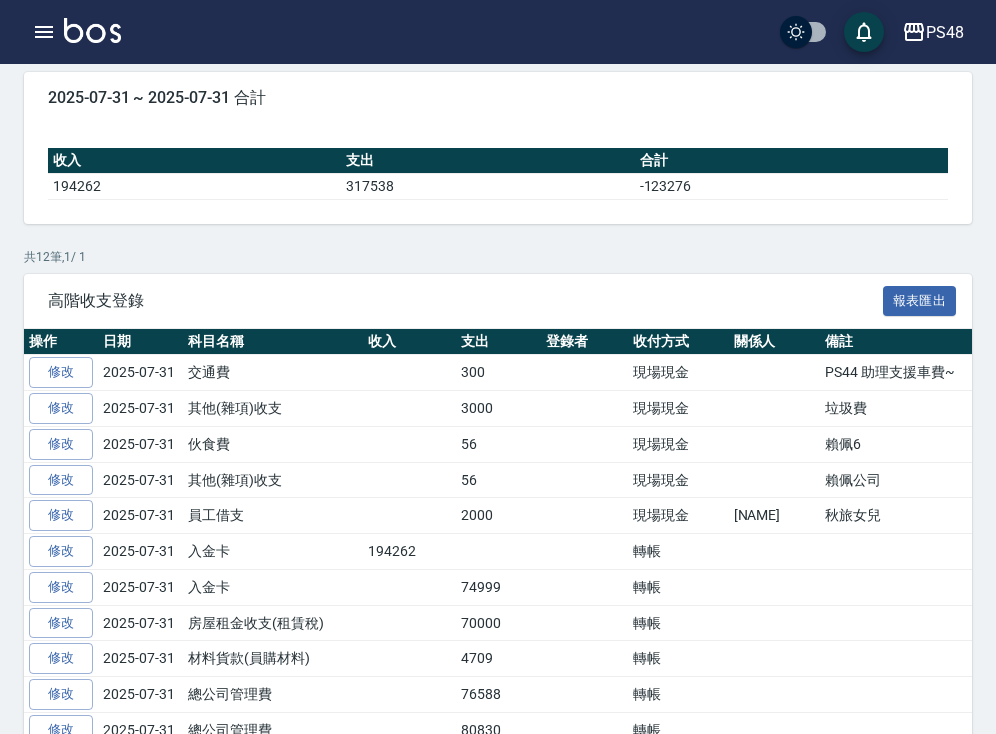 click on "其他(雜項)收支" at bounding box center (273, 409) 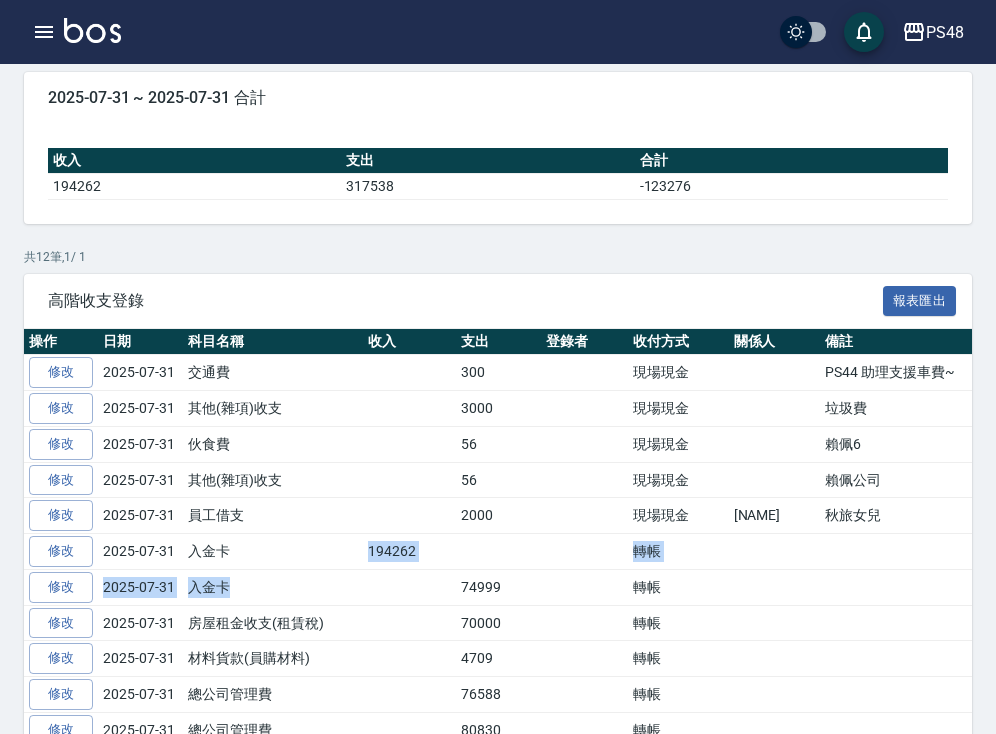 drag, startPoint x: 435, startPoint y: 536, endPoint x: 538, endPoint y: 578, distance: 111.233986 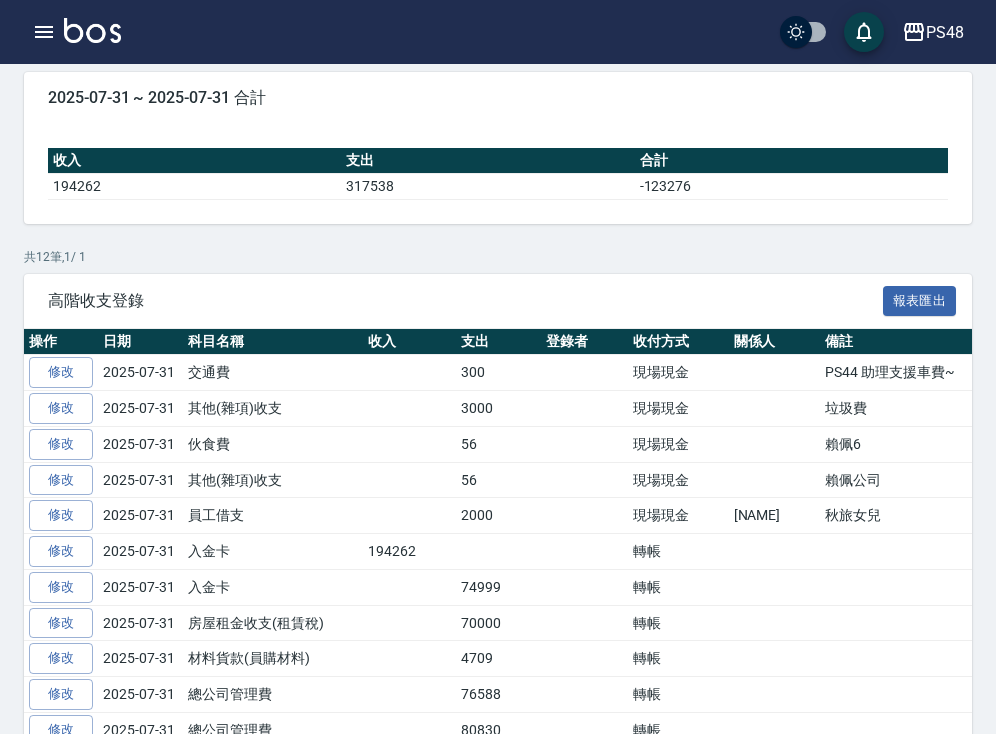 click at bounding box center [409, 623] 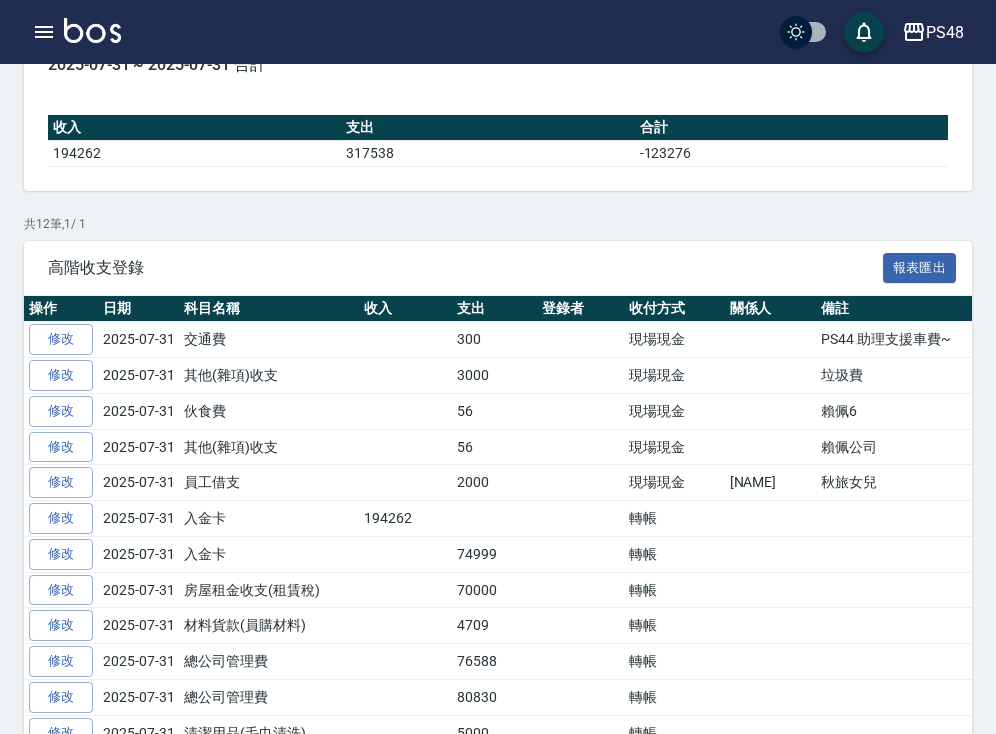scroll, scrollTop: 338, scrollLeft: 0, axis: vertical 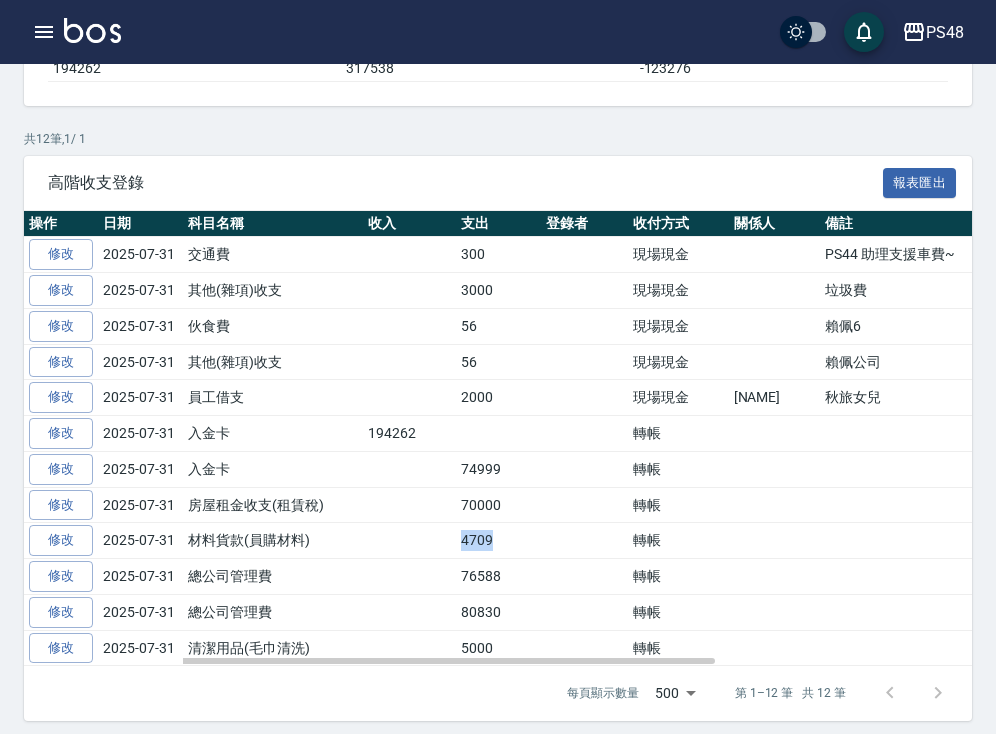 drag, startPoint x: 584, startPoint y: 528, endPoint x: 624, endPoint y: 528, distance: 40 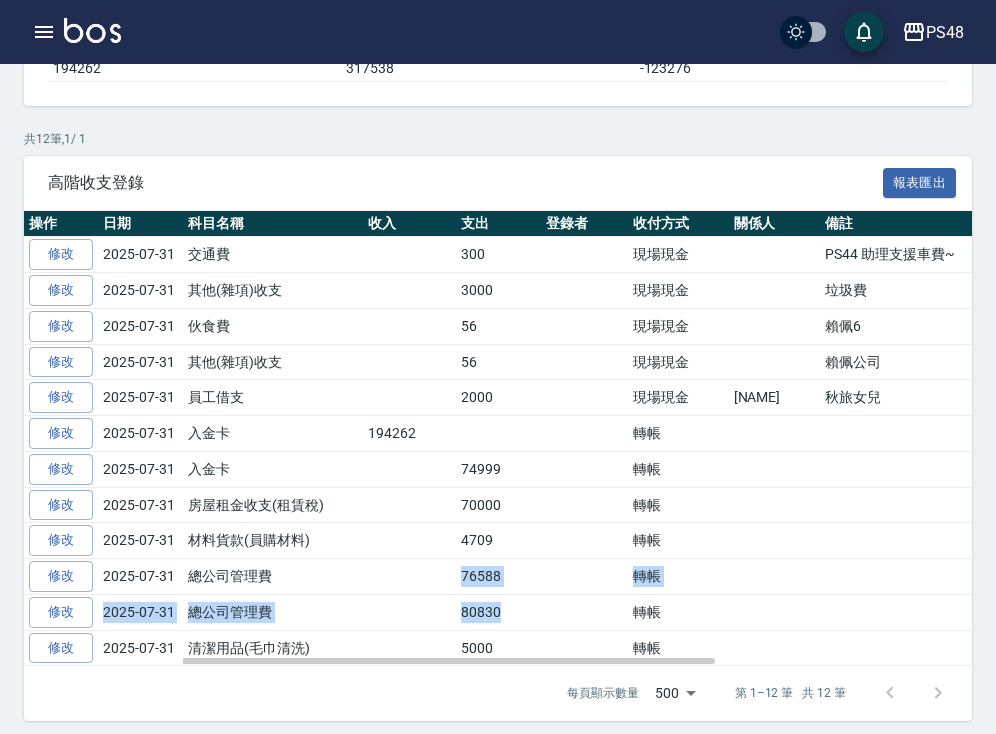 drag, startPoint x: 586, startPoint y: 558, endPoint x: 662, endPoint y: 593, distance: 83.67198 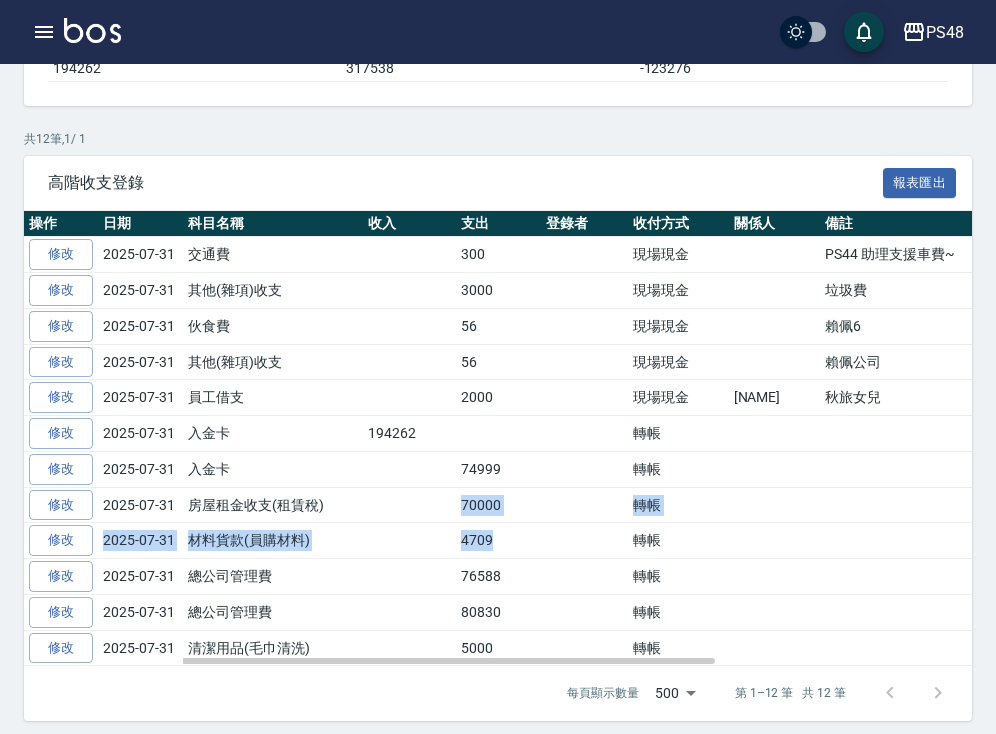 drag, startPoint x: 573, startPoint y: 495, endPoint x: 774, endPoint y: 535, distance: 204.94145 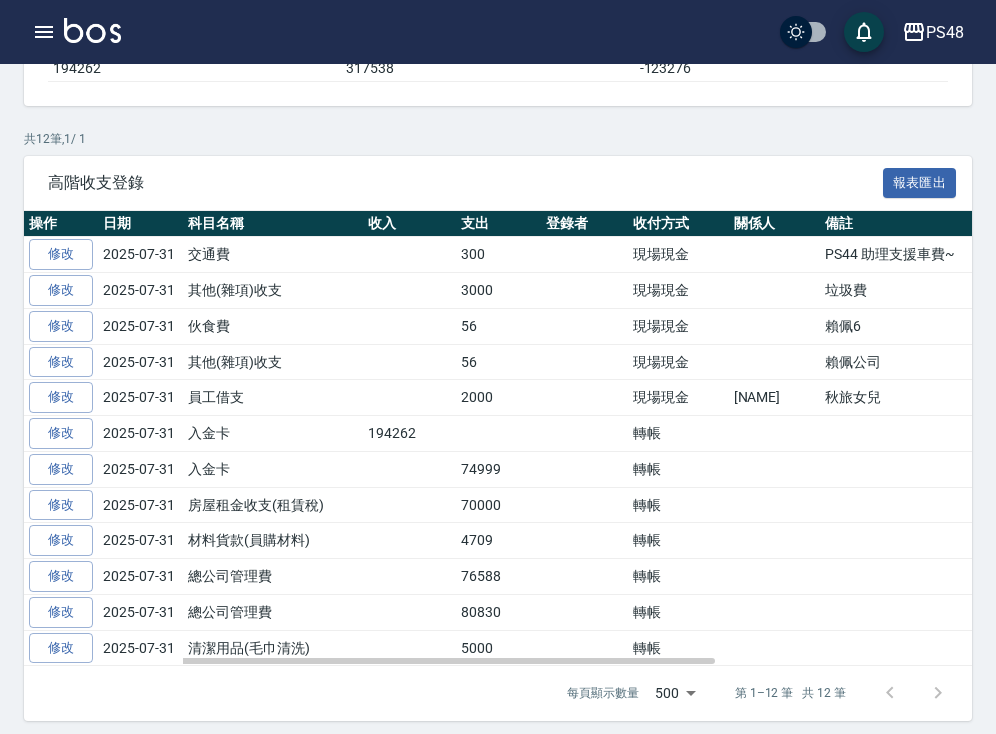 click on "2000" at bounding box center (498, 398) 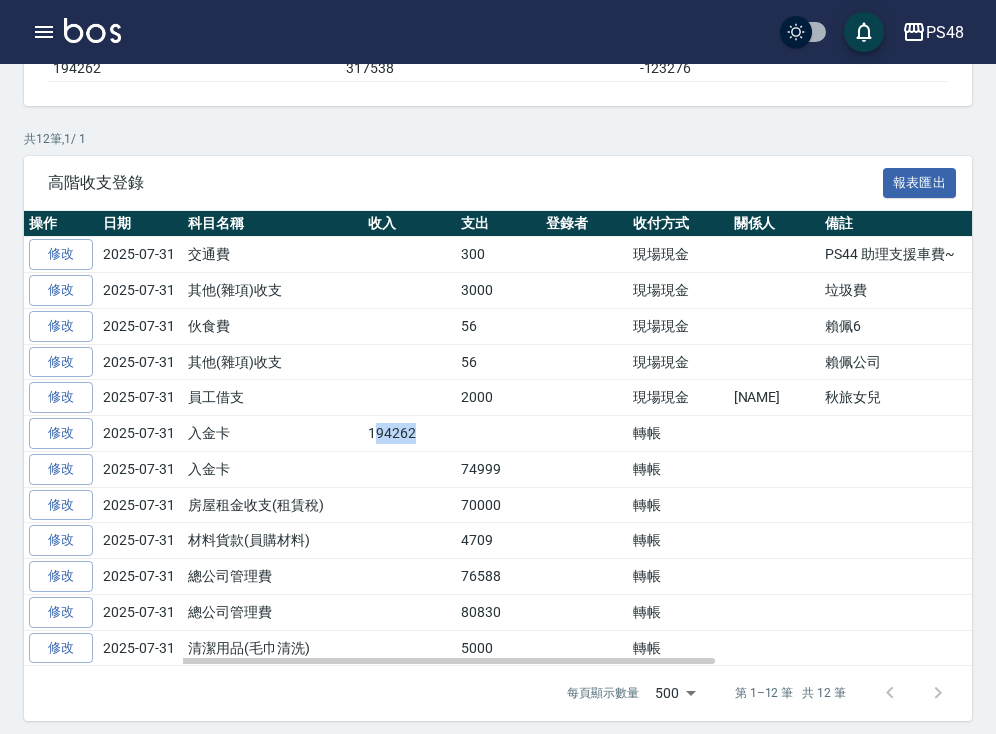 drag, startPoint x: 459, startPoint y: 423, endPoint x: 535, endPoint y: 424, distance: 76.00658 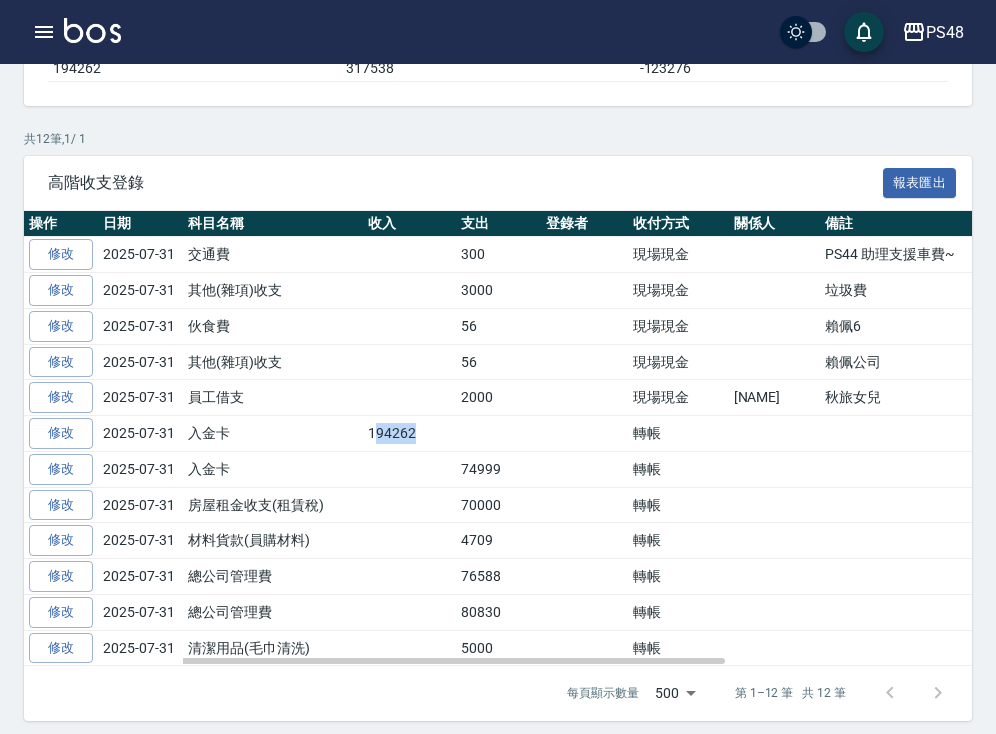 scroll, scrollTop: 366, scrollLeft: 0, axis: vertical 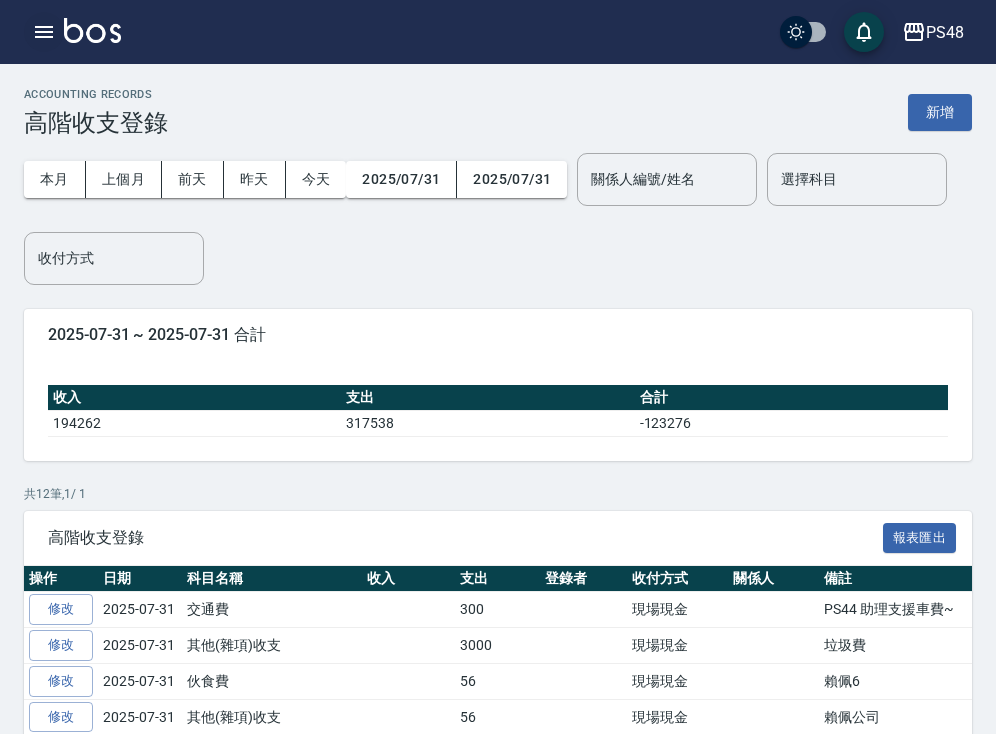 click 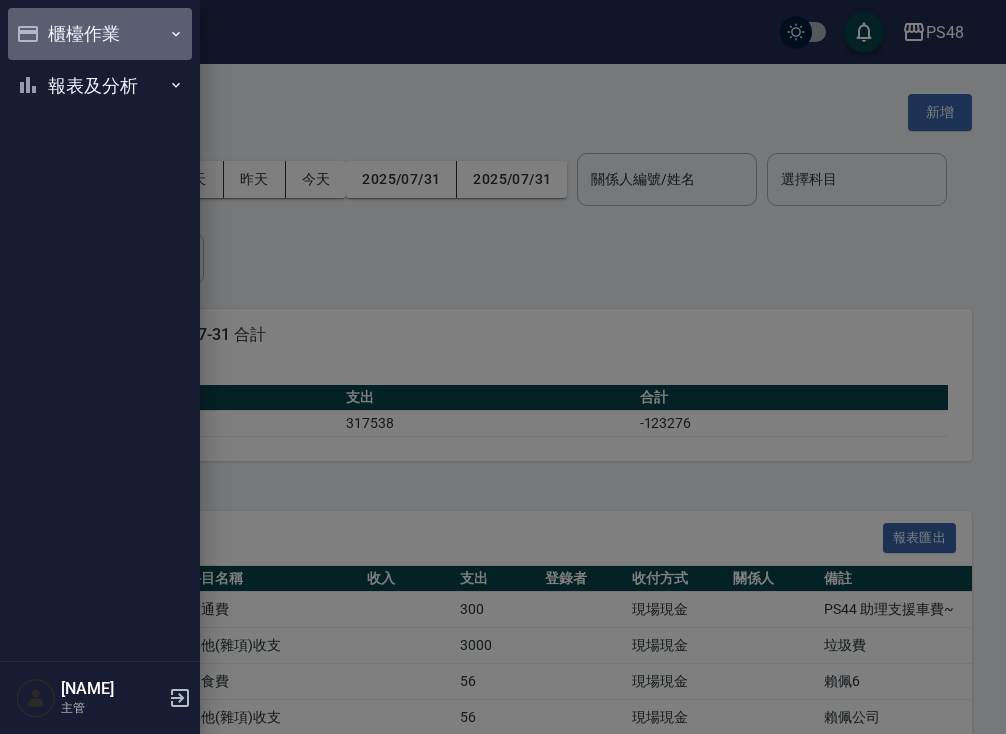 click on "櫃檯作業" at bounding box center [100, 34] 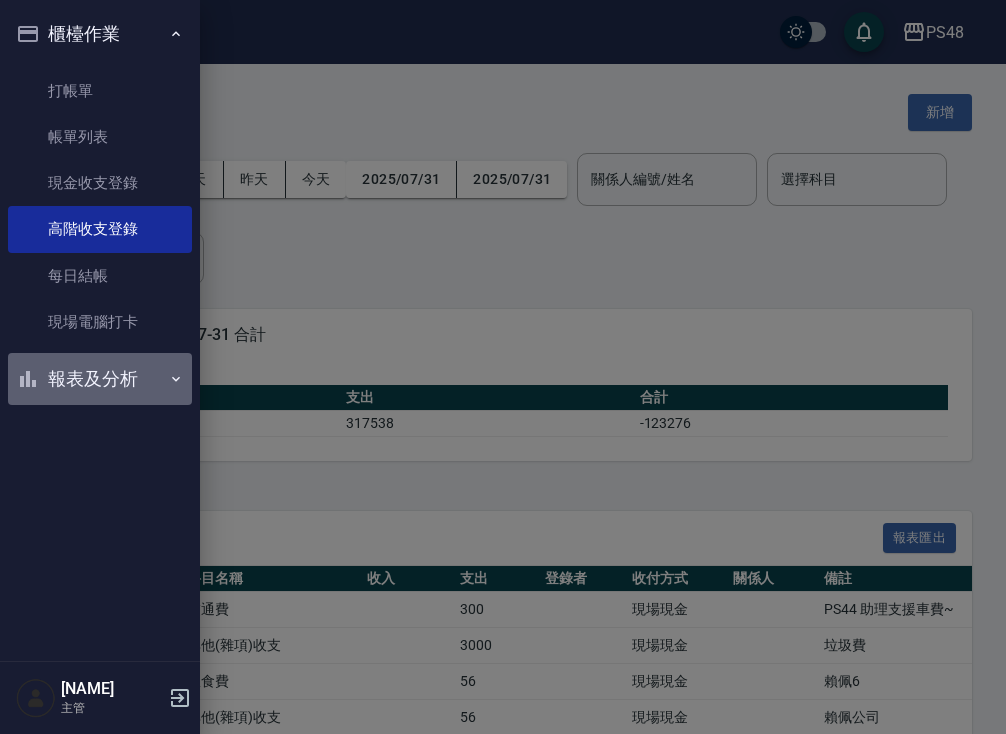 click on "報表及分析" at bounding box center (100, 379) 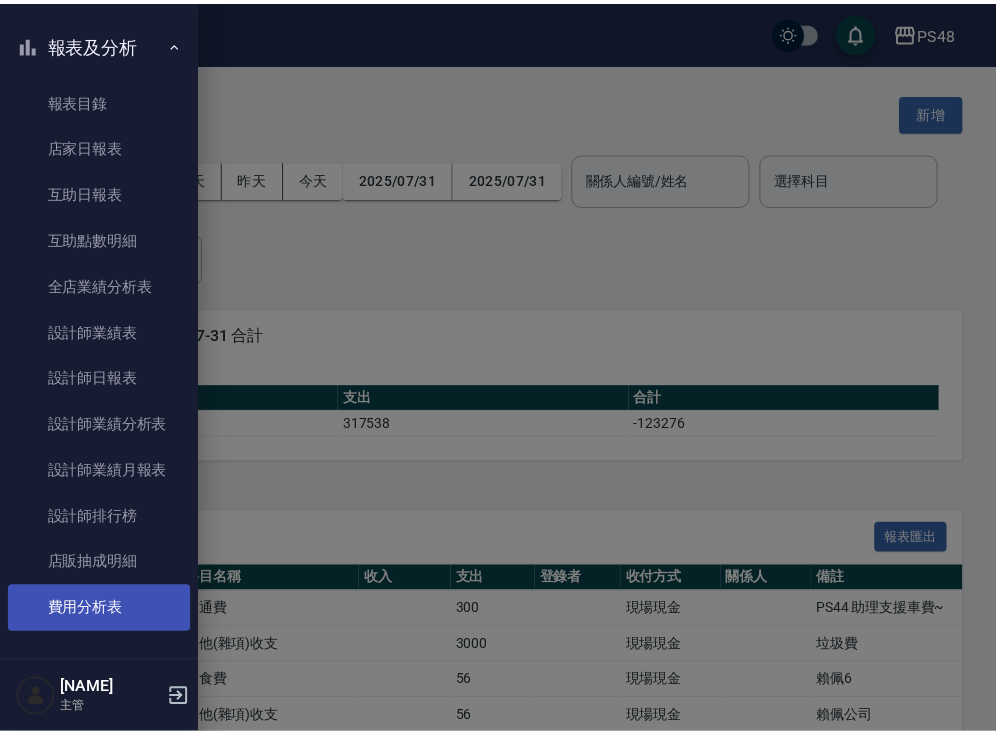 scroll, scrollTop: 333, scrollLeft: 0, axis: vertical 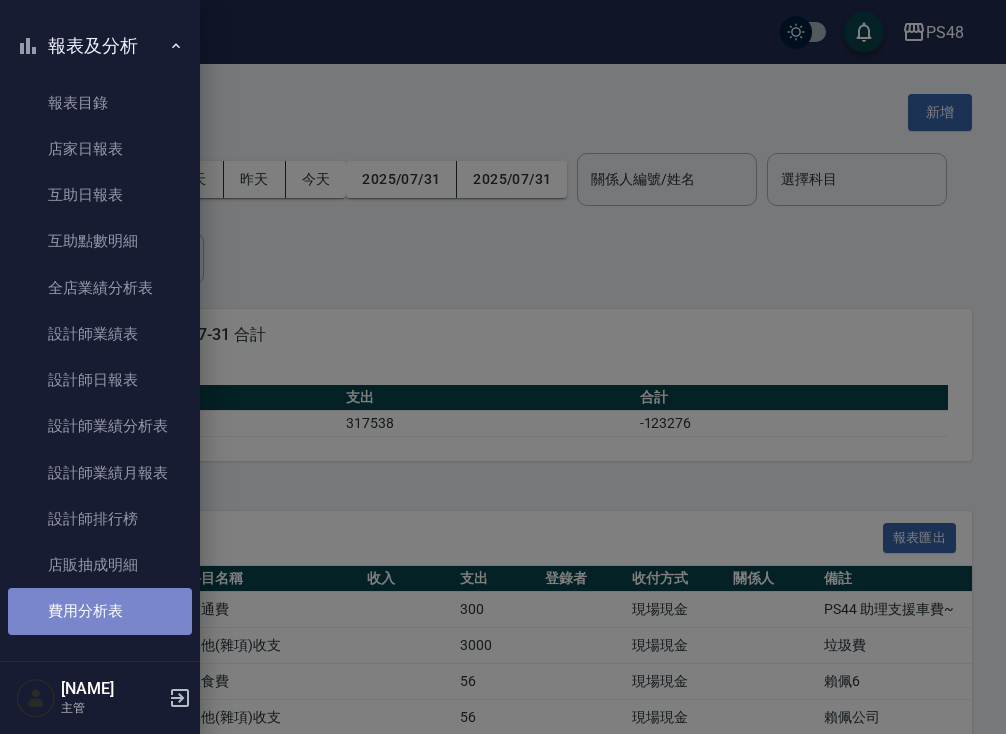 click on "費用分析表" at bounding box center (100, 611) 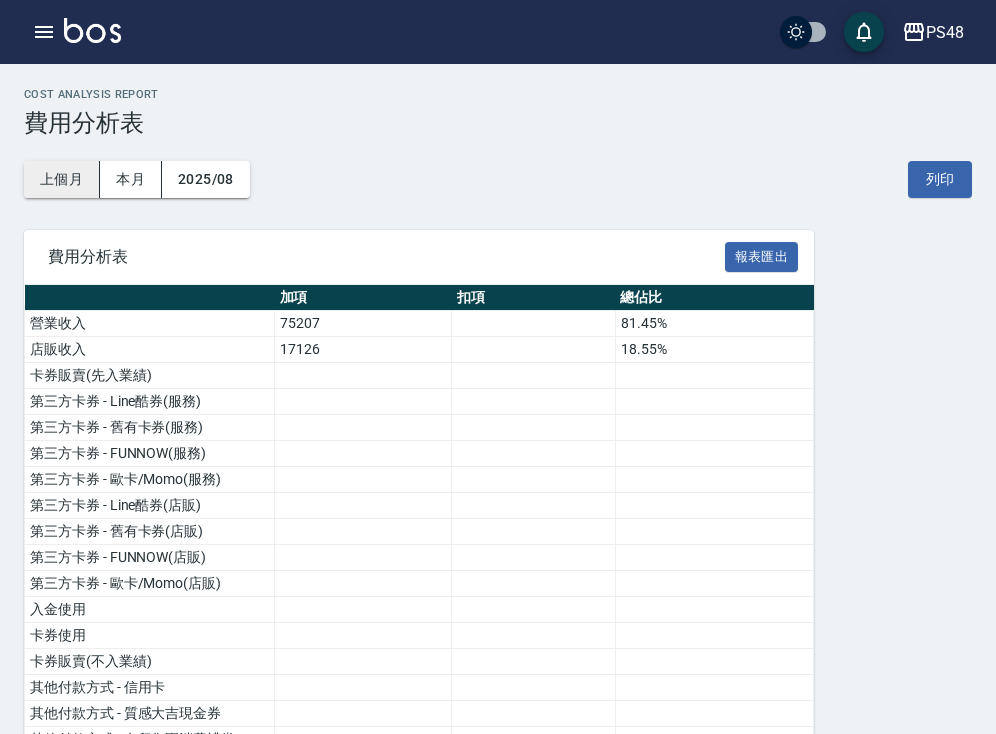 click on "上個月" at bounding box center [62, 179] 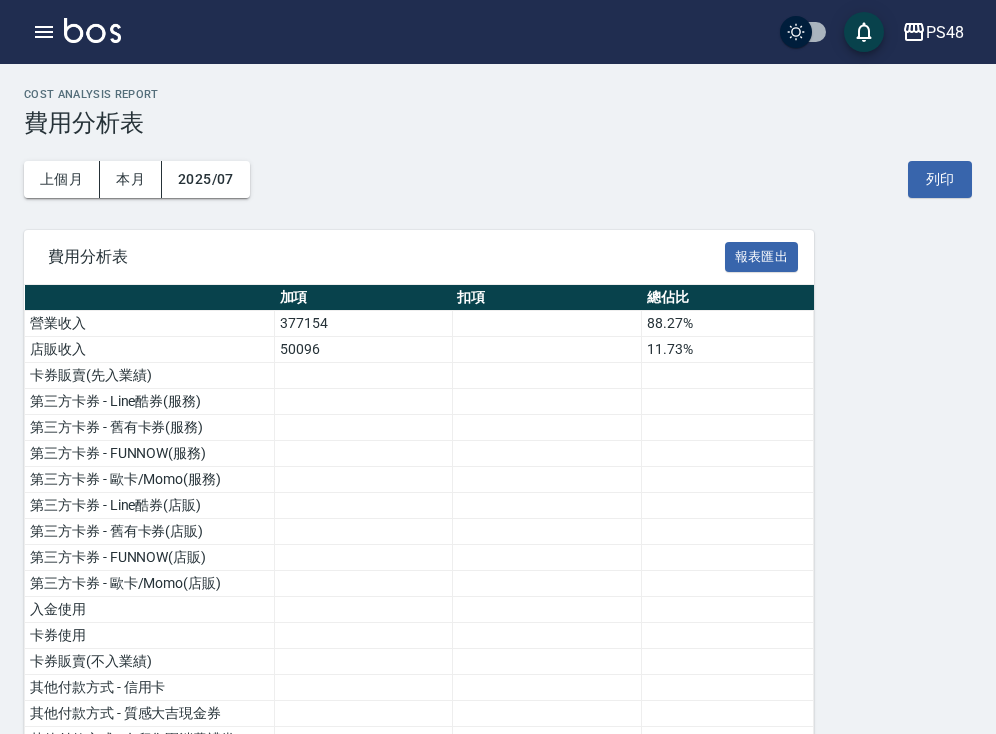 scroll, scrollTop: 162, scrollLeft: 0, axis: vertical 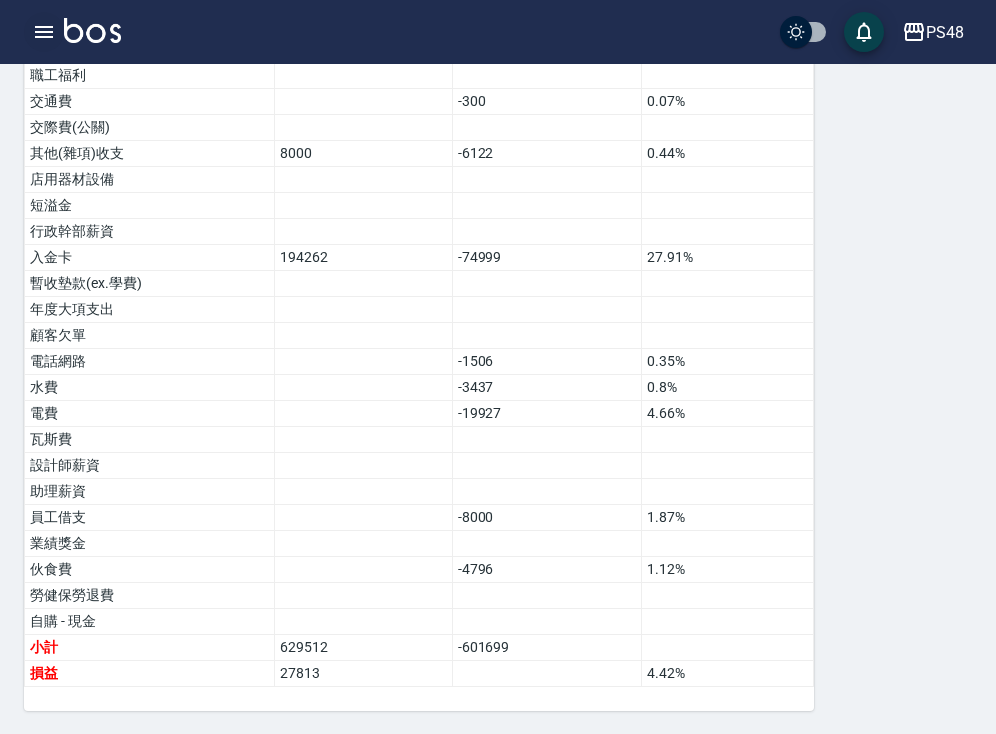 click 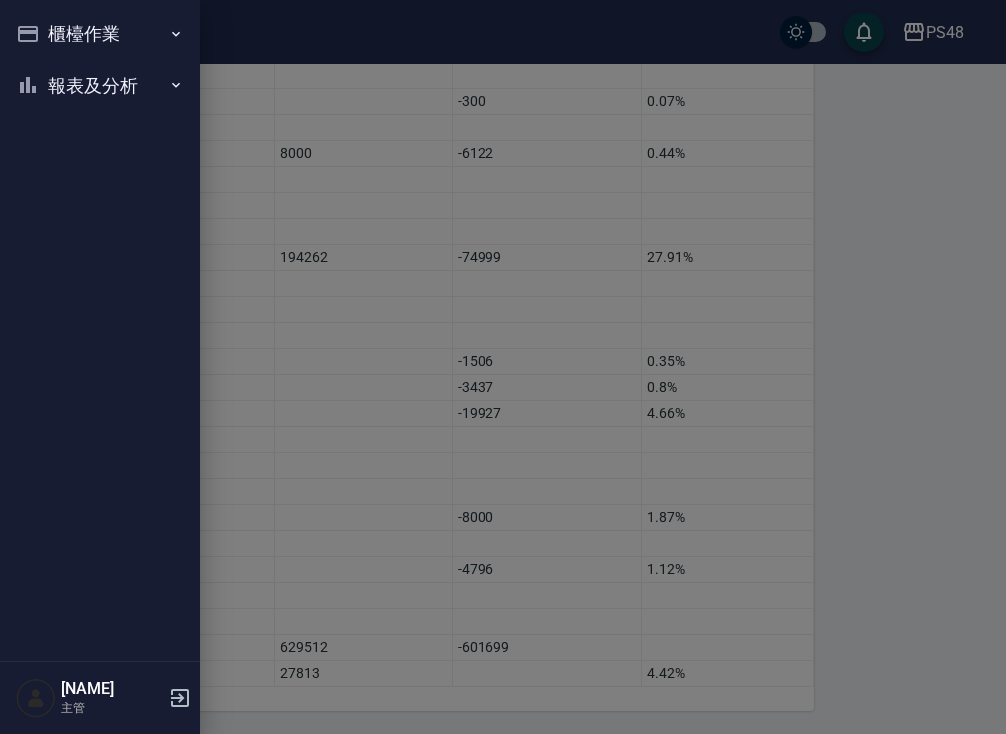 click on "櫃檯作業" at bounding box center (100, 34) 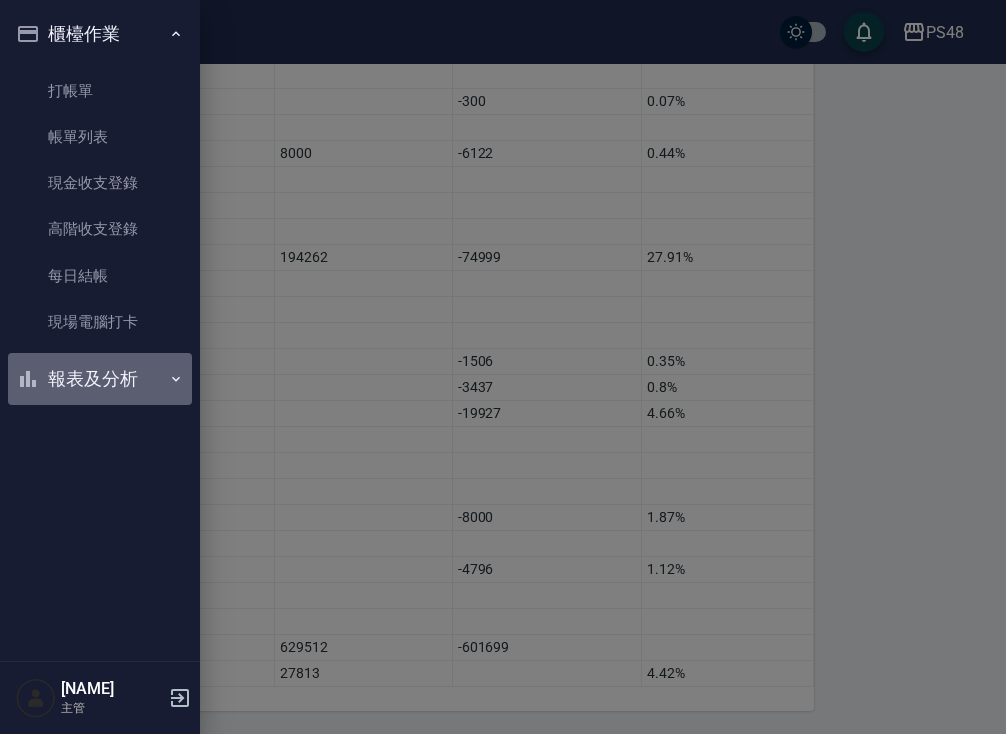 click on "報表及分析" at bounding box center [100, 379] 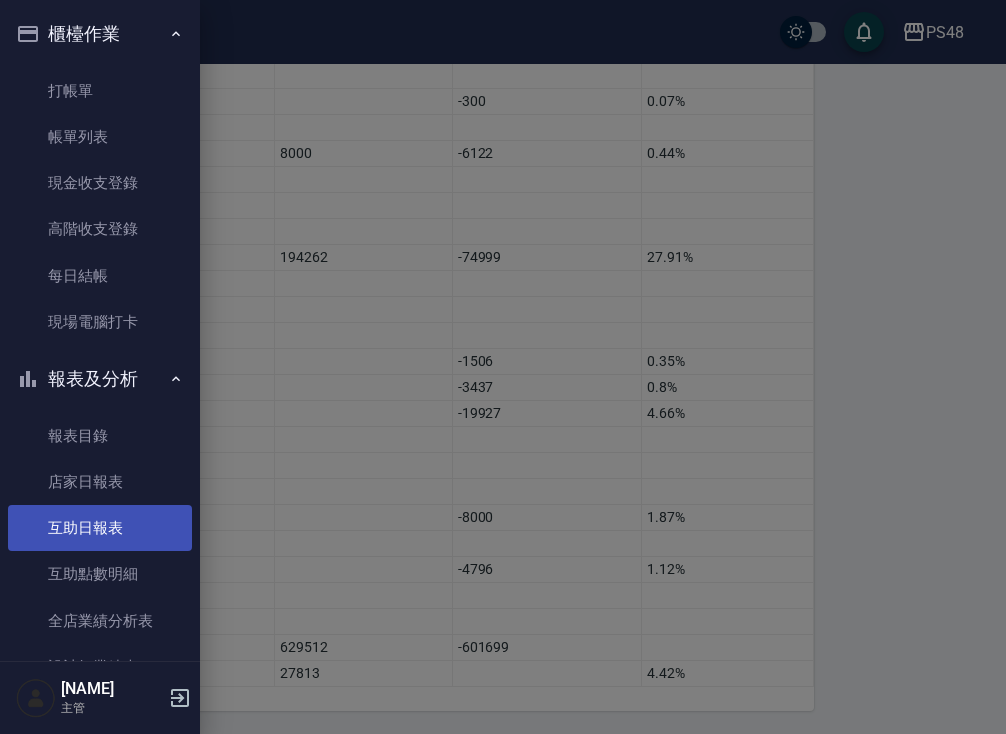 click on "互助日報表" at bounding box center [100, 528] 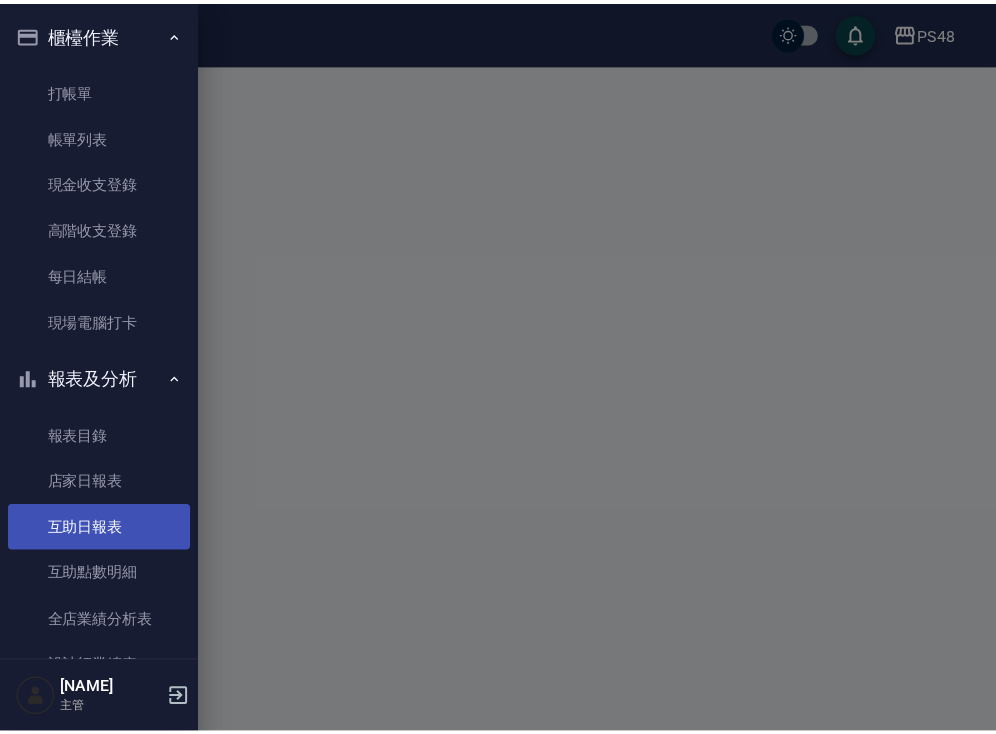 scroll, scrollTop: 0, scrollLeft: 0, axis: both 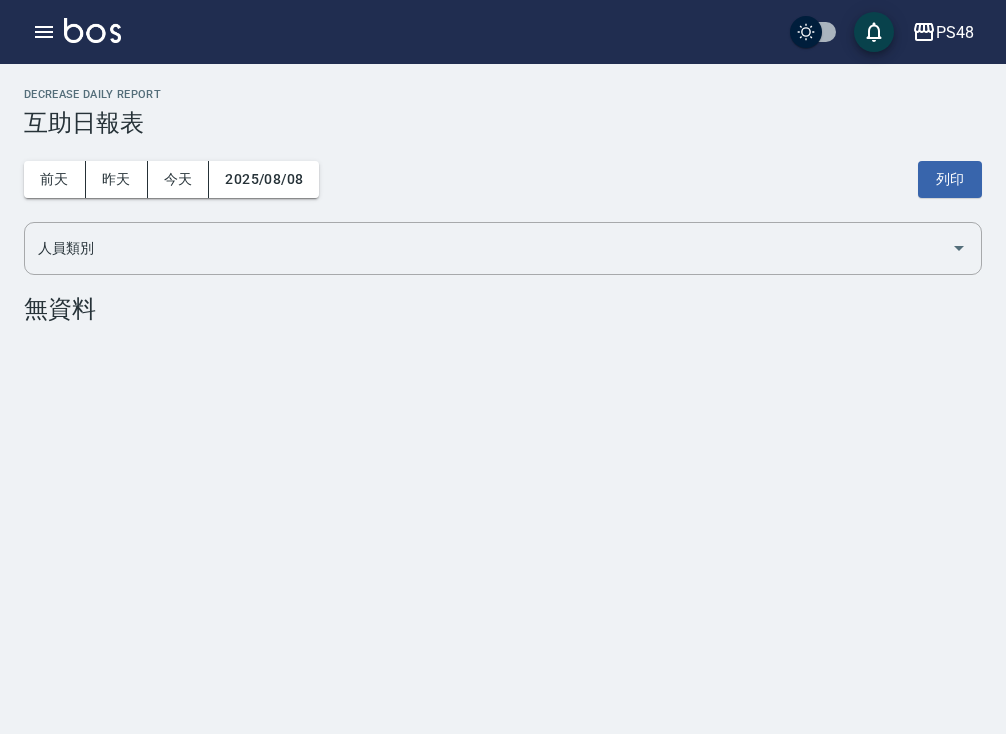 click on "PS48   2025-08-08   互助日報表 列印時間： 2025-08-08-13:40 Decrease Daily Report 互助日報表 前天 昨天 今天 2025/08/08 列印 人員類別 人員類別 無資料" at bounding box center [503, 209] 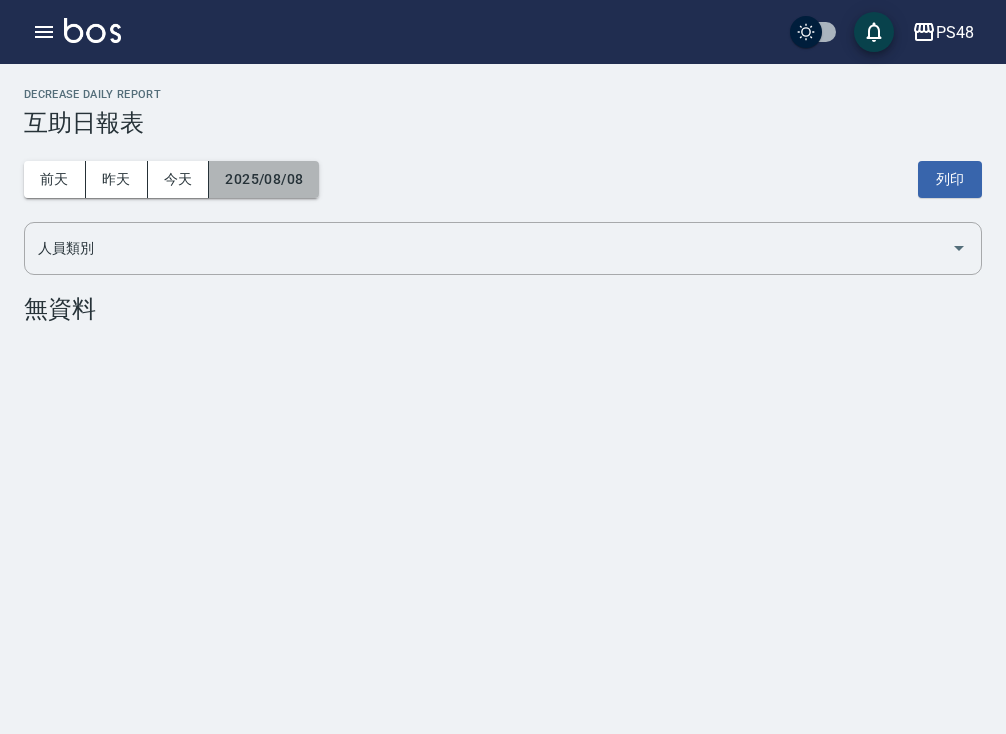 click on "2025/08/08" at bounding box center [264, 179] 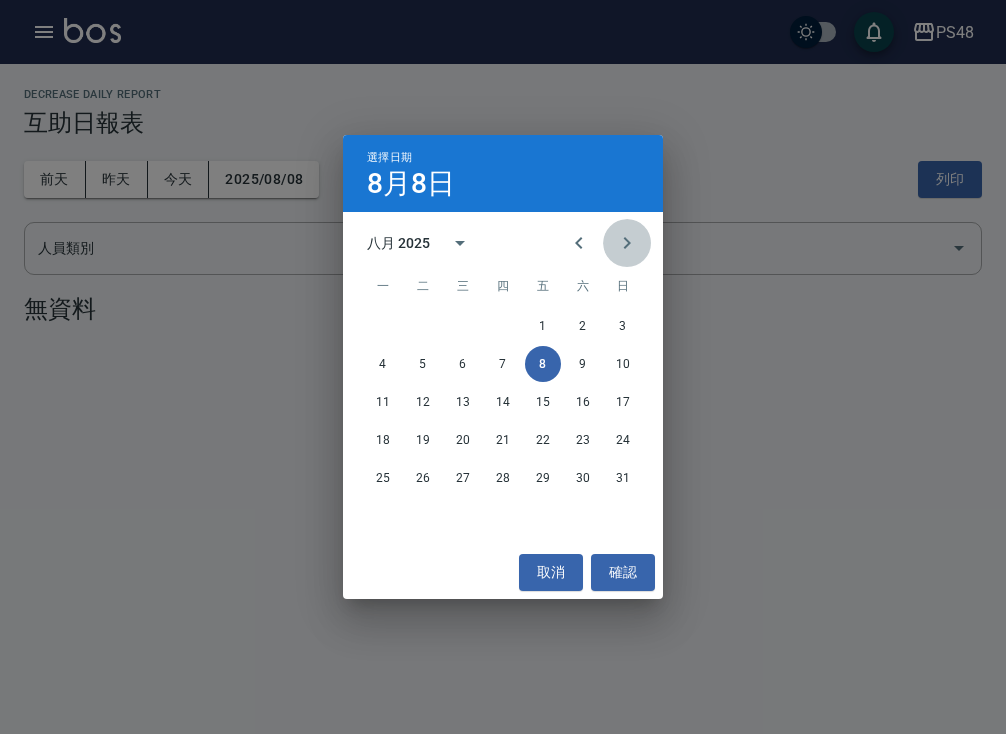 click 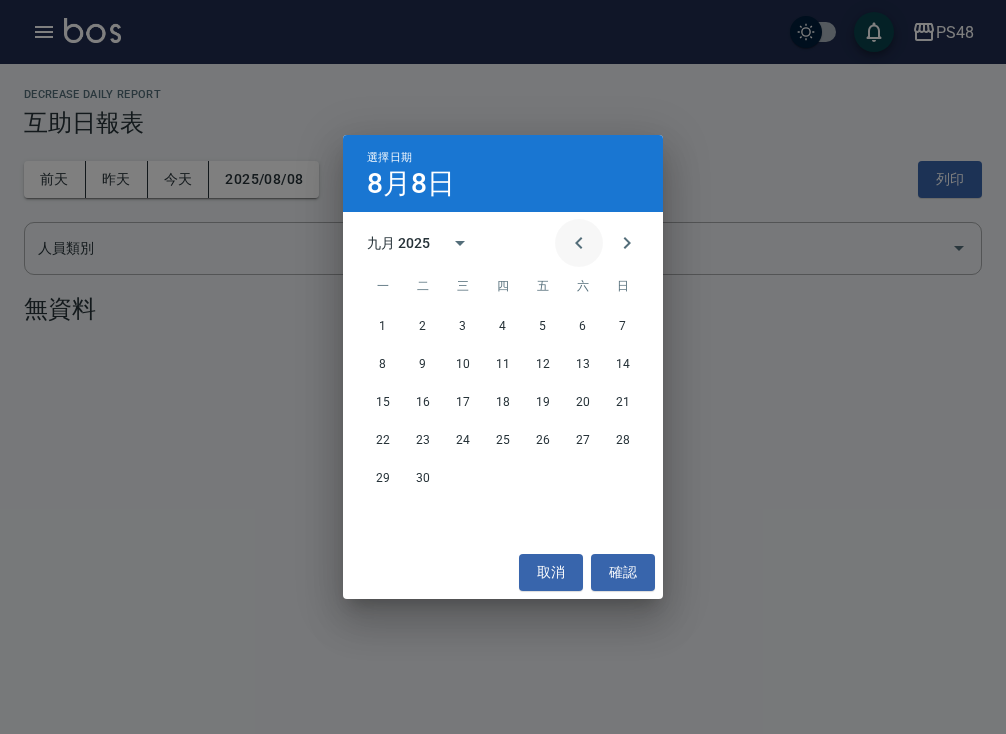 click 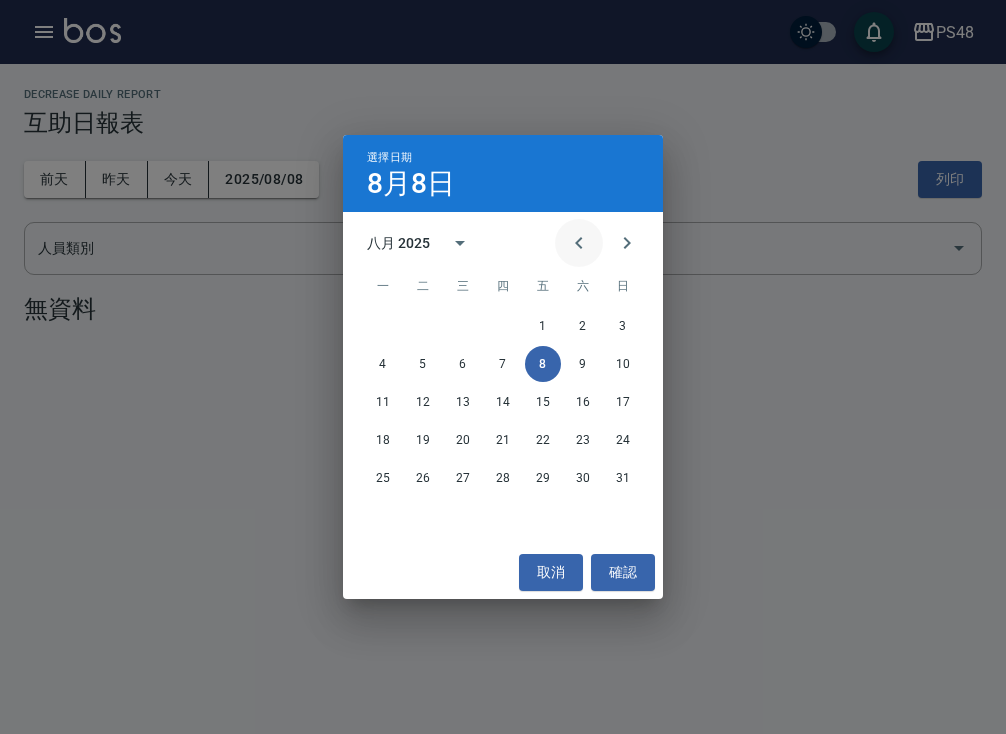 click 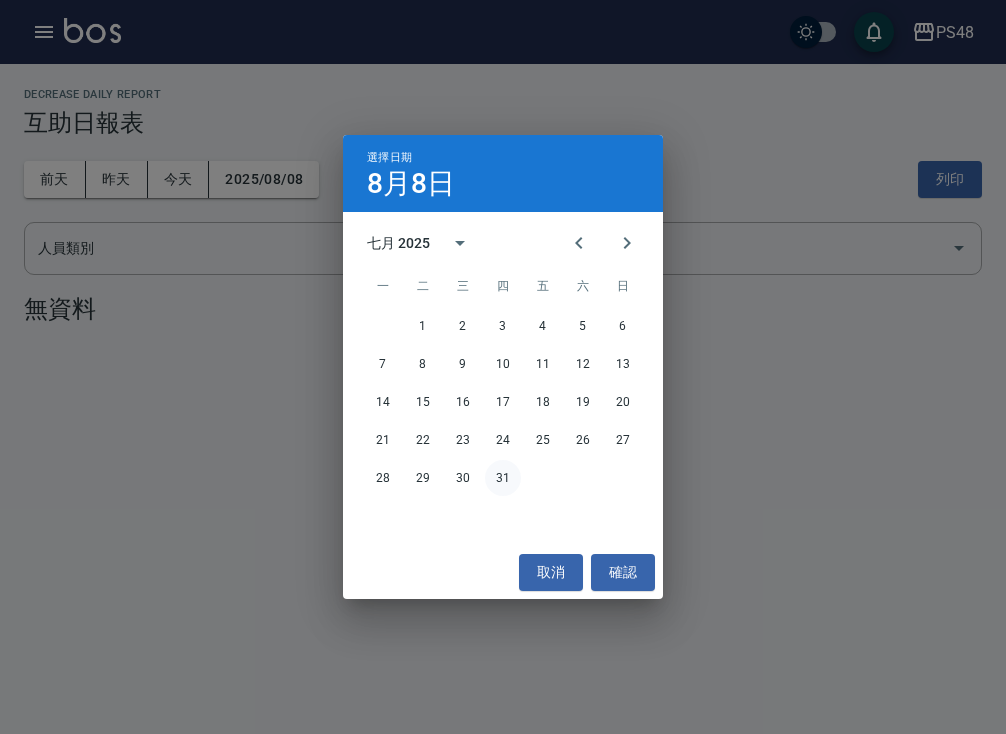 click on "31" at bounding box center [503, 478] 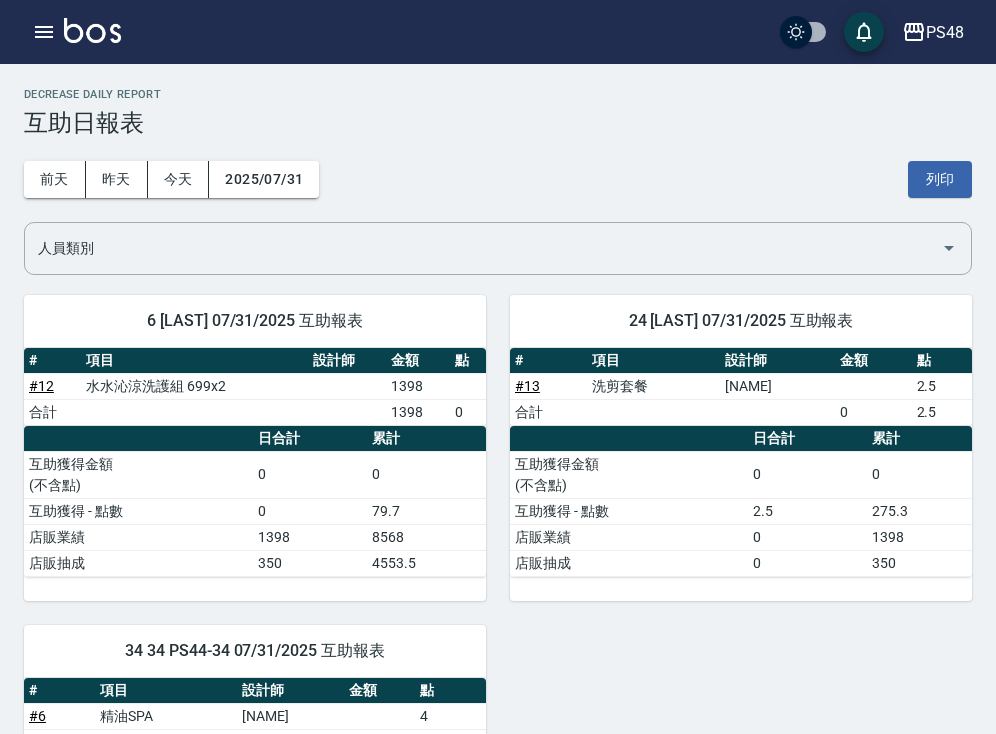 click at bounding box center (653, 412) 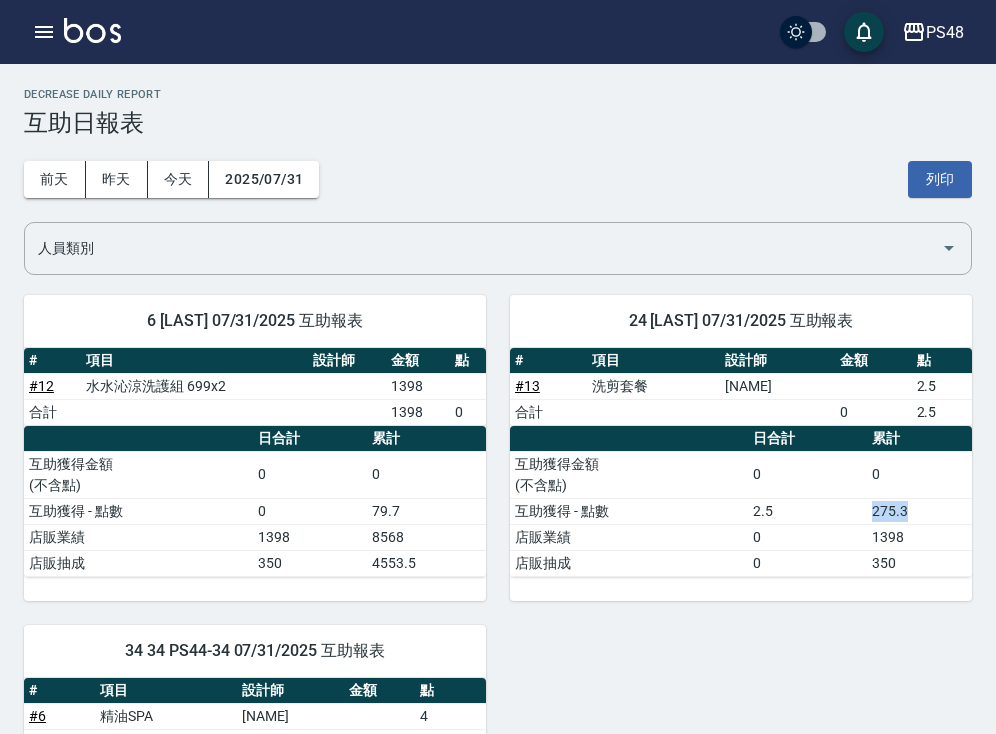 drag, startPoint x: 860, startPoint y: 514, endPoint x: 934, endPoint y: 511, distance: 74.06078 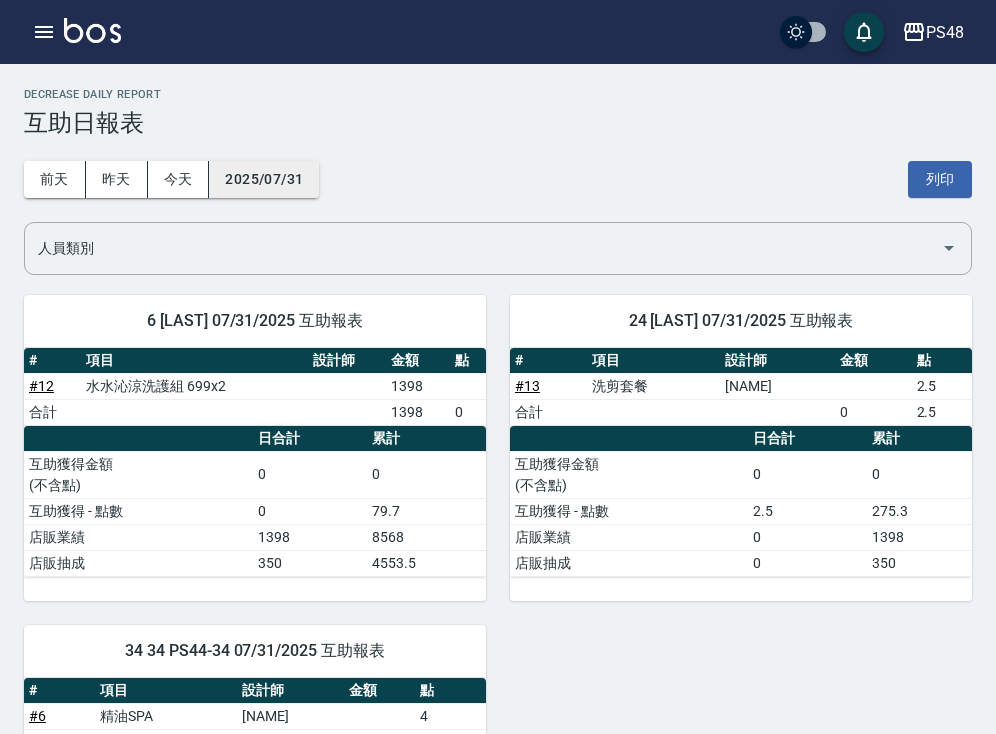 click on "2025/07/31" at bounding box center [264, 179] 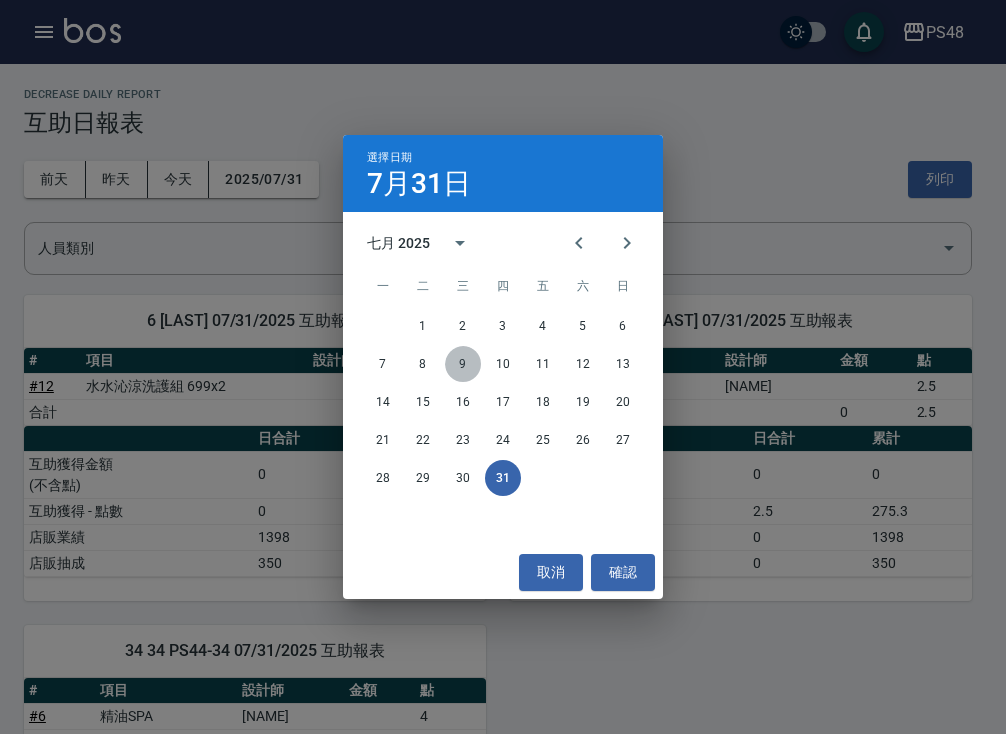 click on "9" at bounding box center [463, 364] 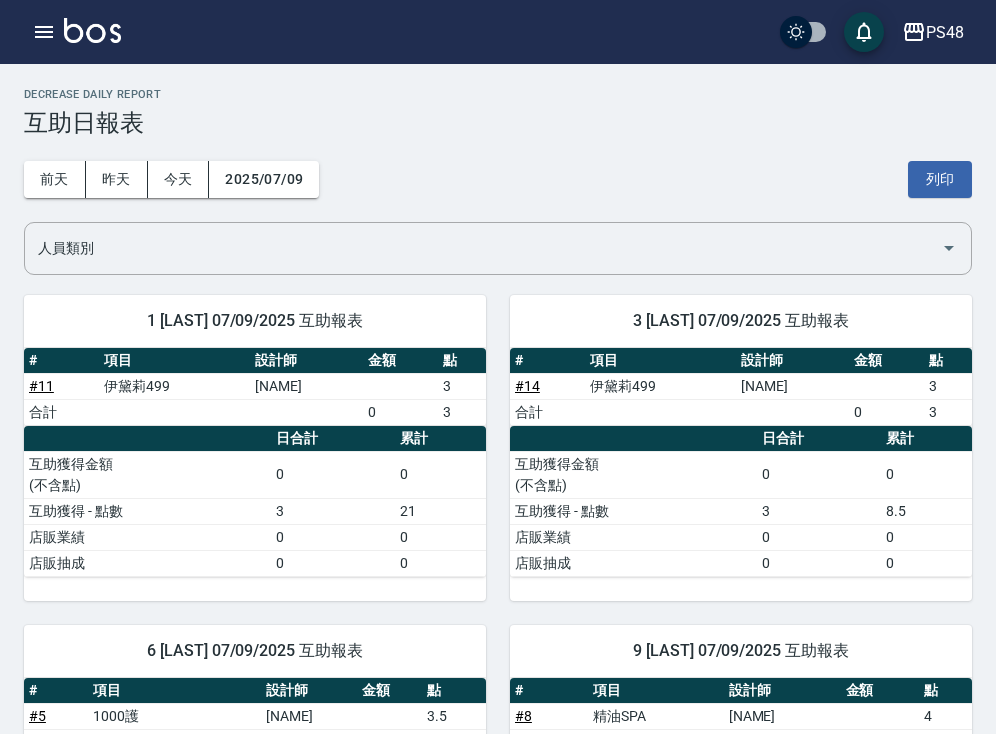 click on "點" at bounding box center (462, 361) 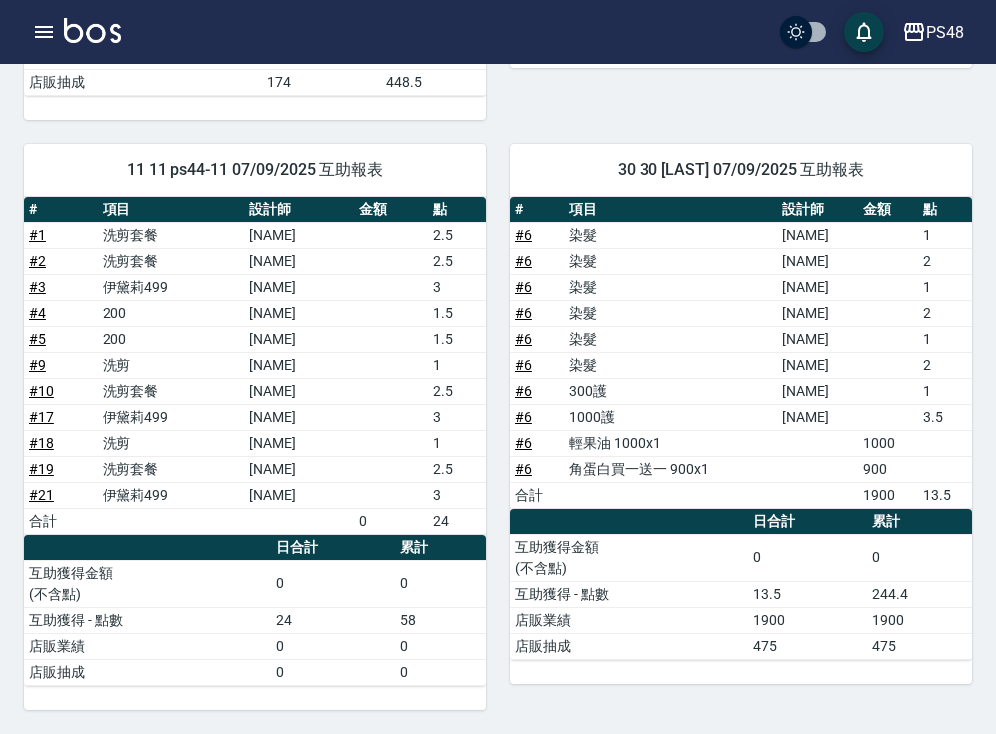 scroll, scrollTop: 914, scrollLeft: 0, axis: vertical 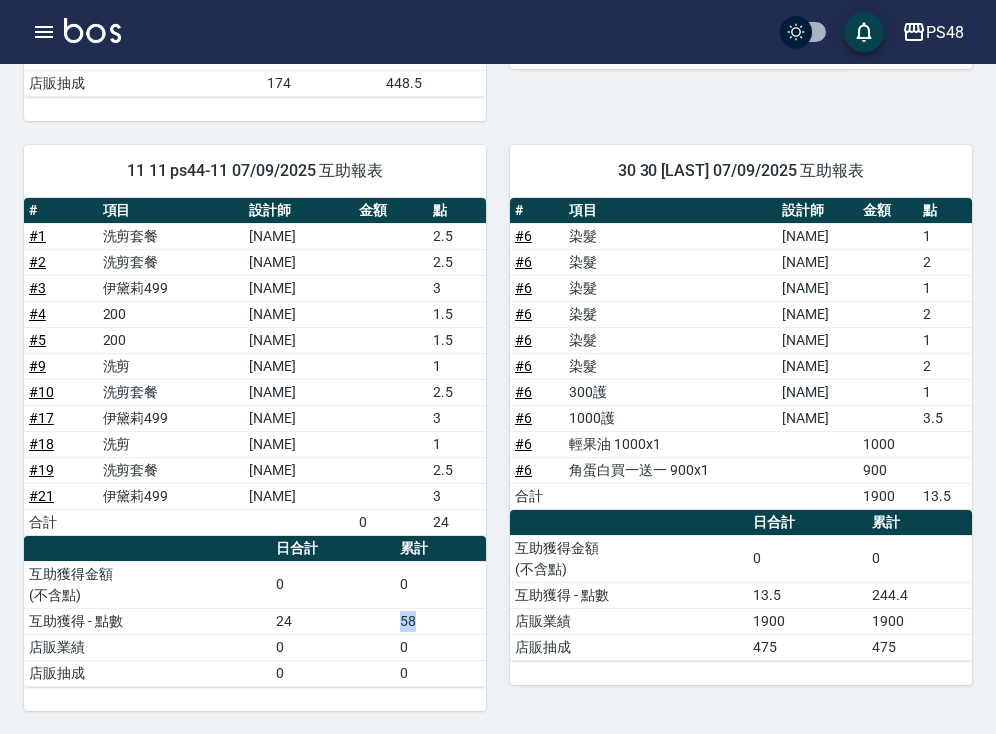 drag, startPoint x: 388, startPoint y: 622, endPoint x: 427, endPoint y: 613, distance: 40.024994 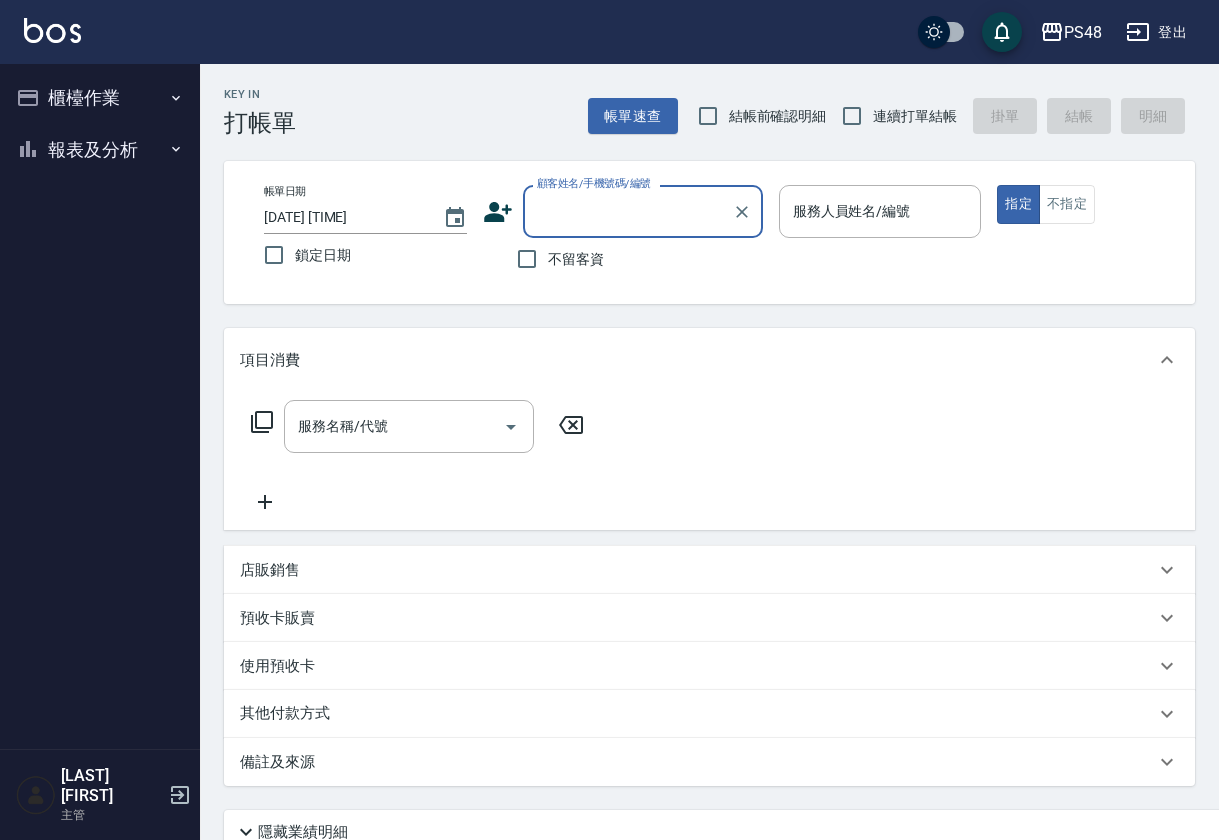 scroll, scrollTop: 0, scrollLeft: 0, axis: both 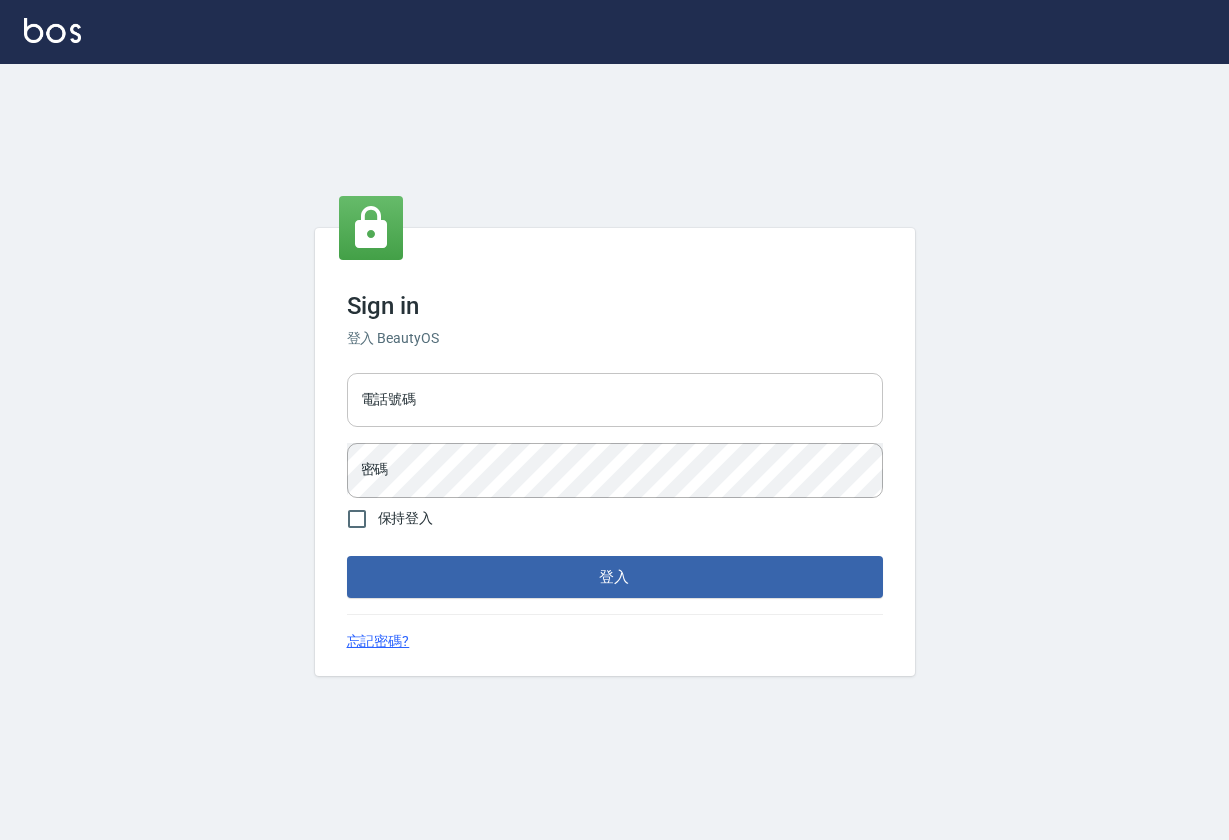 click on "電話號碼" at bounding box center [615, 400] 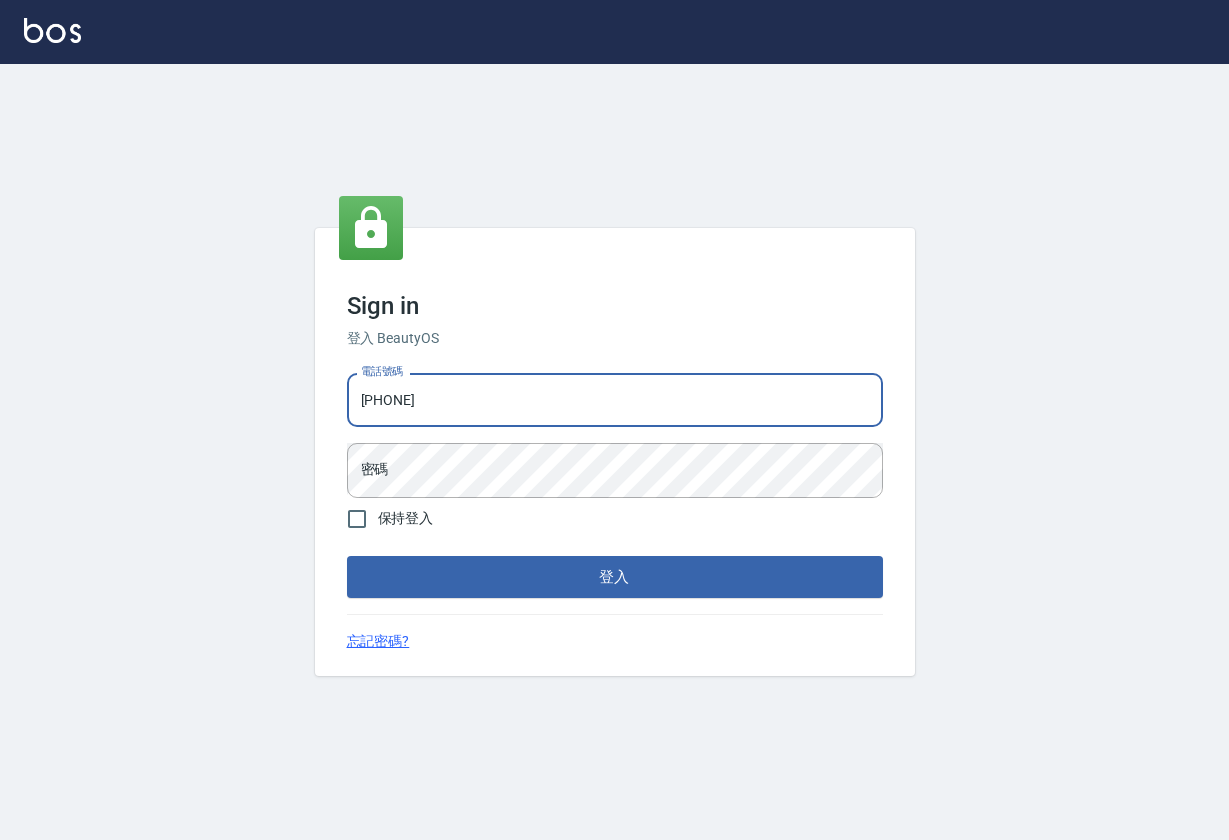 type on "[PHONE]" 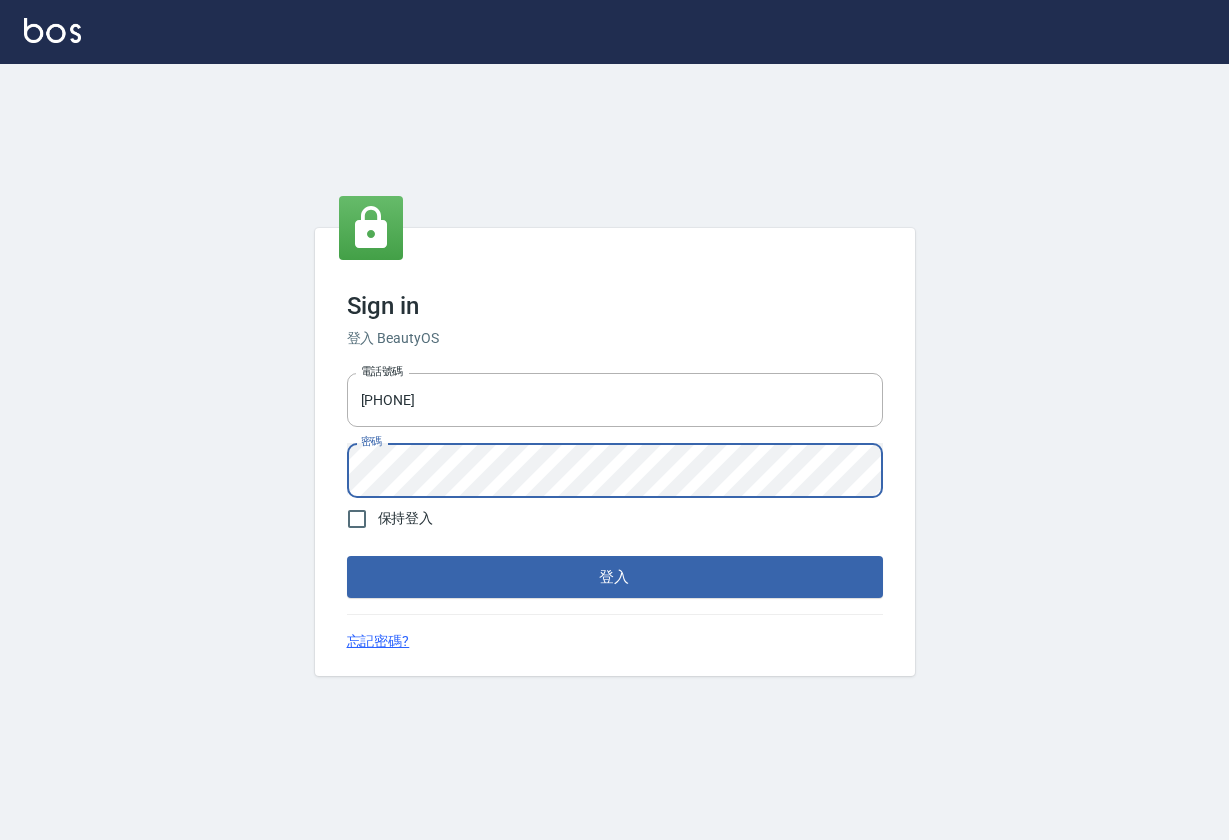 click on "登入" at bounding box center [615, 577] 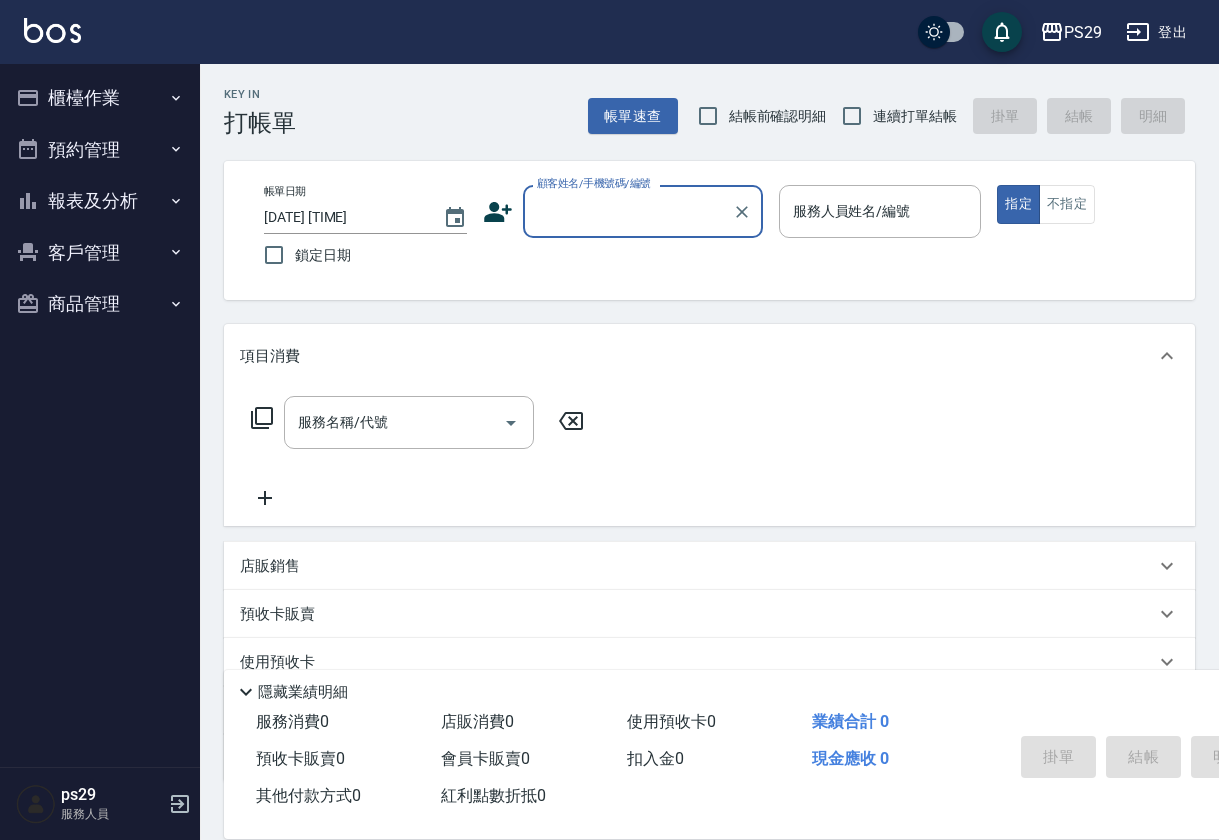 click on "櫃檯作業 打帳單 帳單列表 現金收支登錄 高階收支登錄 材料自購登錄 每日結帳 排班表 現場電腦打卡 預約管理 預約管理 單日預約紀錄 單週預約紀錄 報表及分析 報表目錄 店家日報表 互助日報表 互助點數明細 互助業績報表 全店業績分析表 設計師日報表 店販抽成明細 費用分析表 客戶管理 客戶列表 卡券管理 入金管理 商品管理 商品分類設定 商品列表" at bounding box center [100, 201] 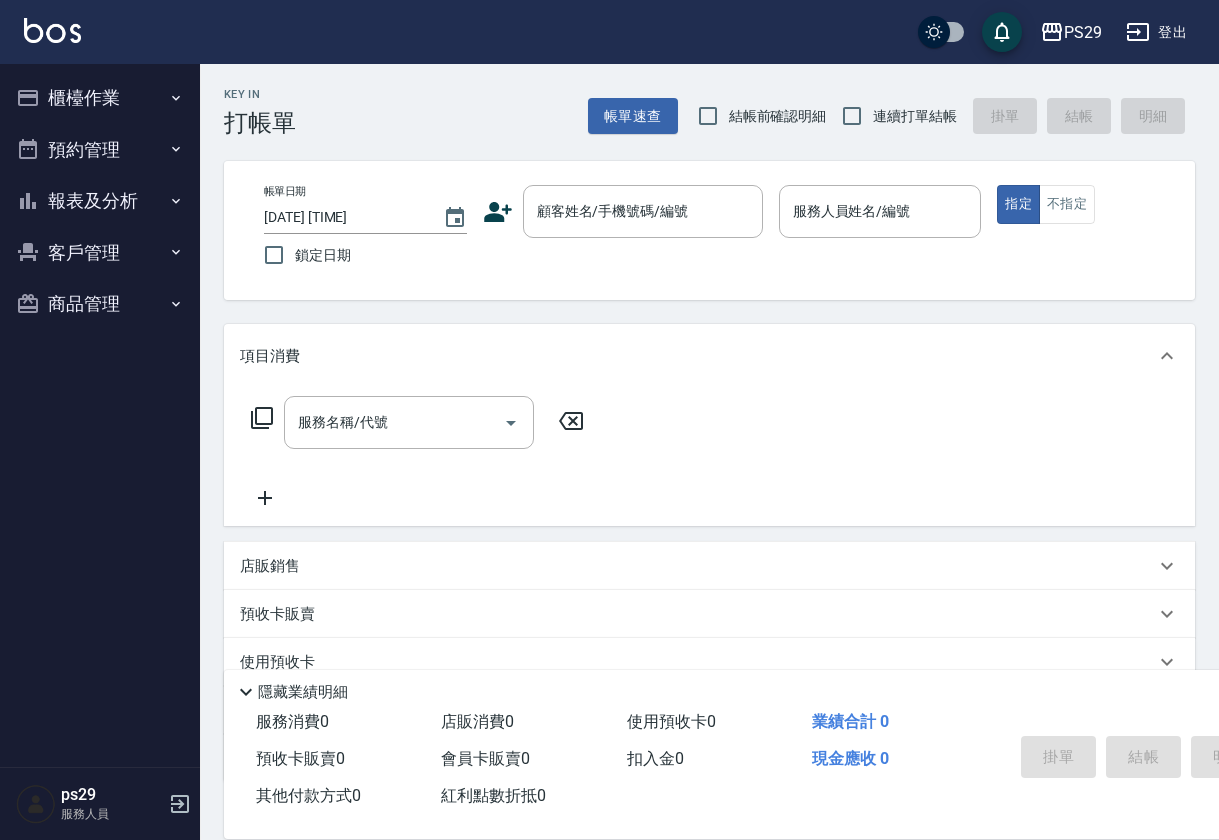 click on "櫃檯作業" at bounding box center [100, 98] 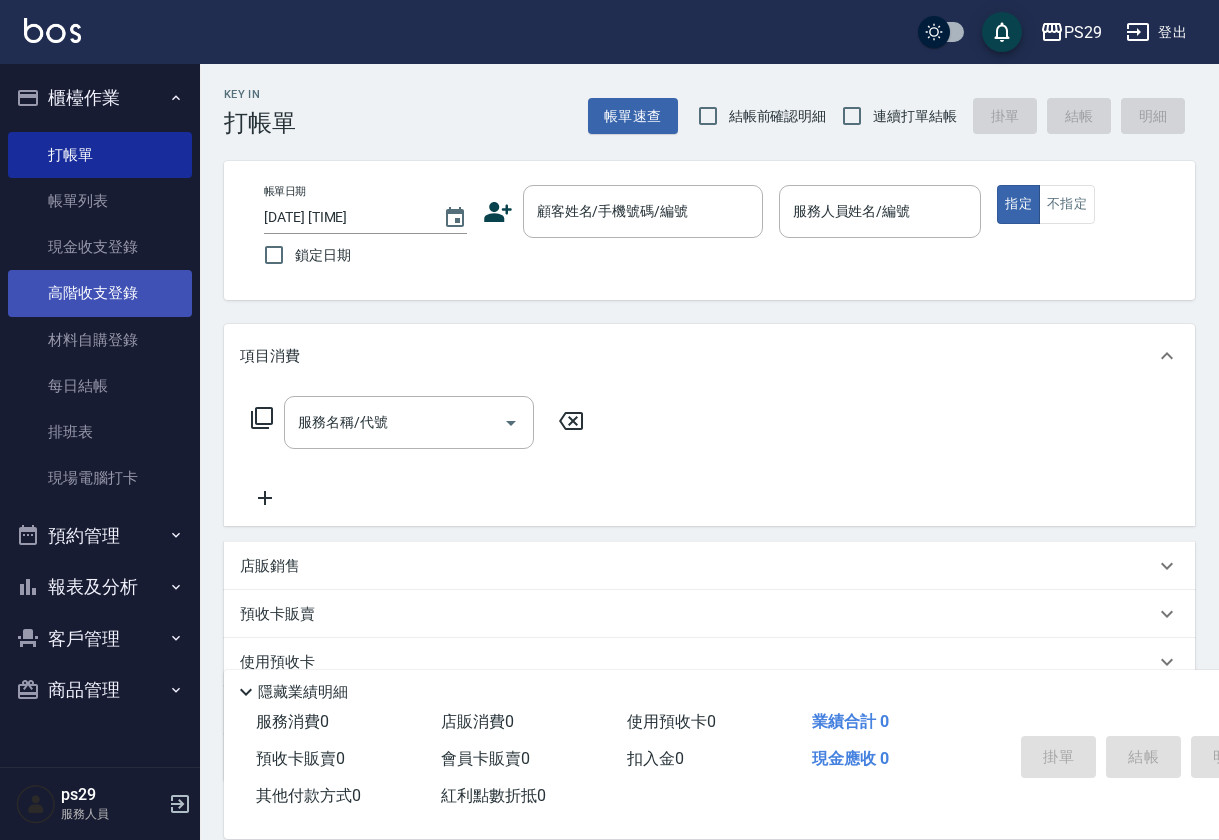 click on "高階收支登錄" at bounding box center (100, 293) 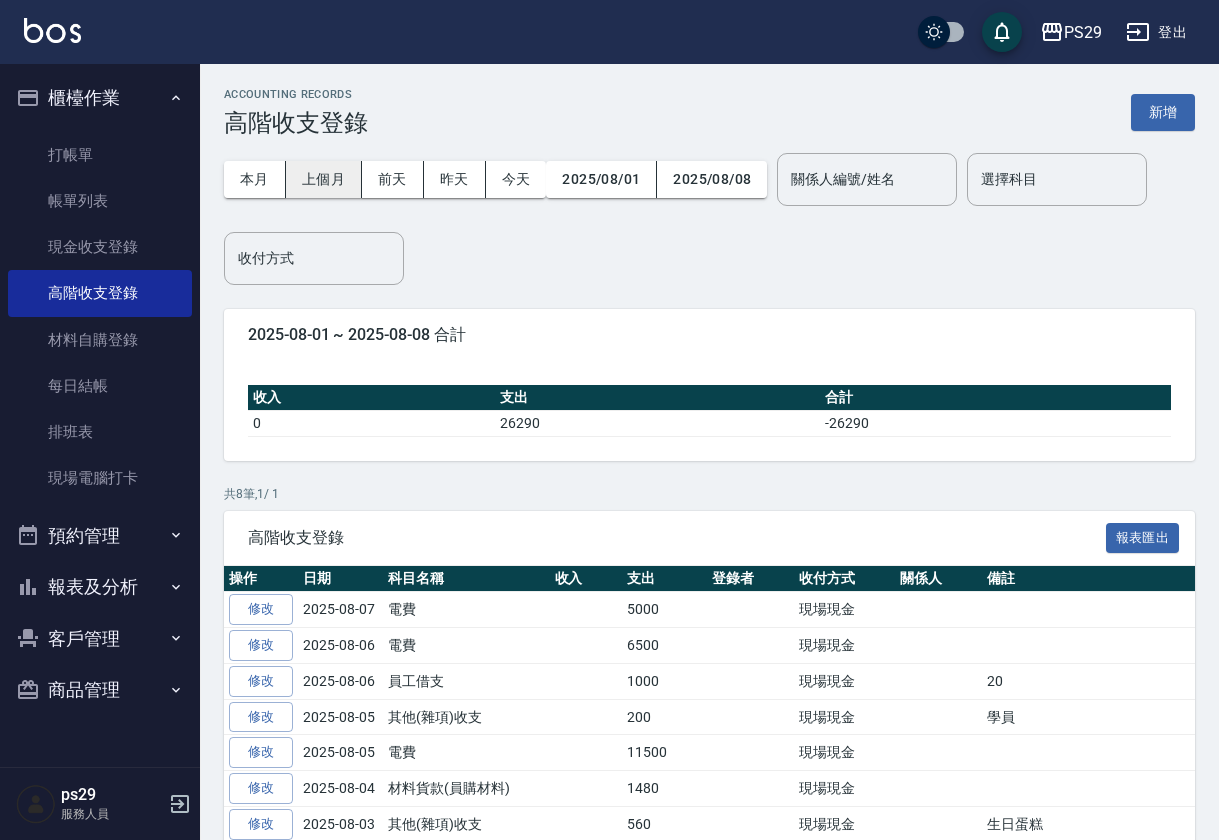 click on "上個月" at bounding box center (324, 179) 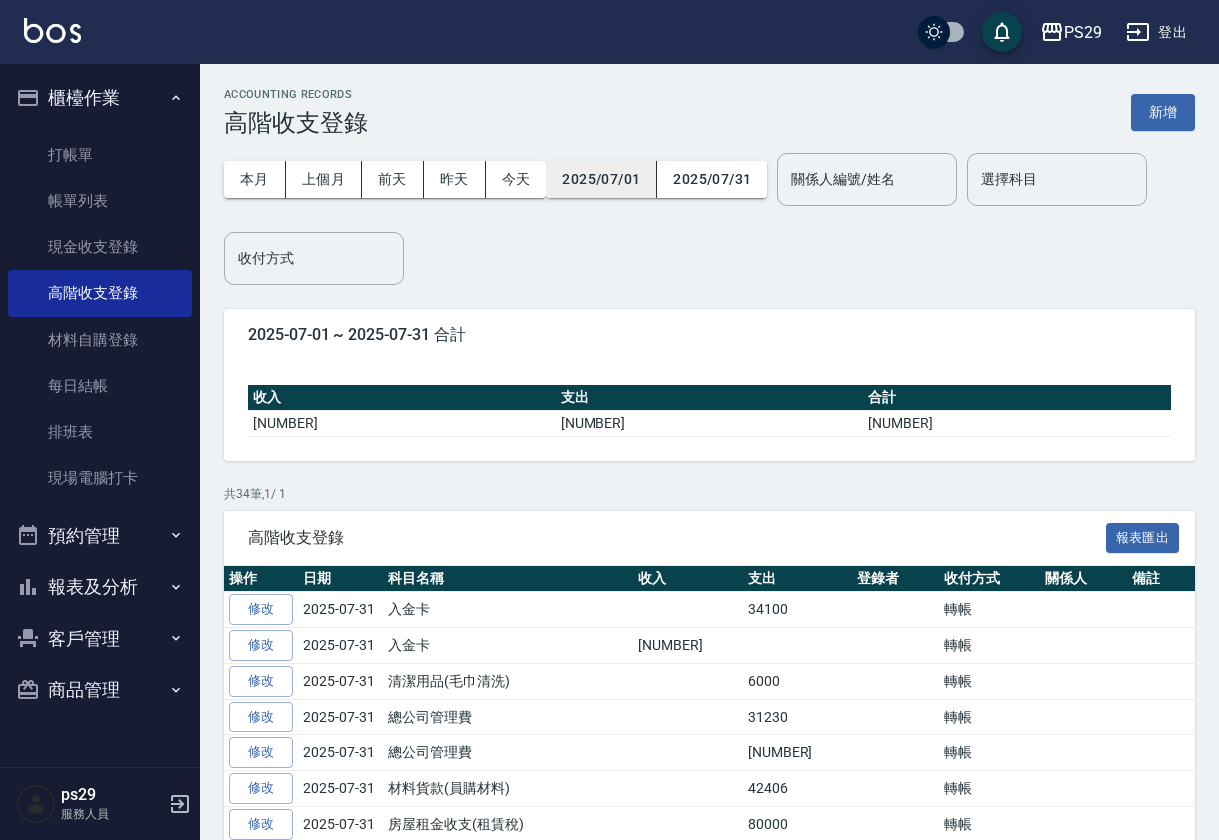 click on "2025/07/01" at bounding box center (601, 179) 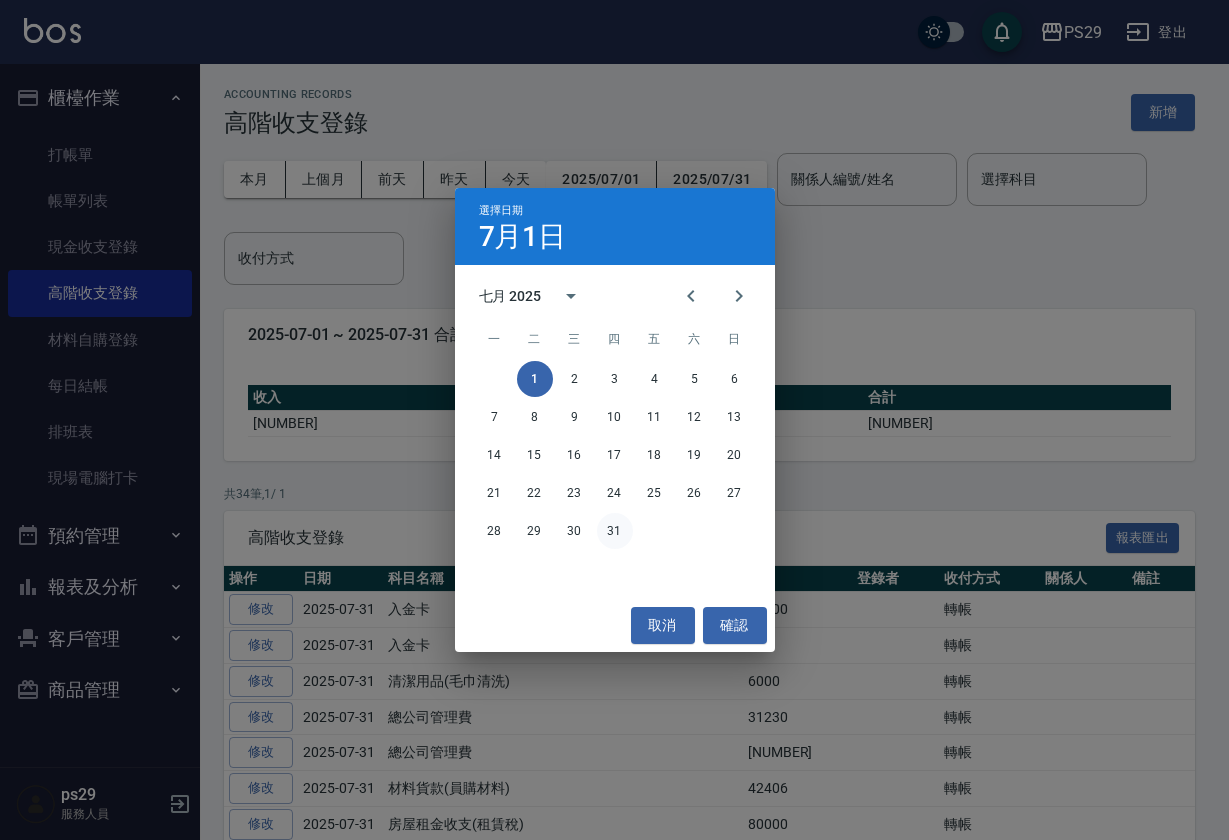 click on "31" at bounding box center [615, 531] 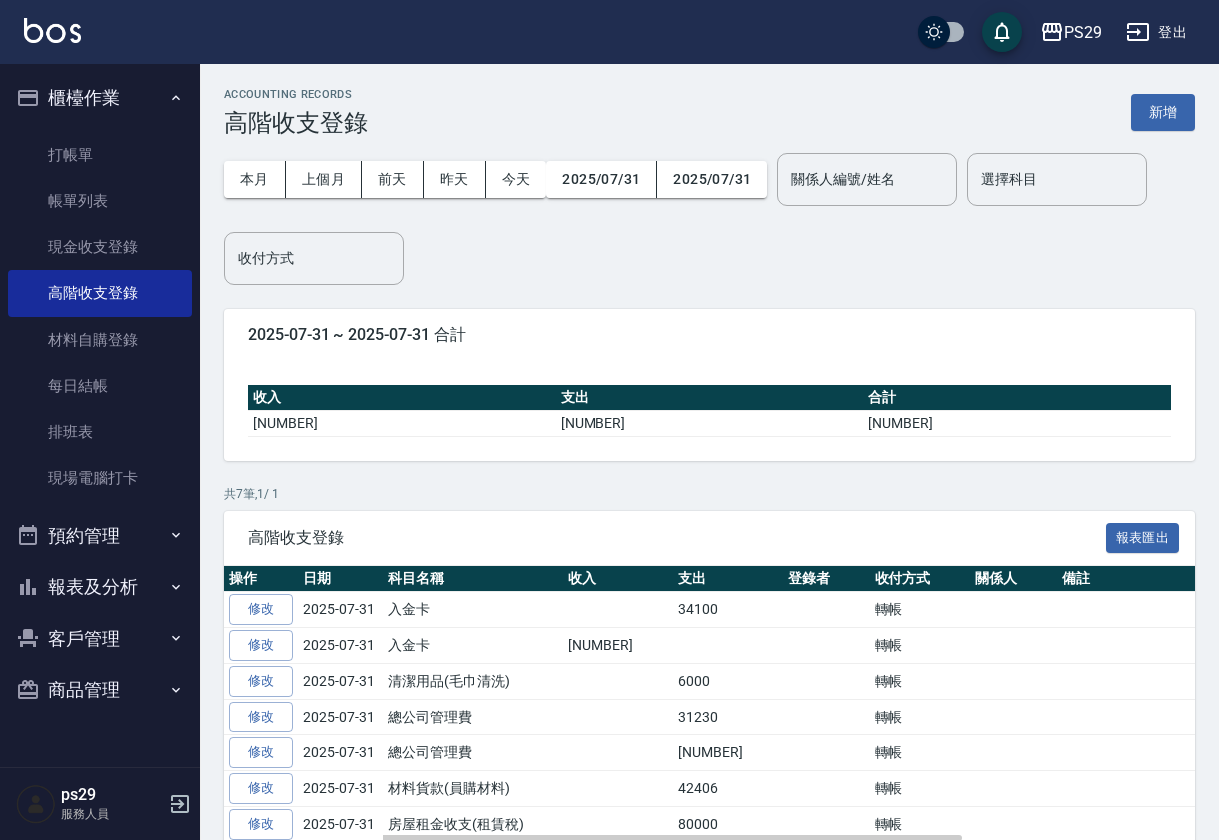 scroll, scrollTop: 83, scrollLeft: 0, axis: vertical 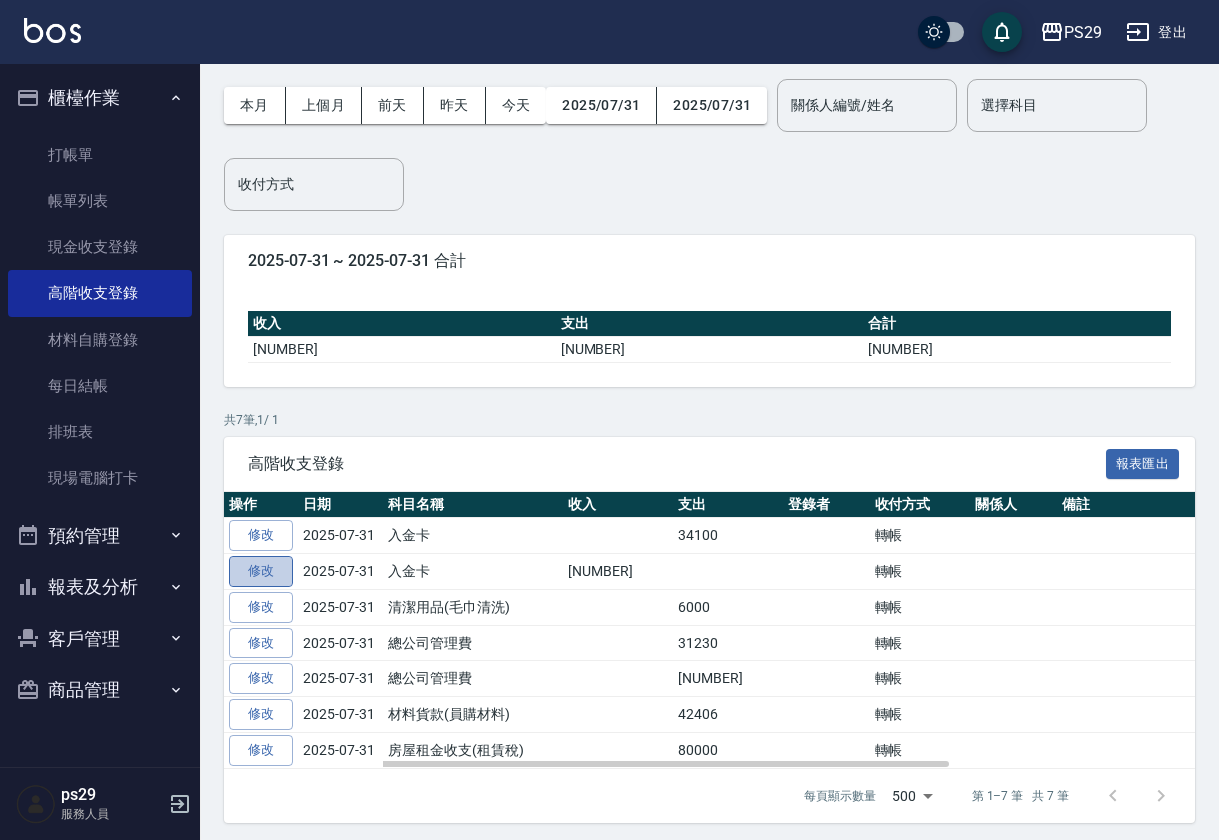 click on "修改" at bounding box center (261, 571) 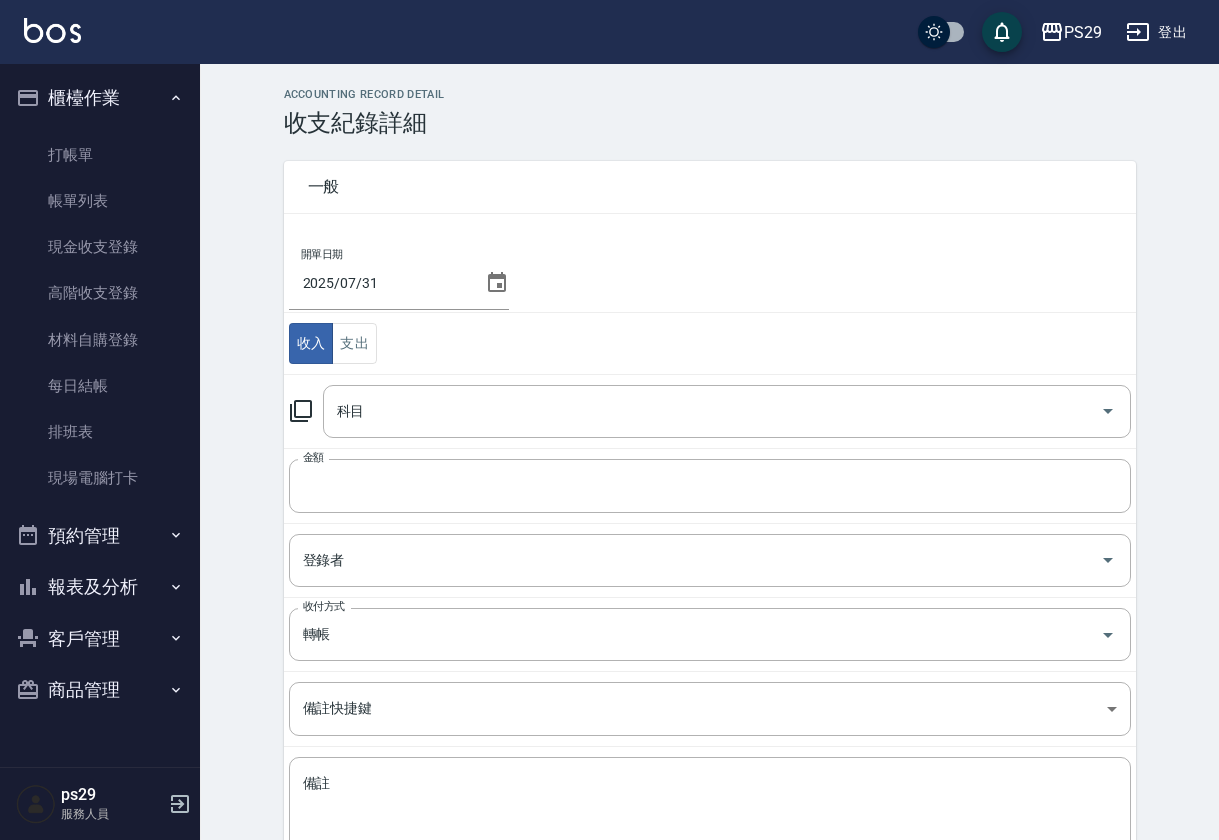type on "31 入金卡" 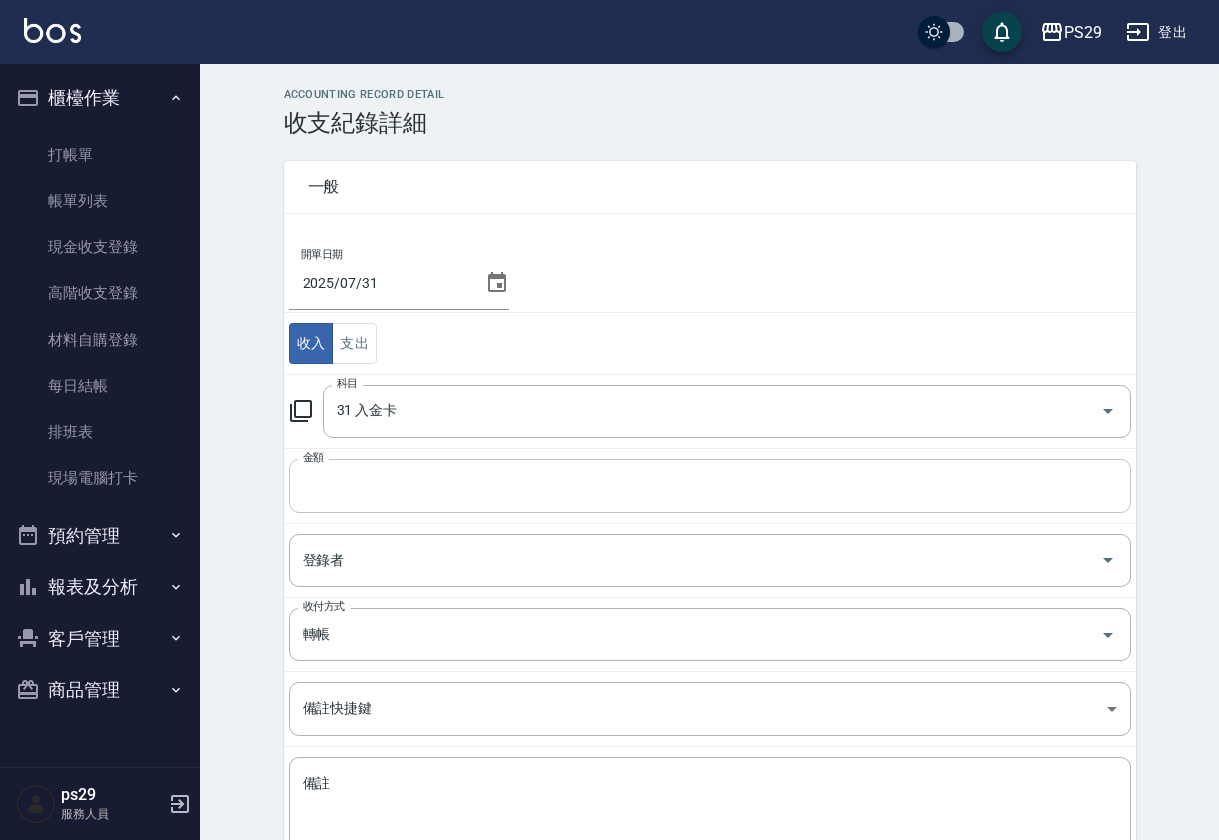 click on "78613" at bounding box center [710, 486] 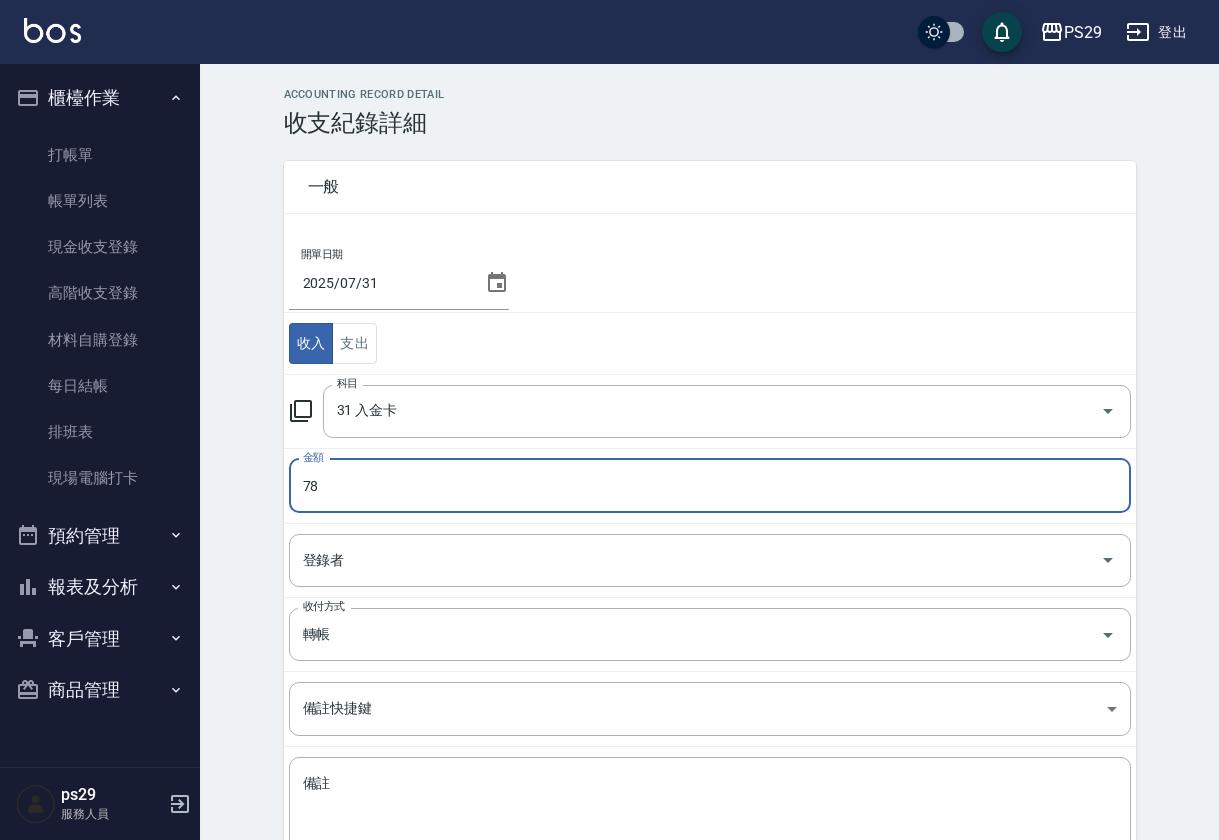 type on "7" 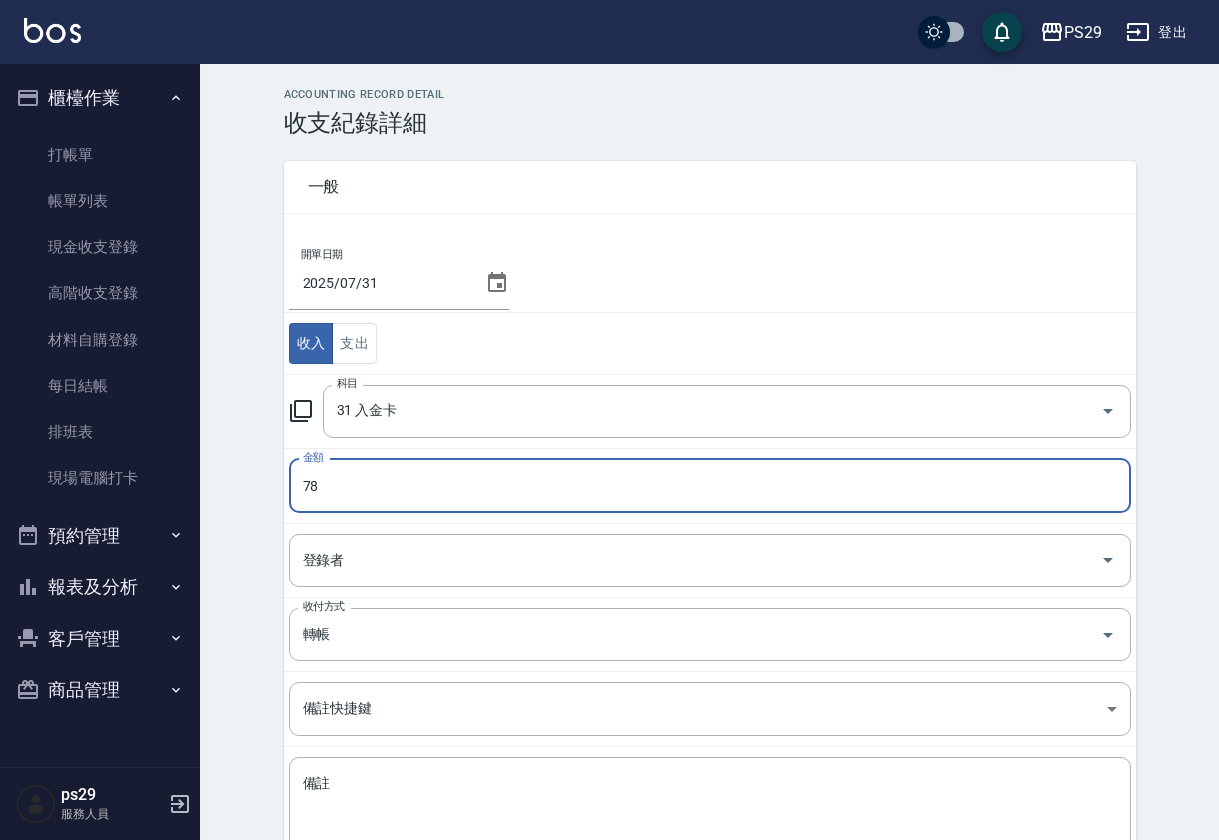 type on "146613" 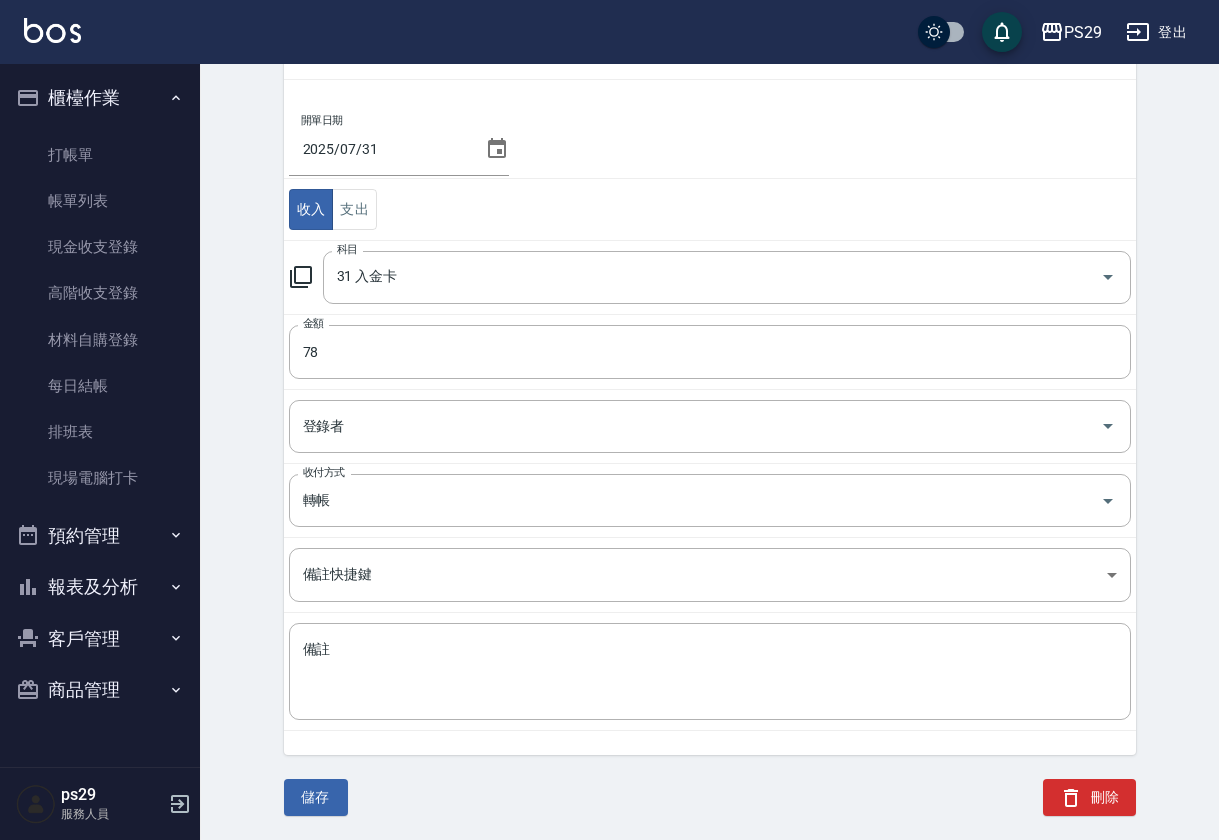 scroll, scrollTop: 133, scrollLeft: 0, axis: vertical 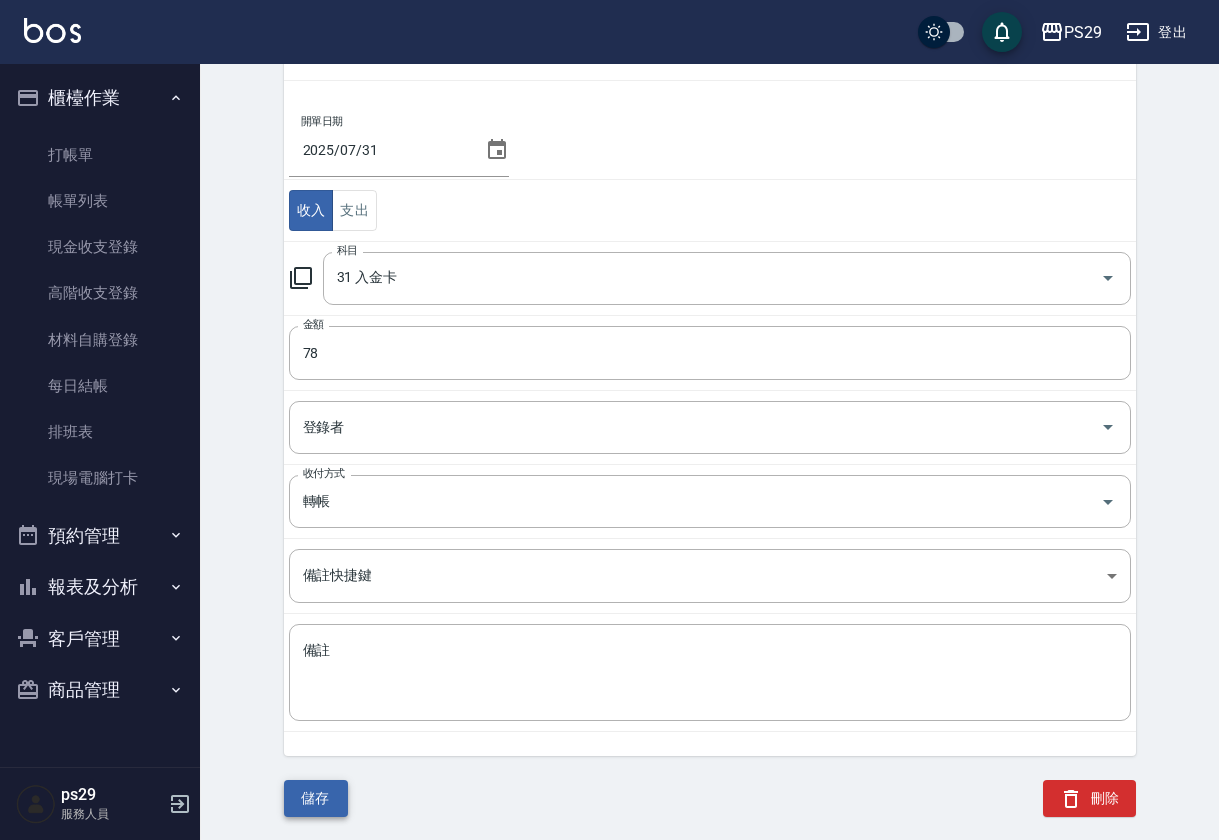 click on "儲存" at bounding box center [316, 798] 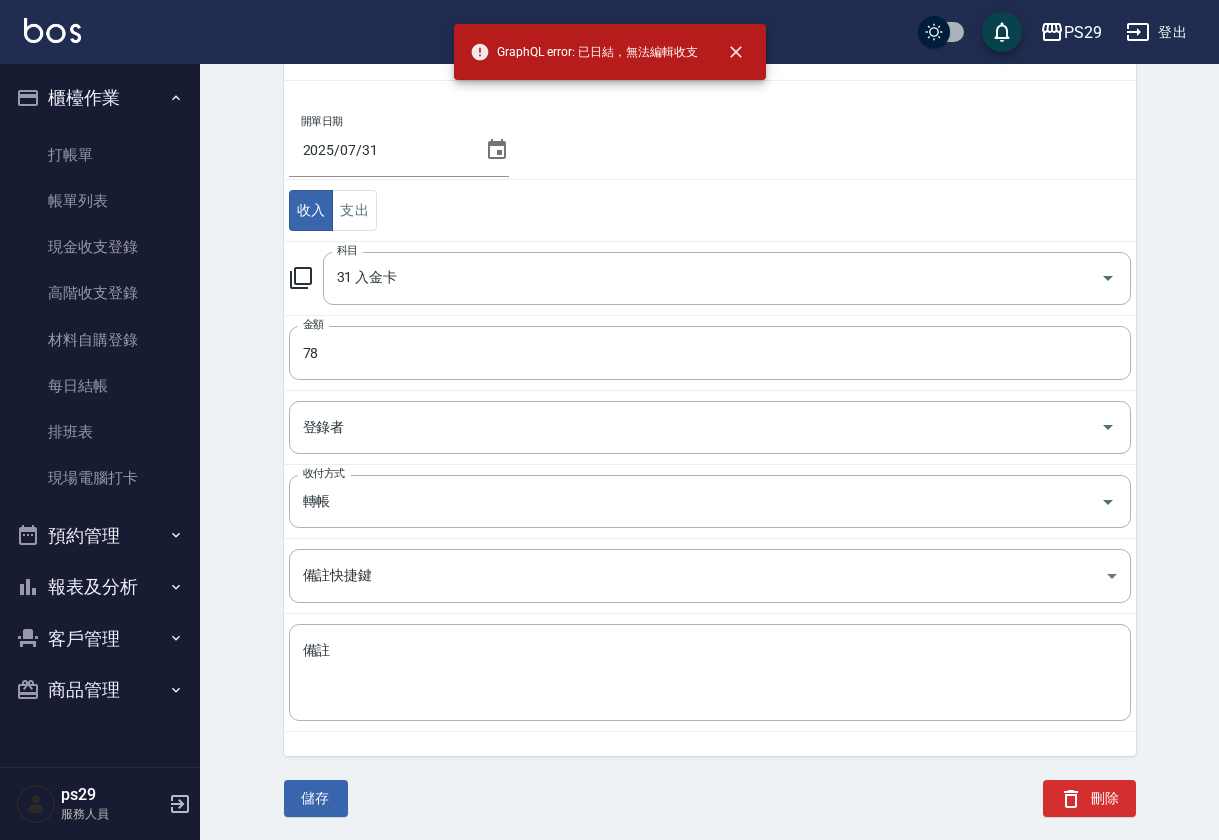 click on "科目 31 入金卡 科目" at bounding box center (710, 279) 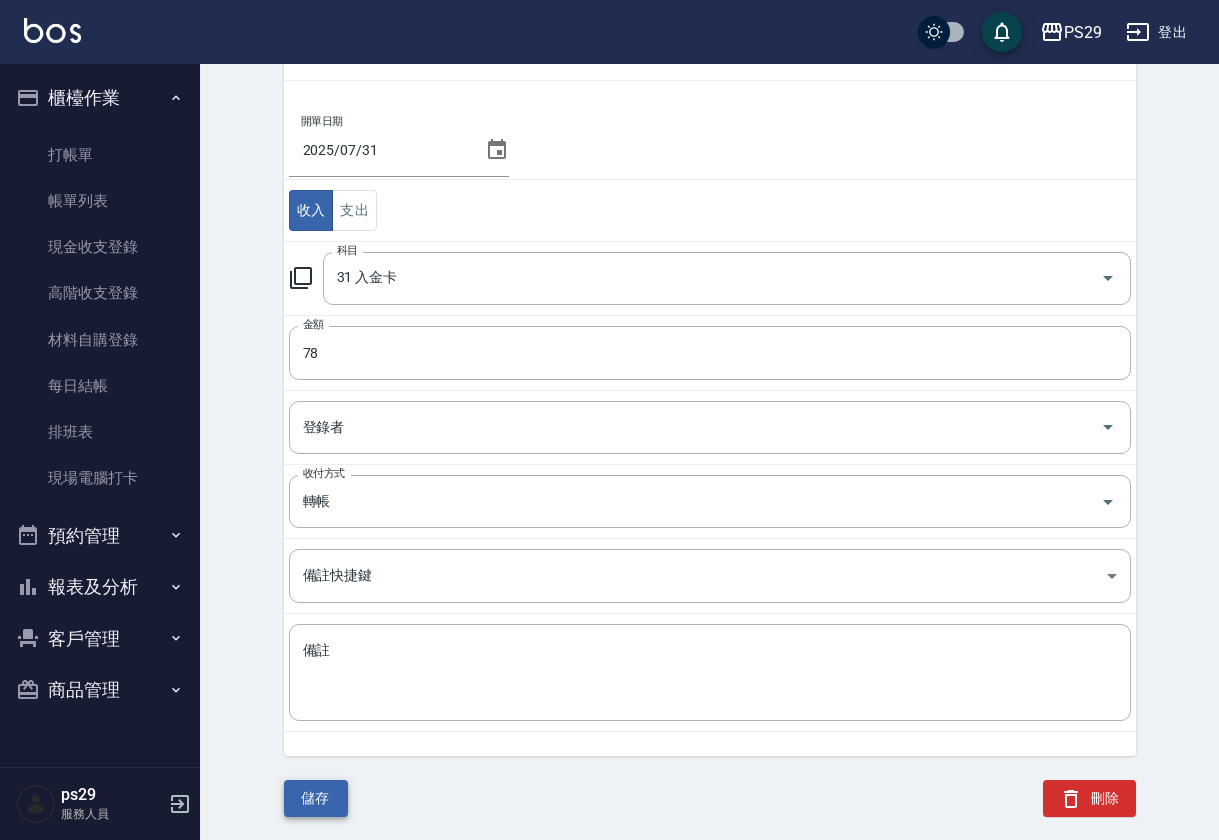 click on "儲存" at bounding box center [316, 798] 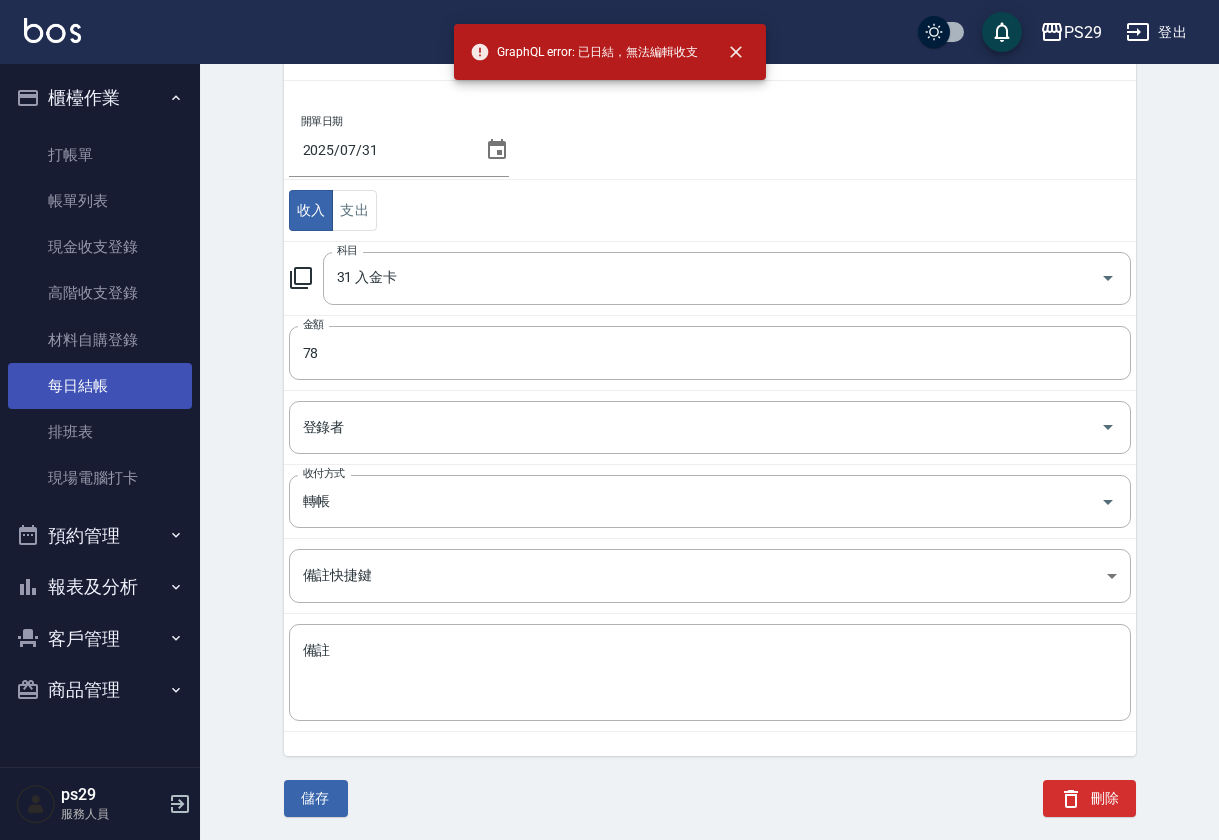 click on "每日結帳" at bounding box center (100, 386) 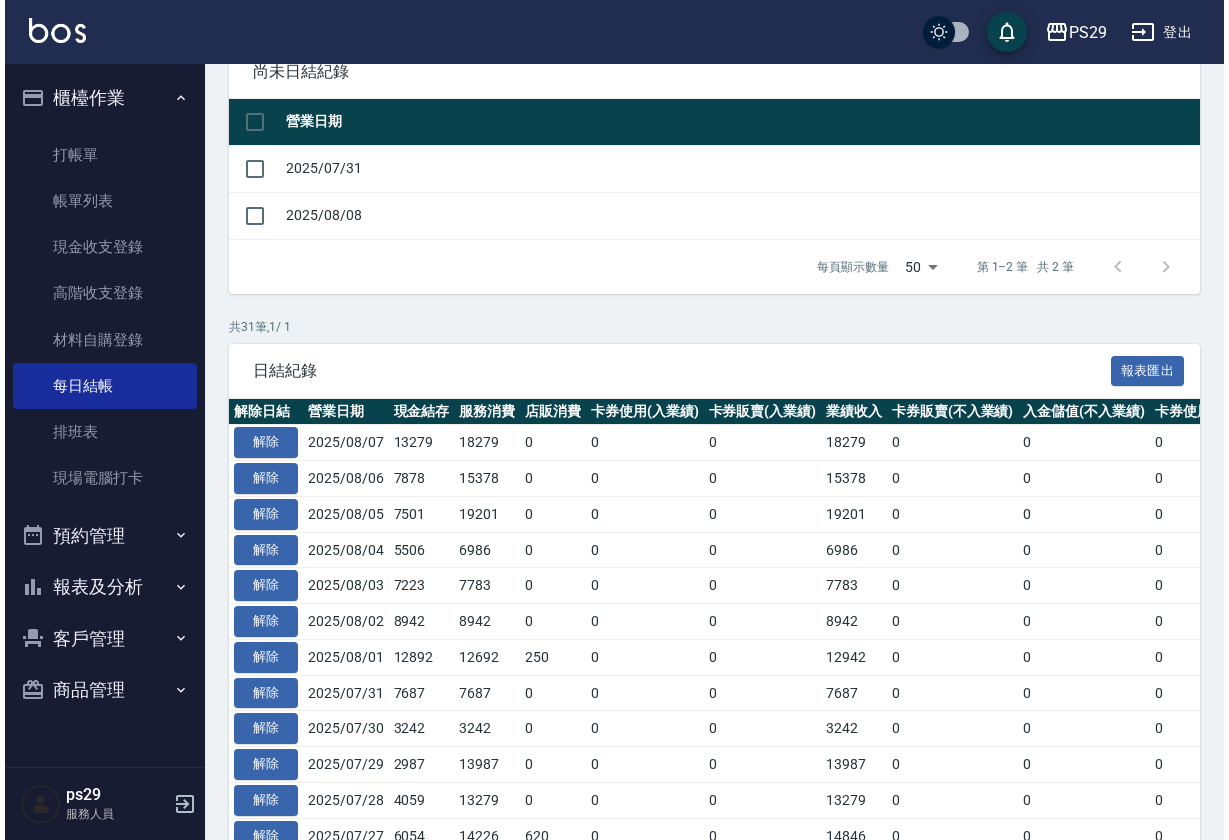 scroll, scrollTop: 252, scrollLeft: 0, axis: vertical 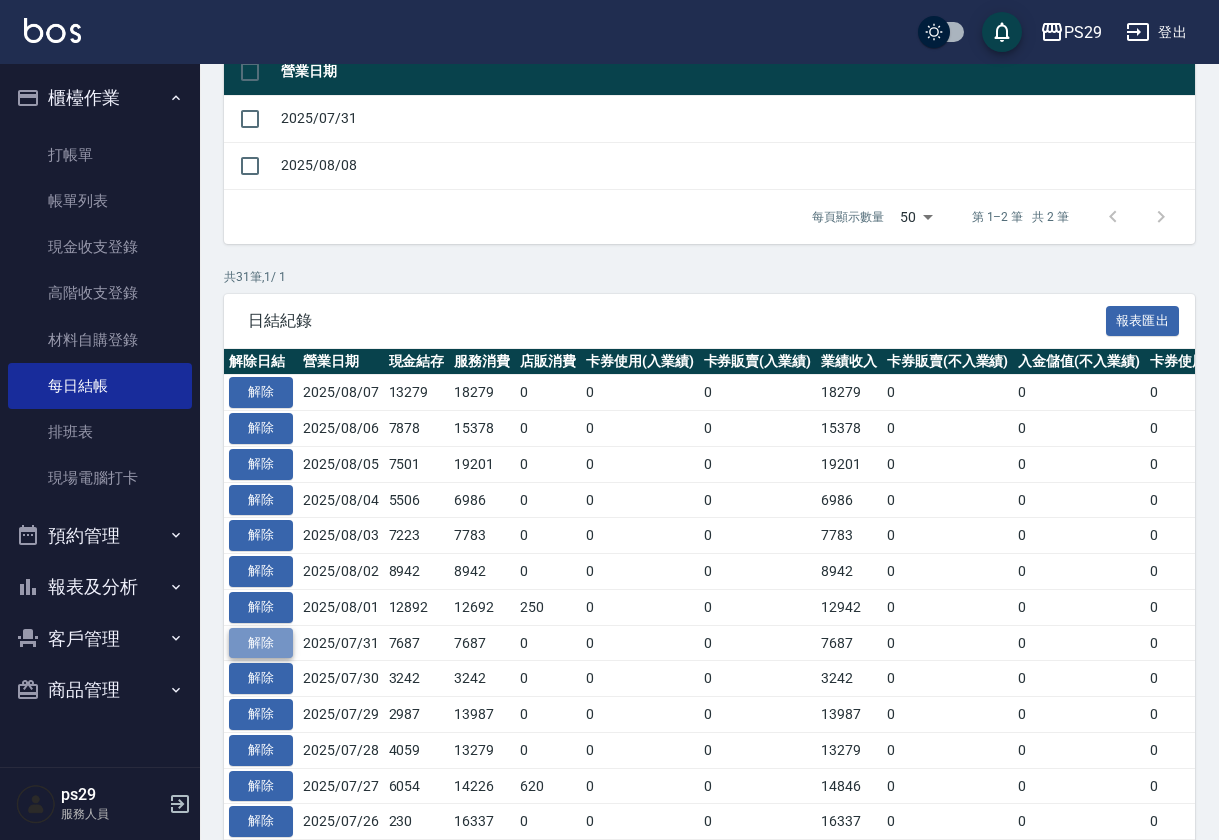 click on "解除" at bounding box center (261, 643) 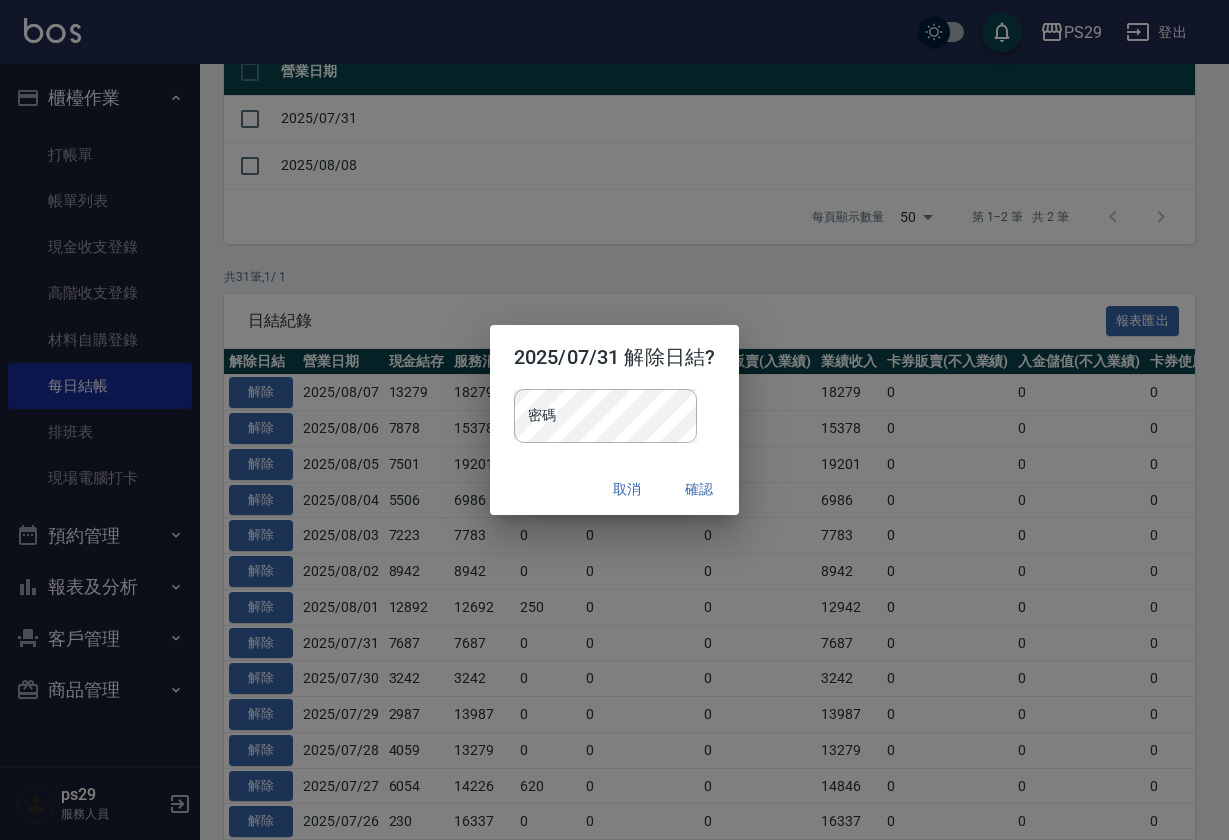 click on "2025/07/31 解除日結?" at bounding box center (614, 357) 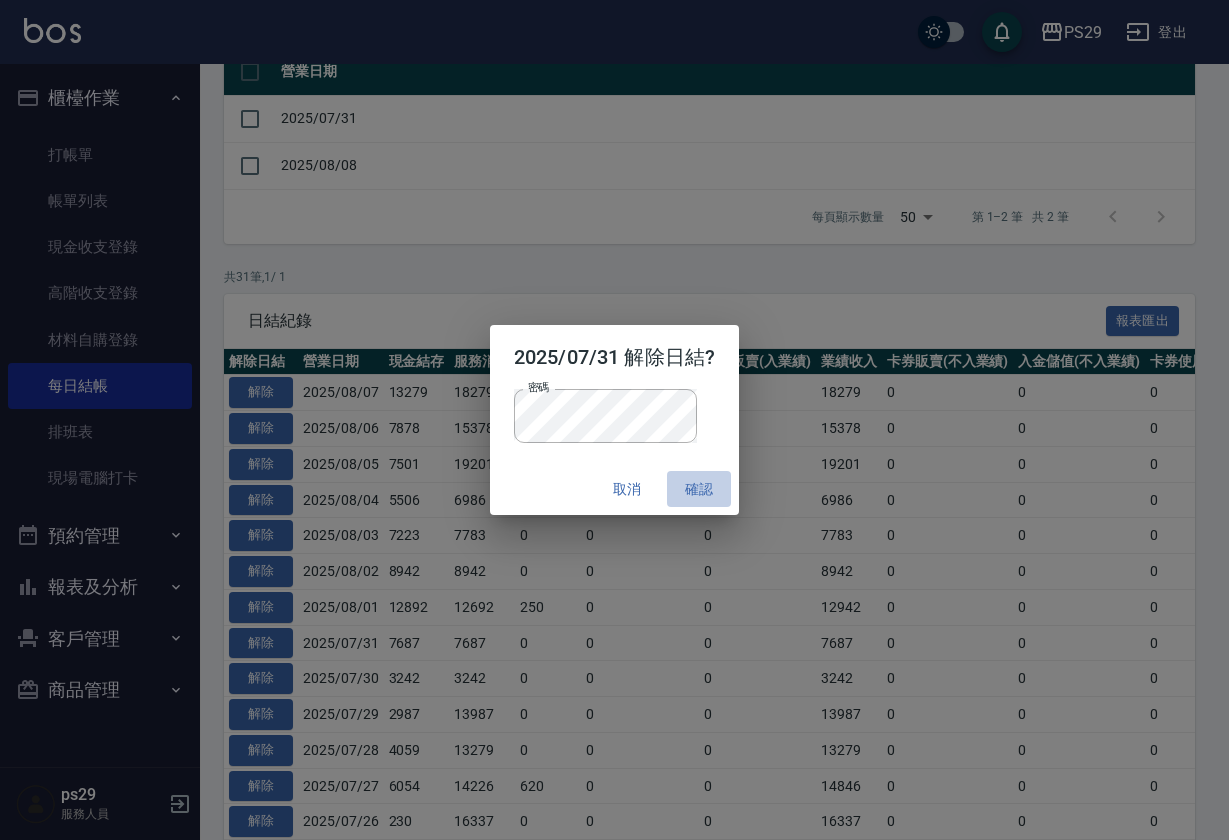 click on "確認" at bounding box center [699, 489] 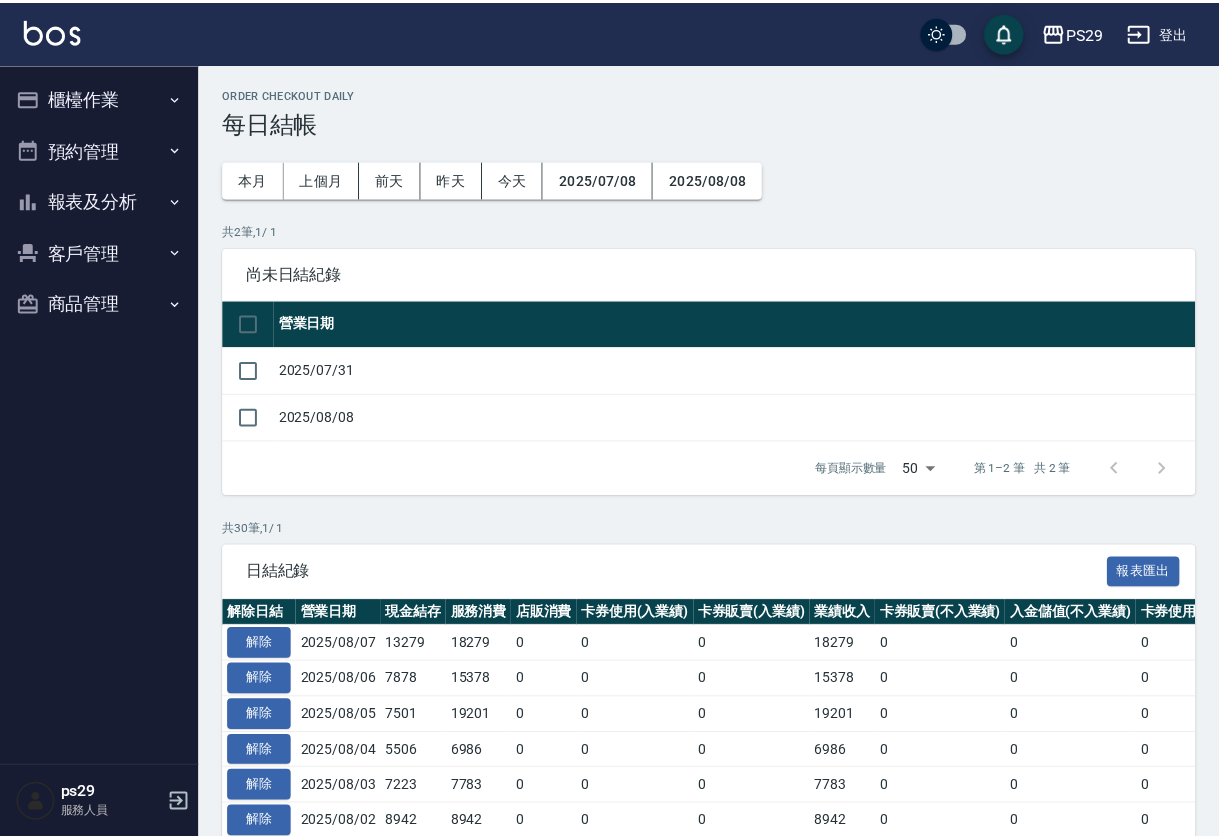 scroll, scrollTop: 252, scrollLeft: 0, axis: vertical 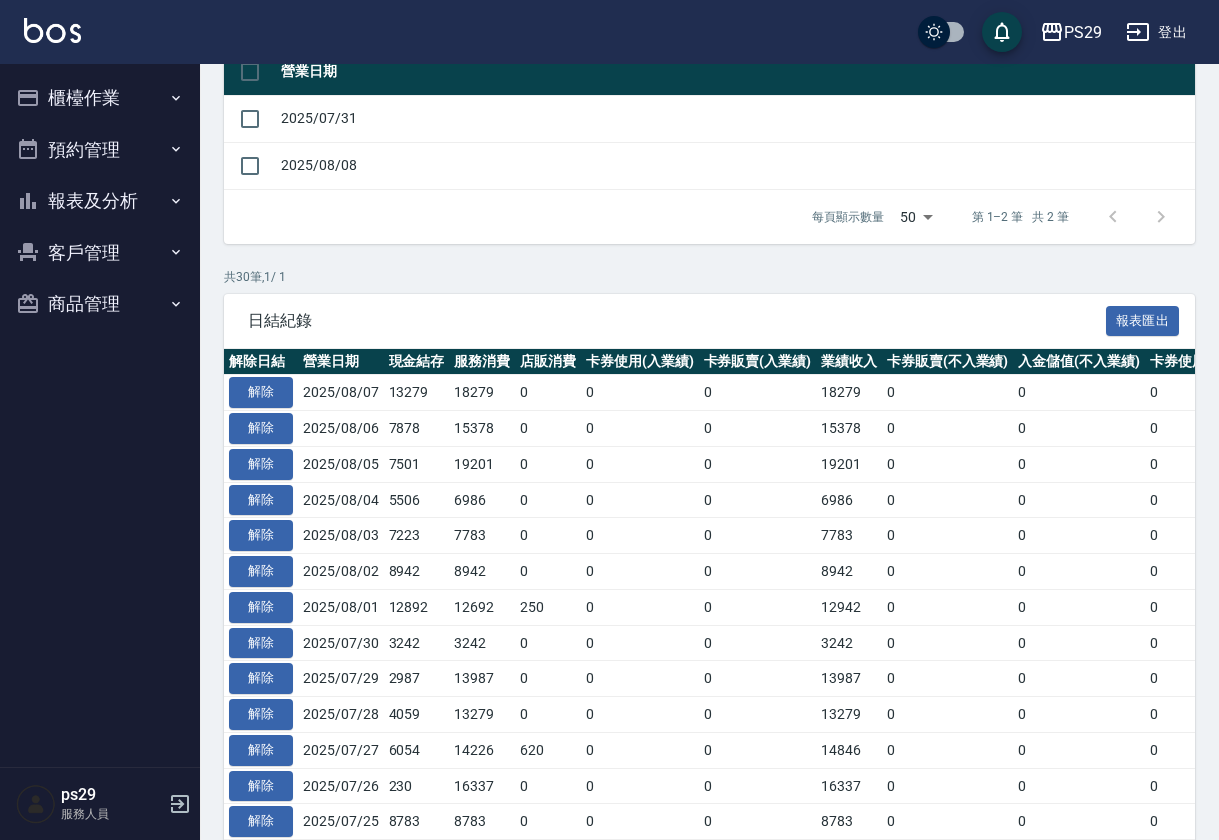 click on "報表及分析" at bounding box center [100, 201] 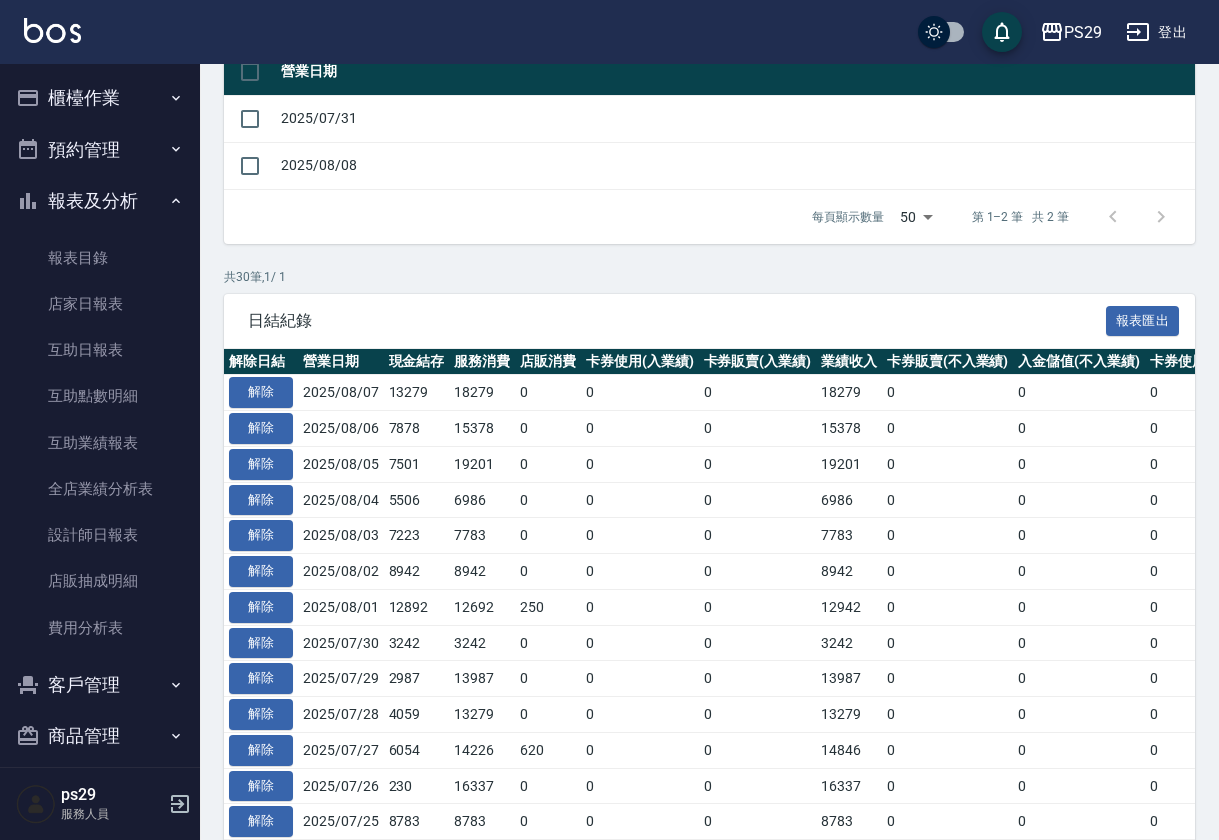 click on "報表及分析" at bounding box center (100, 201) 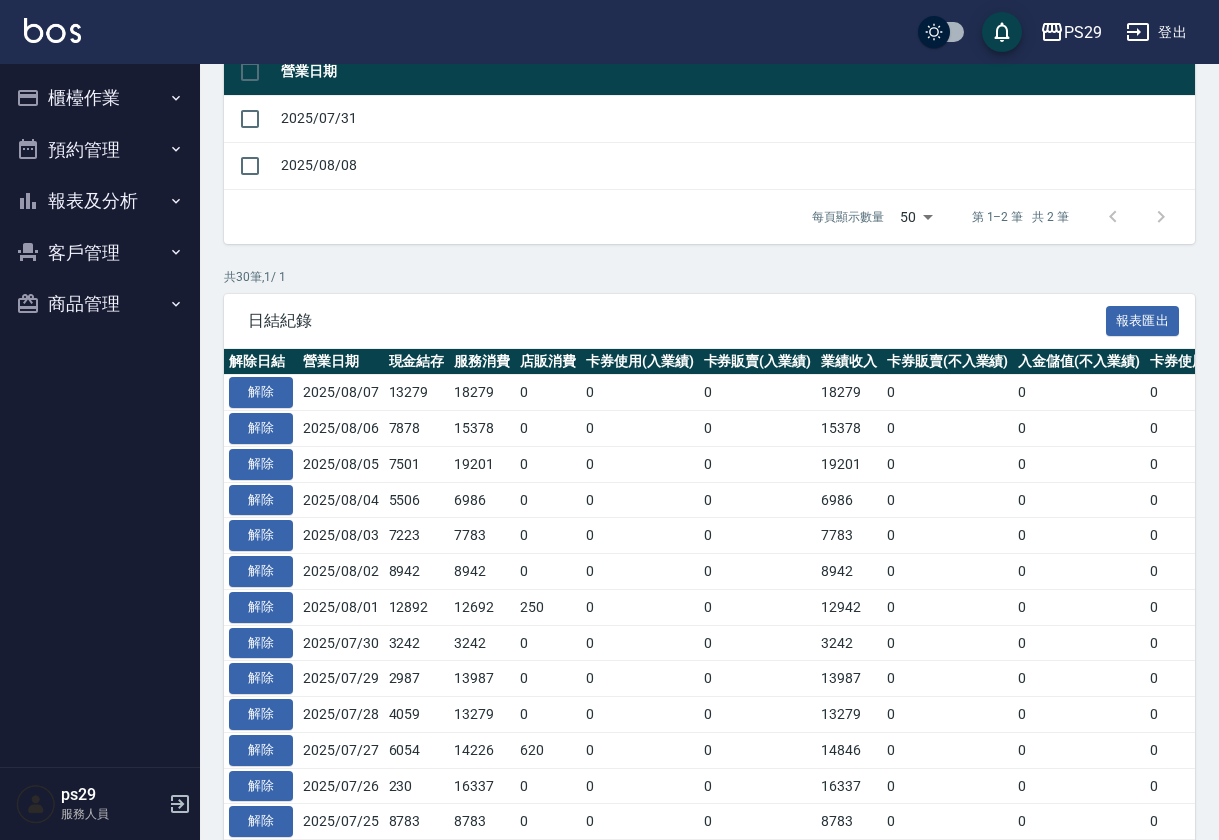 click on "櫃檯作業" at bounding box center (100, 98) 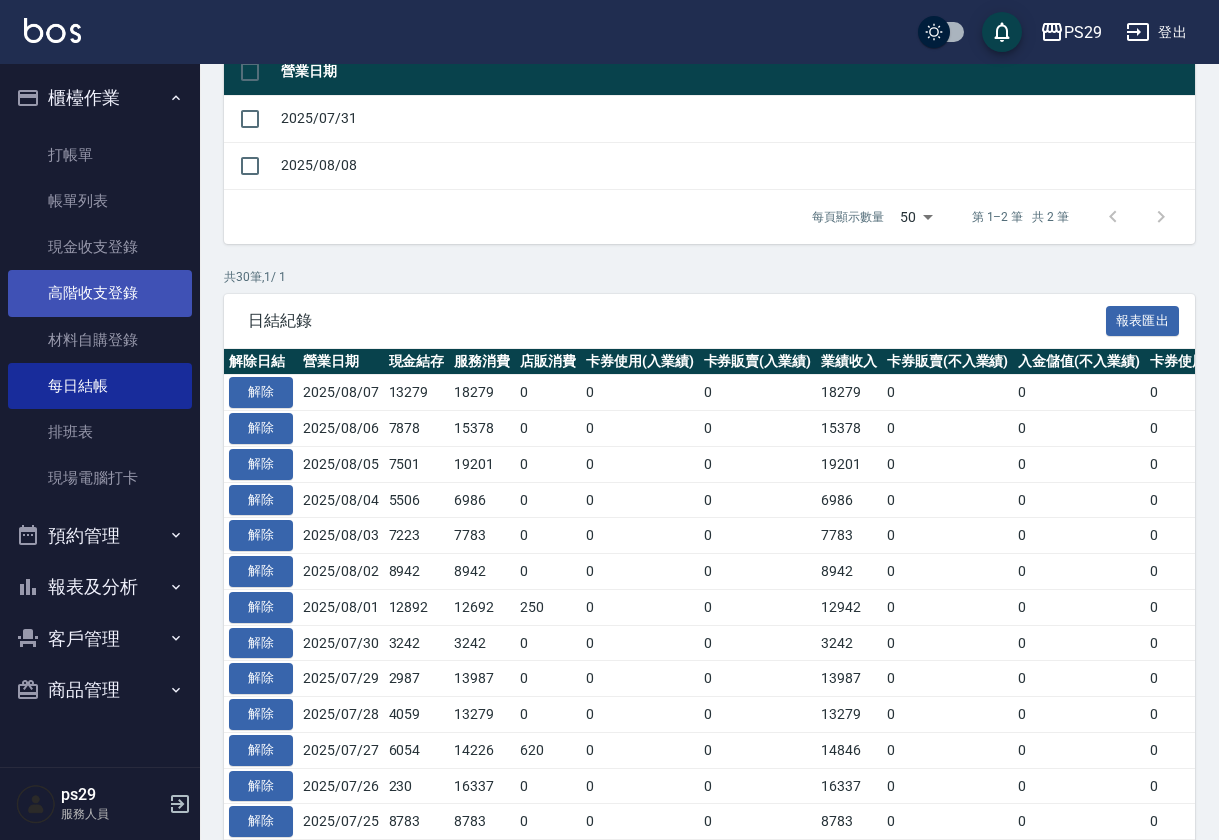 click on "高階收支登錄" at bounding box center [100, 293] 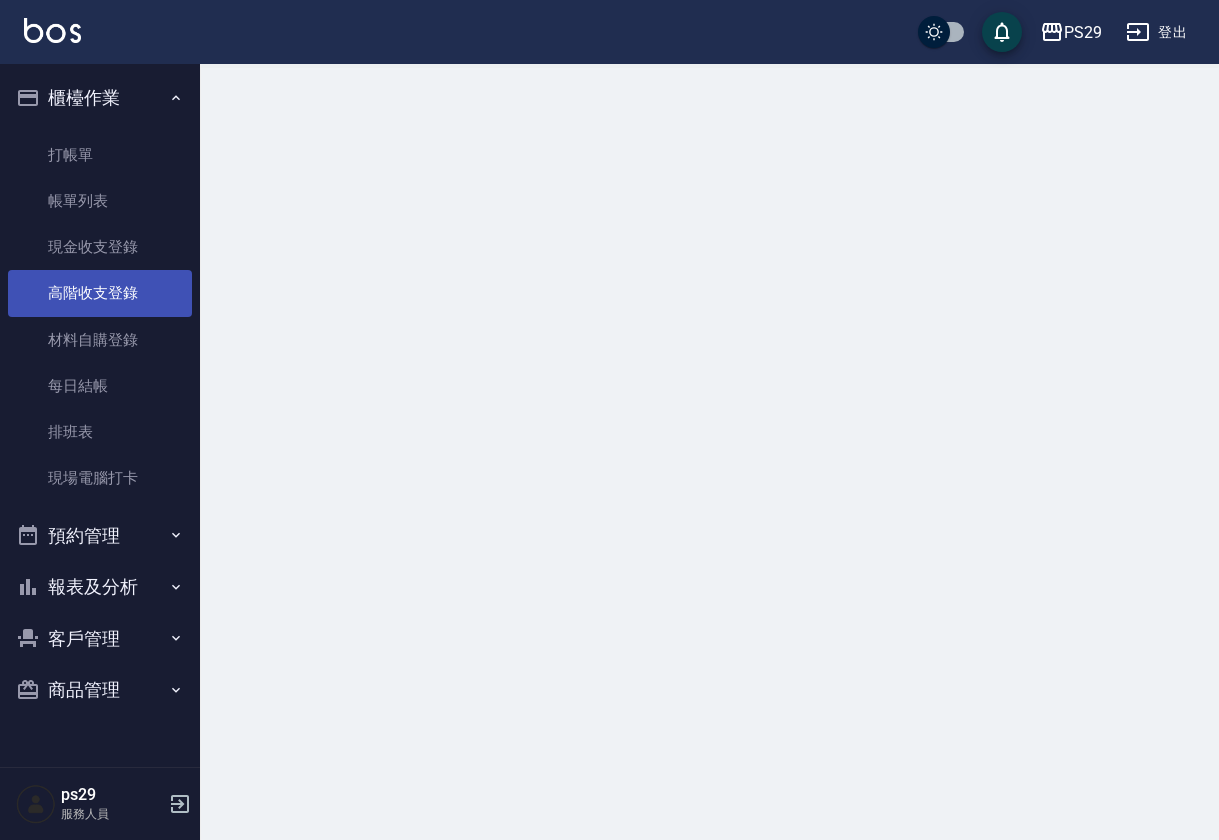 scroll, scrollTop: 0, scrollLeft: 0, axis: both 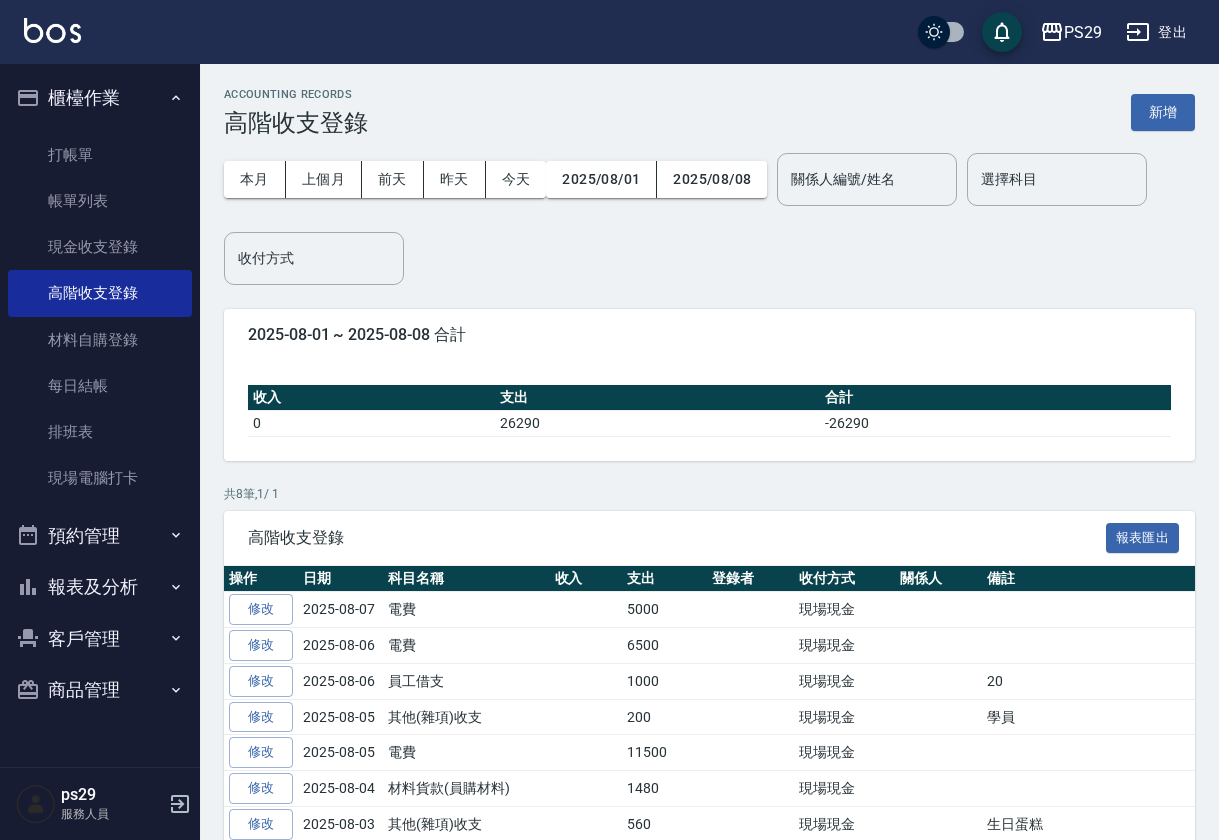 click on "本月 上個月 前天 昨天 今天 2025/08/01 2025/08/08" at bounding box center (495, 179) 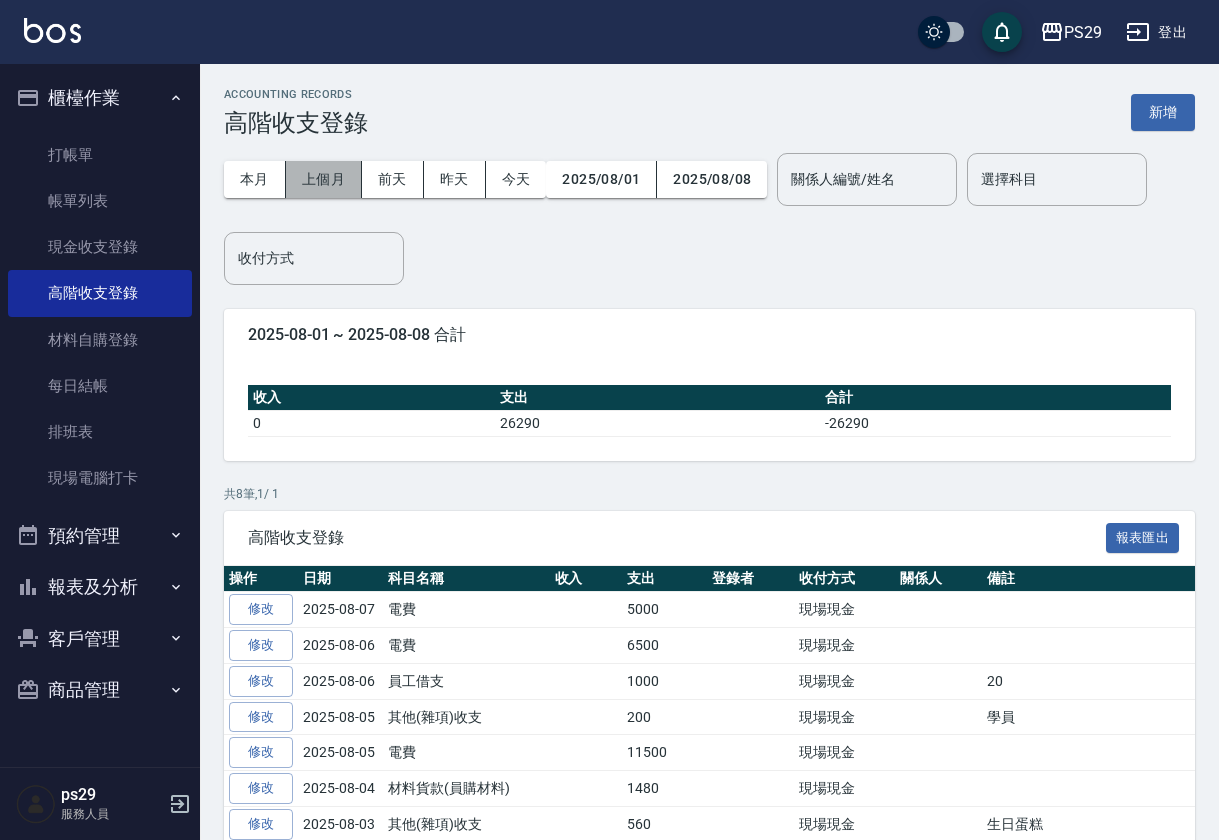 click on "上個月" at bounding box center [324, 179] 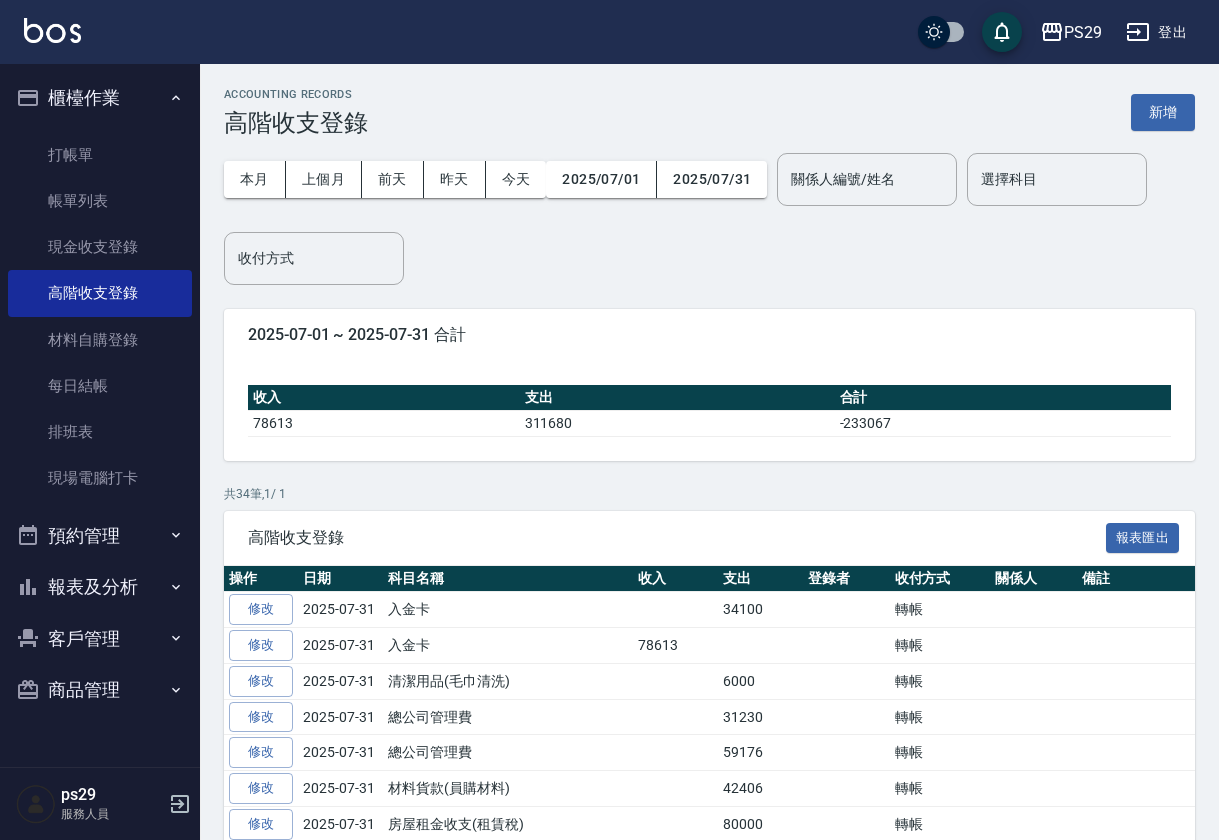 scroll, scrollTop: 110, scrollLeft: 0, axis: vertical 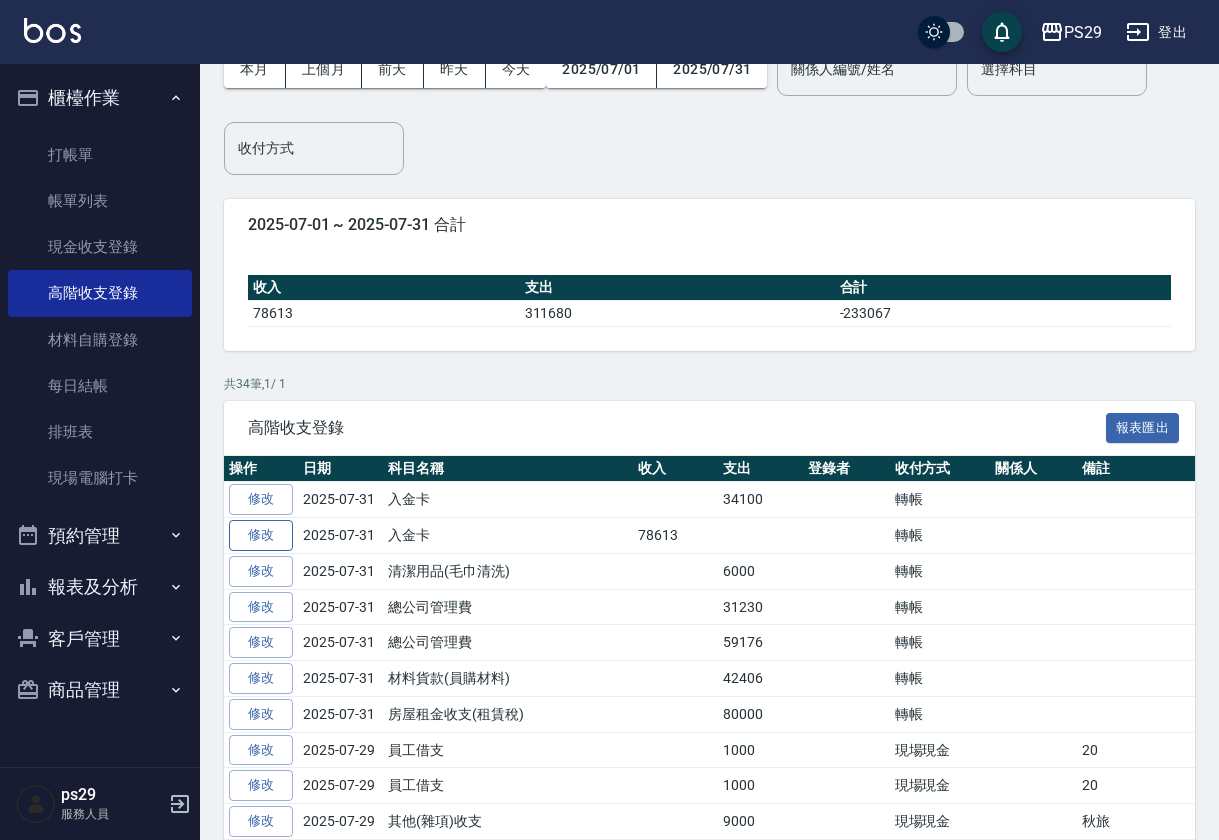 click on "修改" at bounding box center (261, 535) 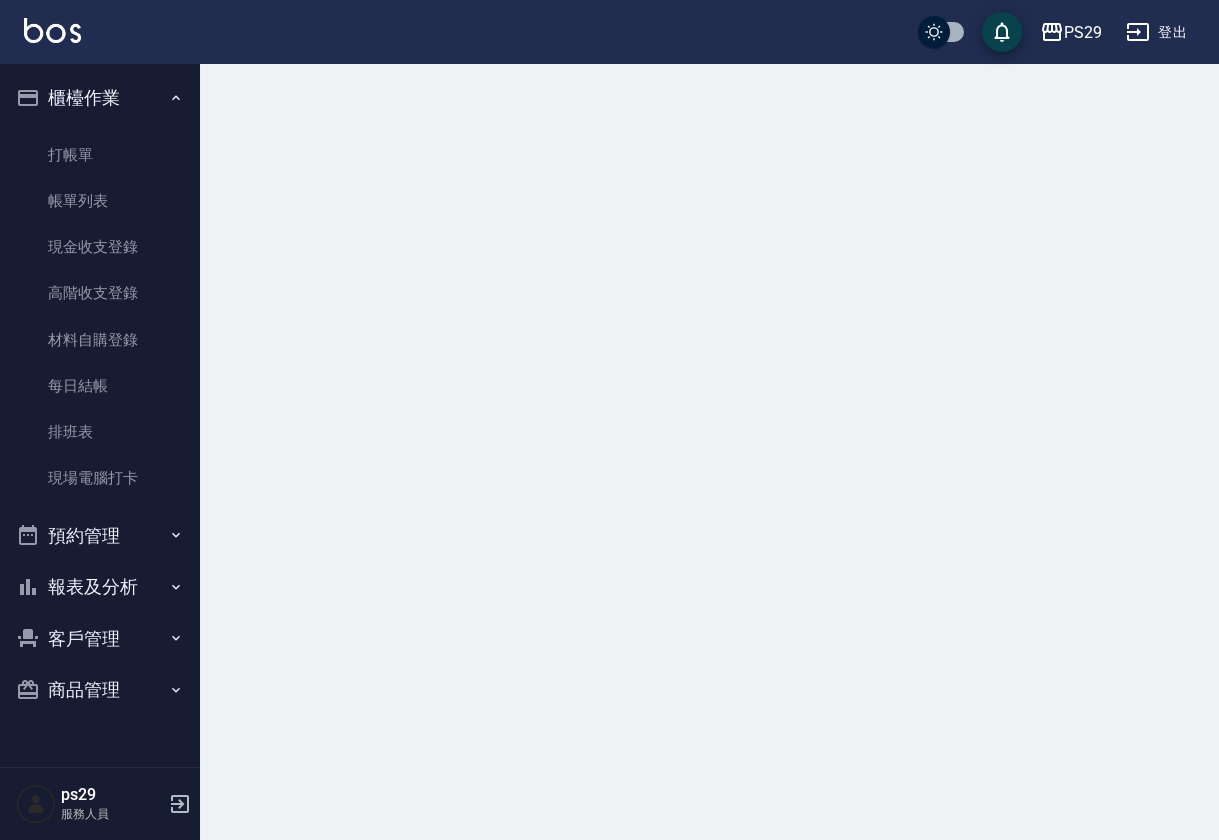 scroll, scrollTop: 0, scrollLeft: 0, axis: both 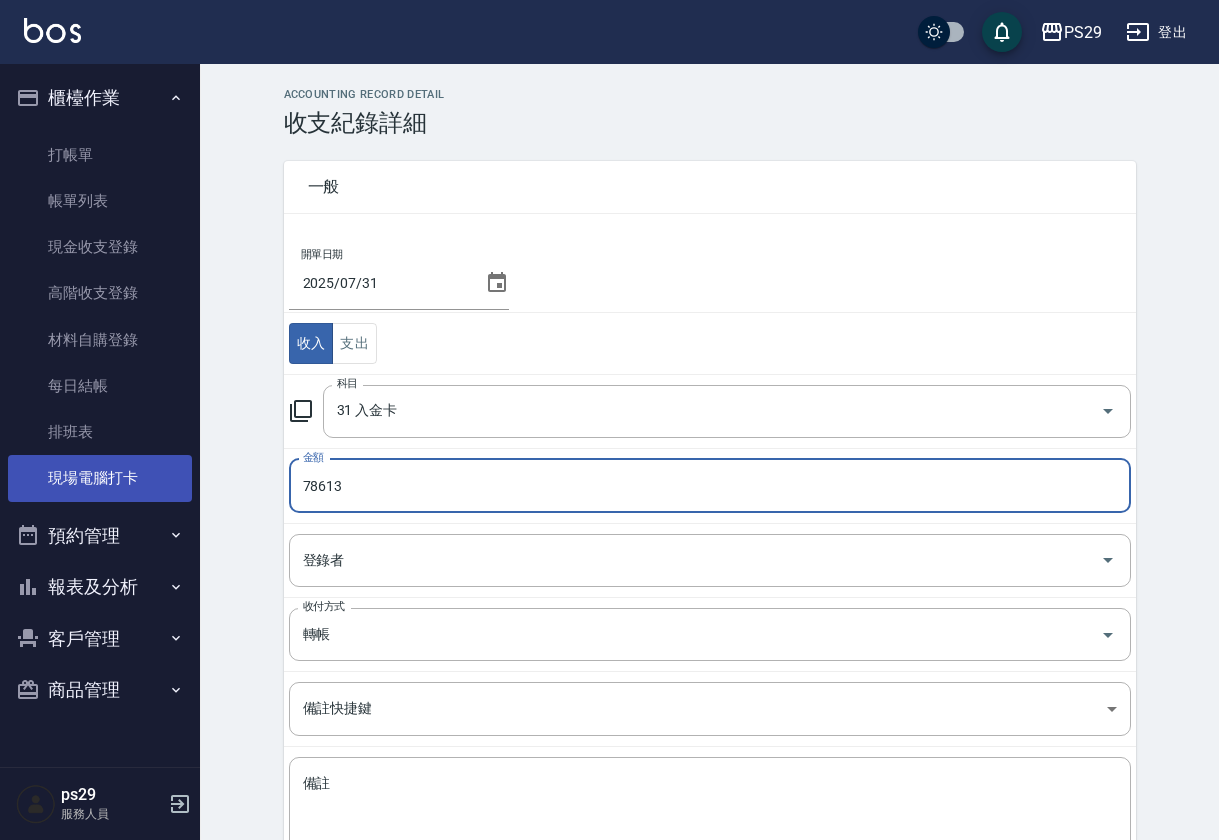 drag, startPoint x: 415, startPoint y: 484, endPoint x: 104, endPoint y: 484, distance: 311 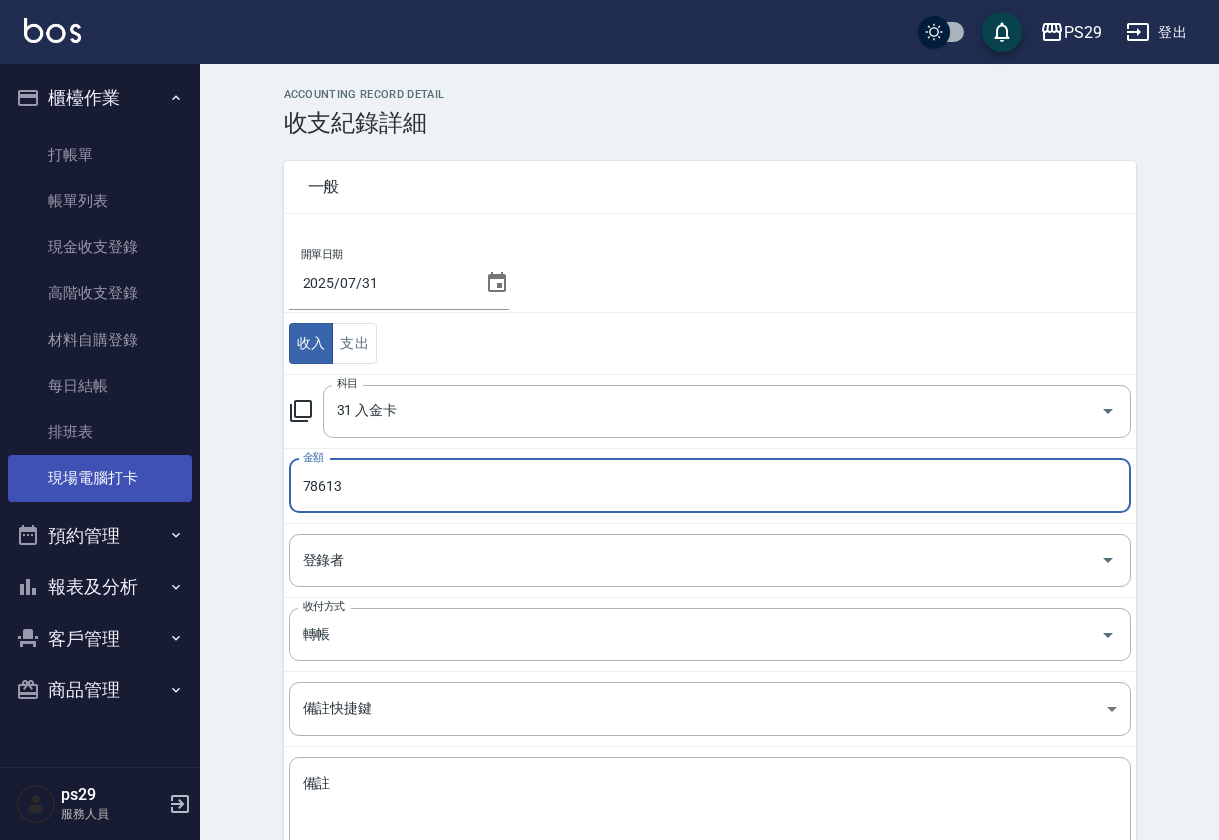 click on "PS29 登出 櫃檯作業 打帳單 帳單列表 現金收支登錄 高階收支登錄 材料自購登錄 每日結帳 排班表 現場電腦打卡 預約管理 預約管理 單日預約紀錄 單週預約紀錄 報表及分析 報表目錄 店家日報表 互助日報表 互助點數明細 互助業績報表 全店業績分析表 設計師日報表 店販抽成明細 費用分析表 客戶管理 客戶列表 卡券管理 入金管理 商品管理 商品分類設定 商品列表 ps29 服務人員 ACCOUNTING RECORD DETAIL 收支紀錄詳細 一般 開單日期 [DATE] 收入 支出 科目 31 入金卡 科目 金額 78613 金額 登錄者 登錄者 收付方式 轉帳 收付方式 備註快捷鍵 ​ 備註快捷鍵 備註 x 備註 儲存 刪除" at bounding box center [609, 487] 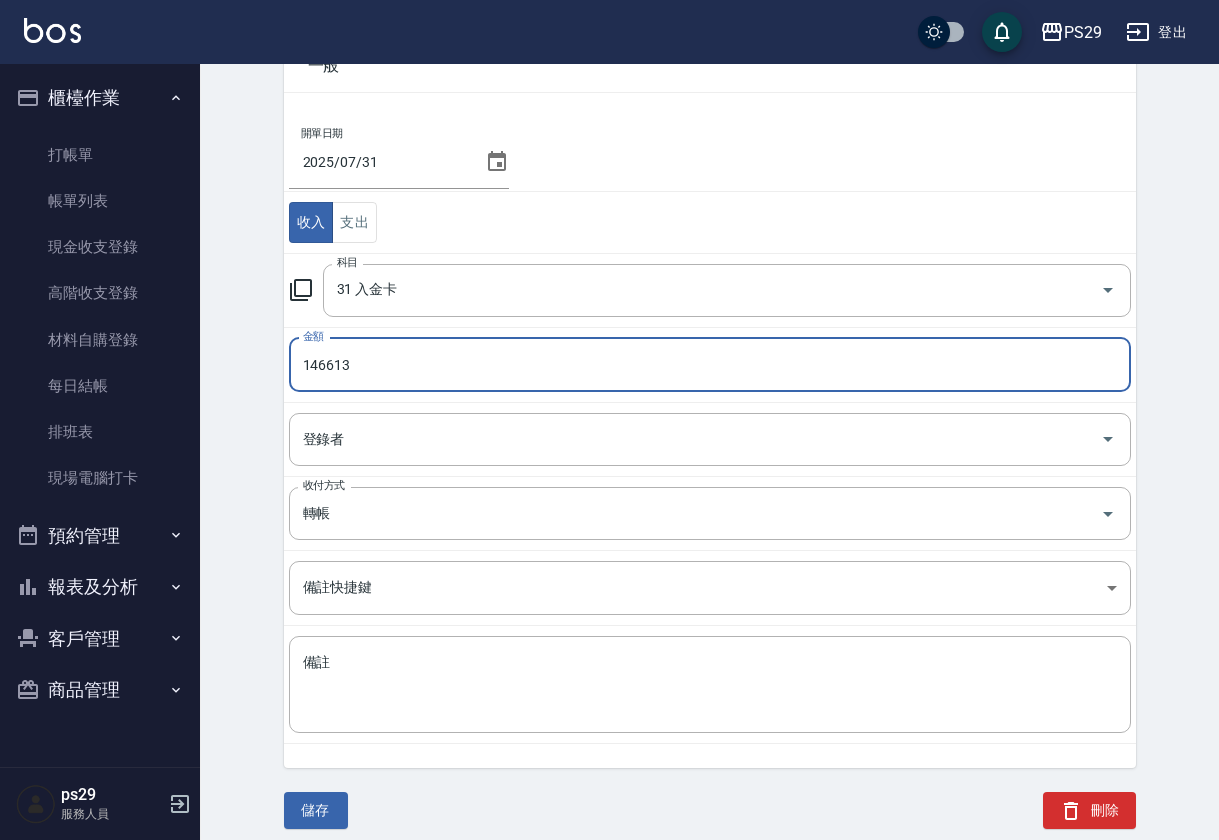 scroll, scrollTop: 133, scrollLeft: 0, axis: vertical 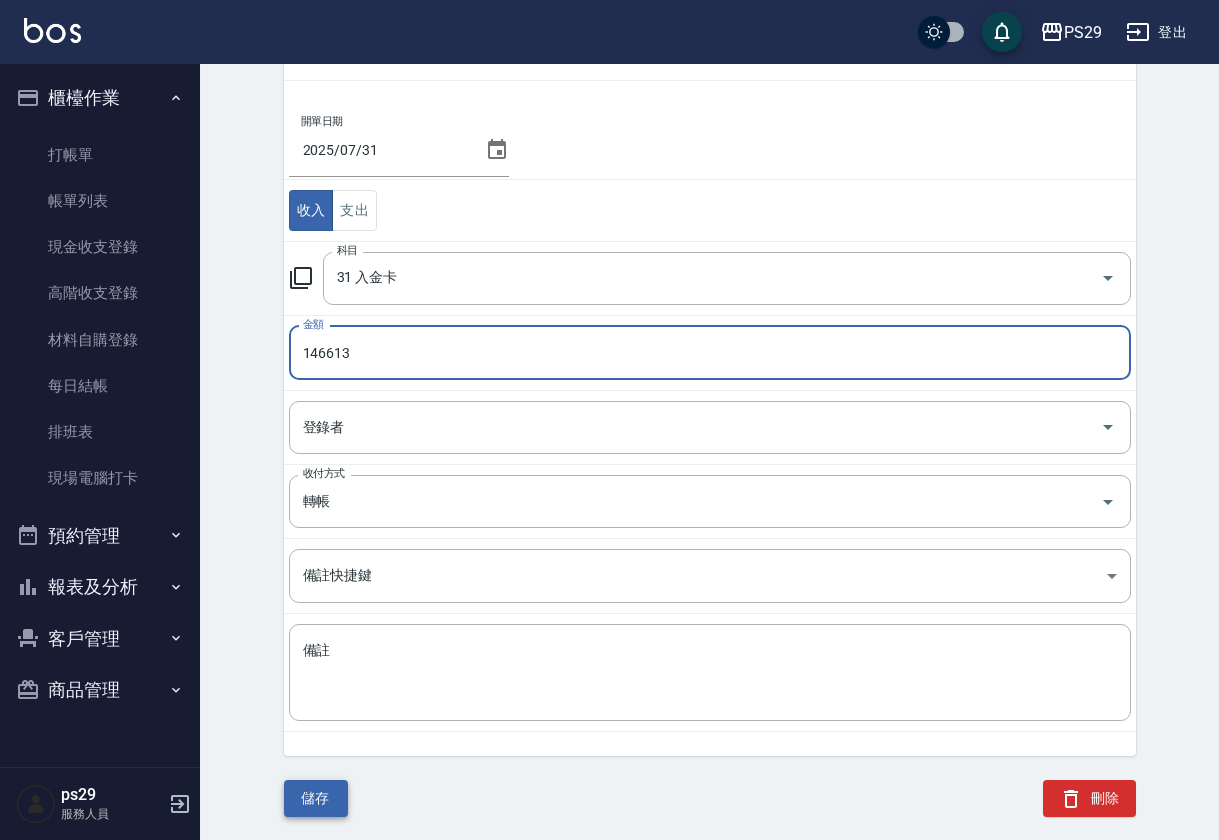 type on "146613" 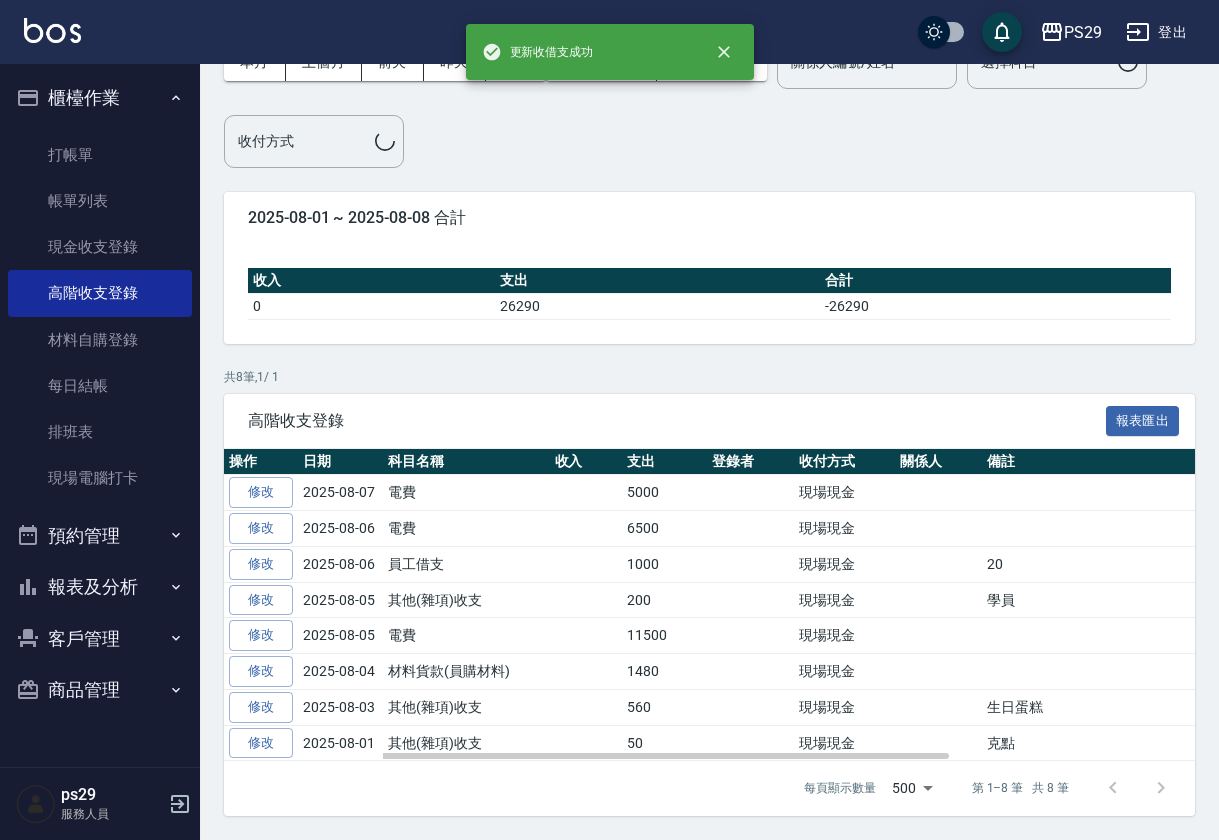 scroll, scrollTop: 0, scrollLeft: 0, axis: both 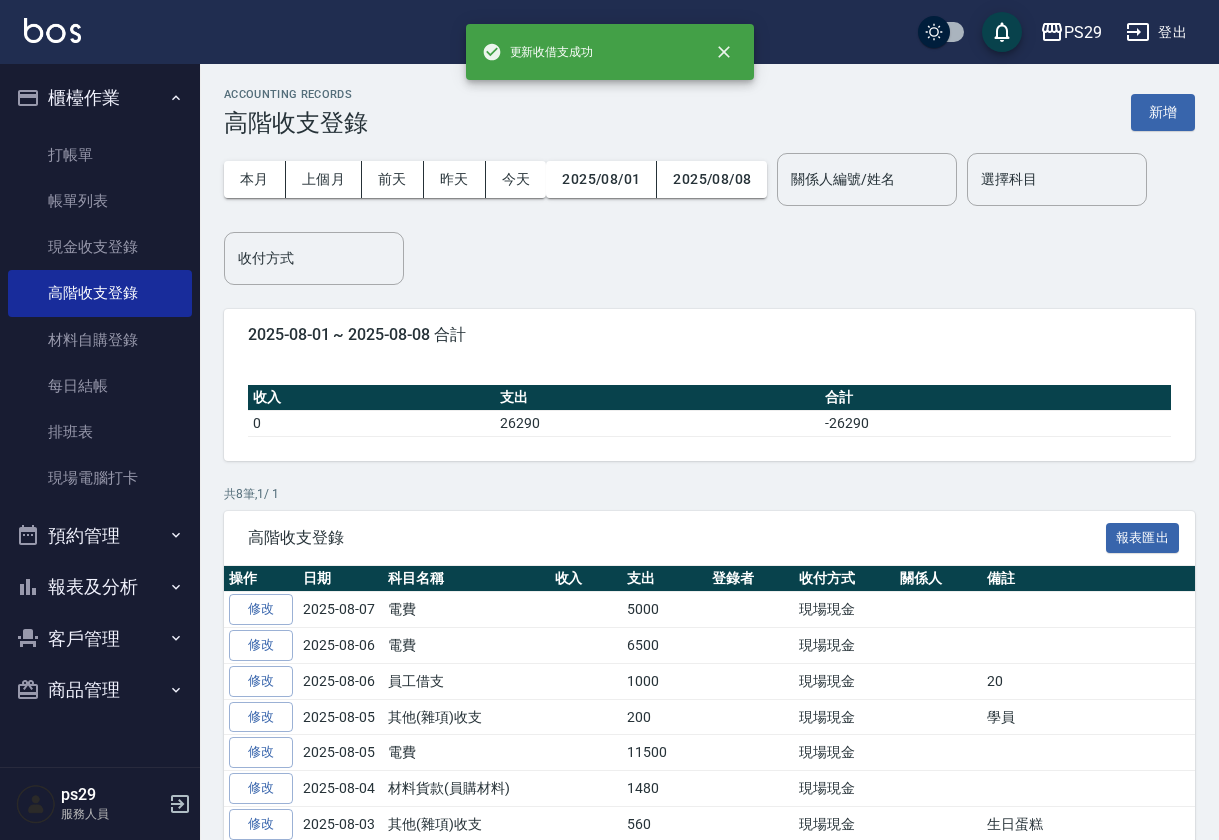 click on "櫃檯作業" at bounding box center [100, 98] 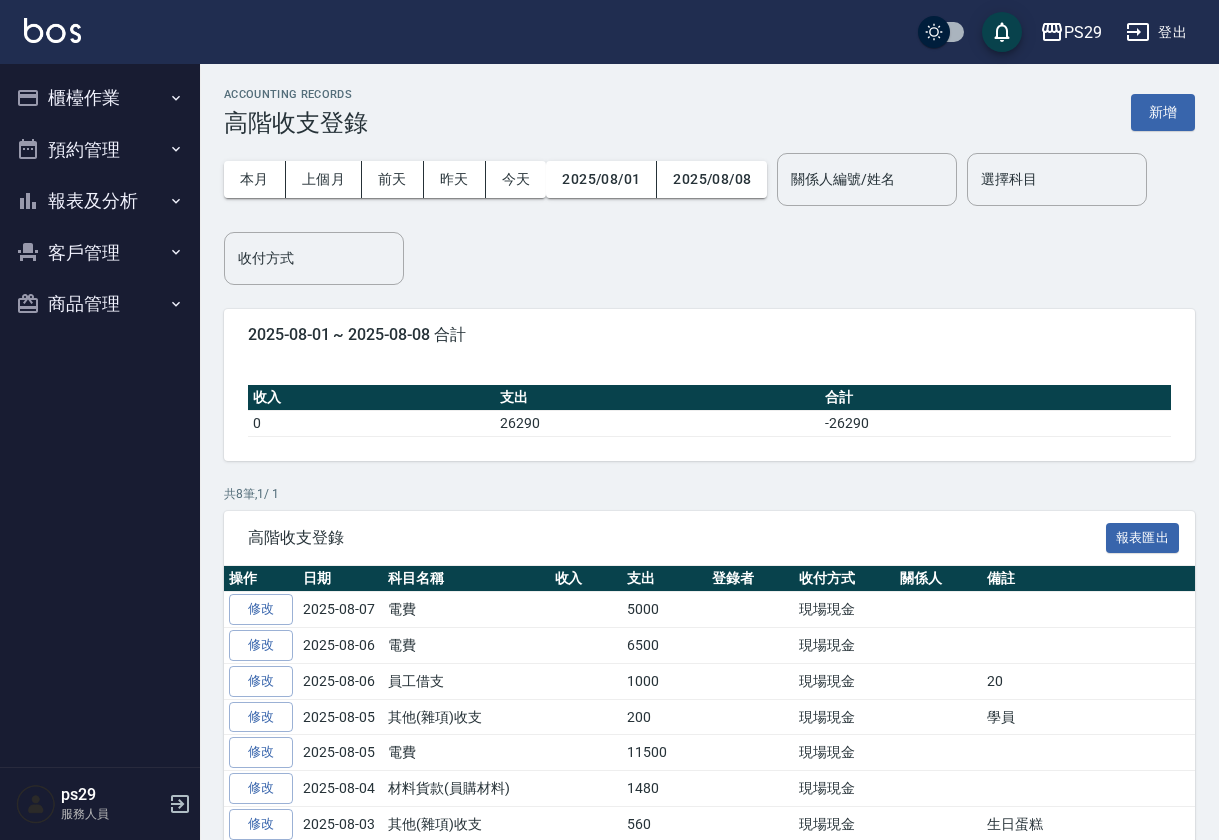click on "報表及分析" at bounding box center [100, 201] 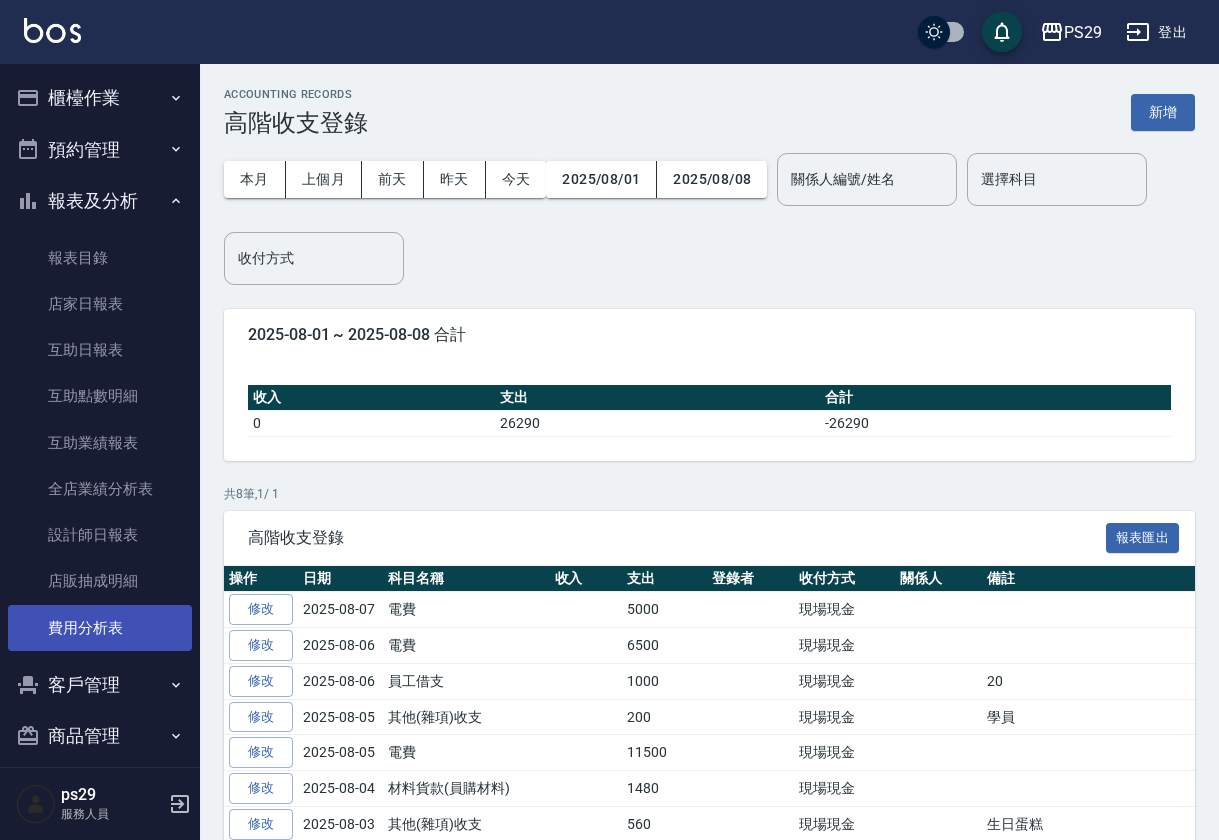 click on "費用分析表" at bounding box center [100, 628] 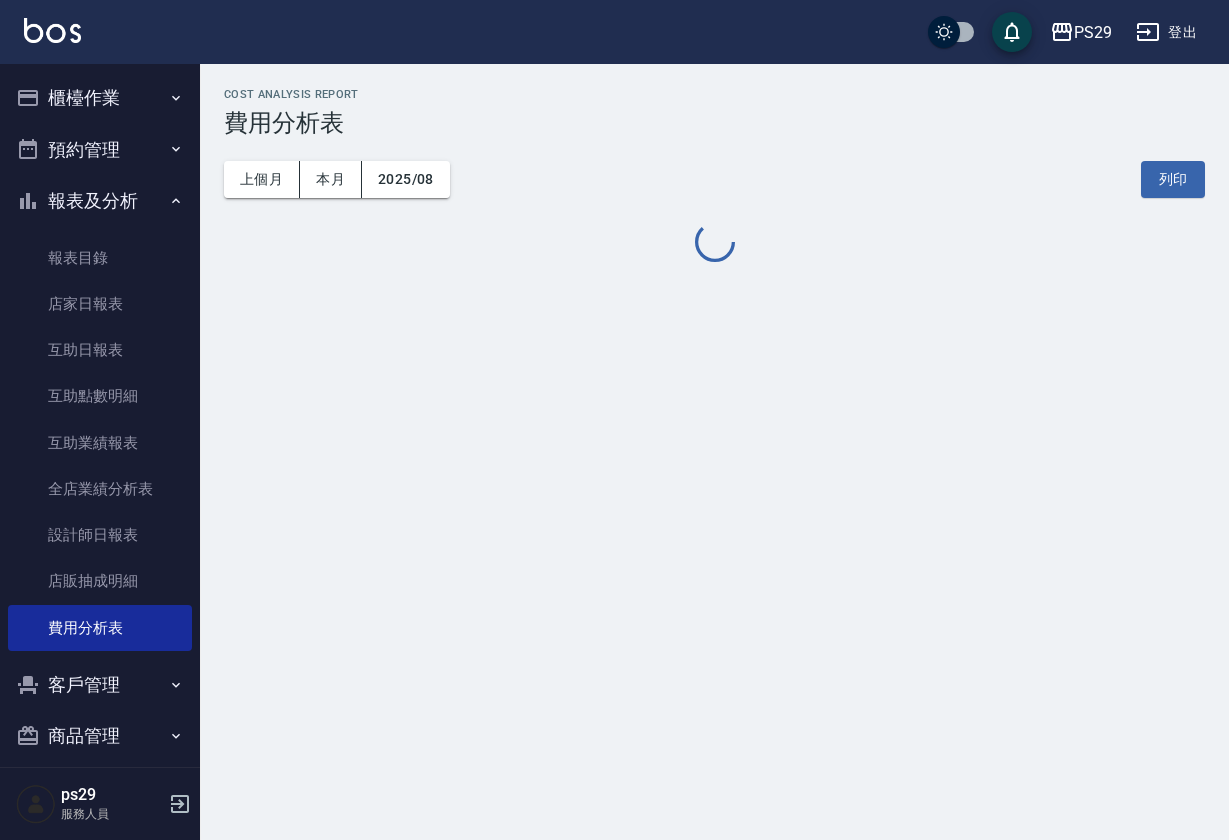 click on "上個月 本月 2025/08 列印" at bounding box center (714, 179) 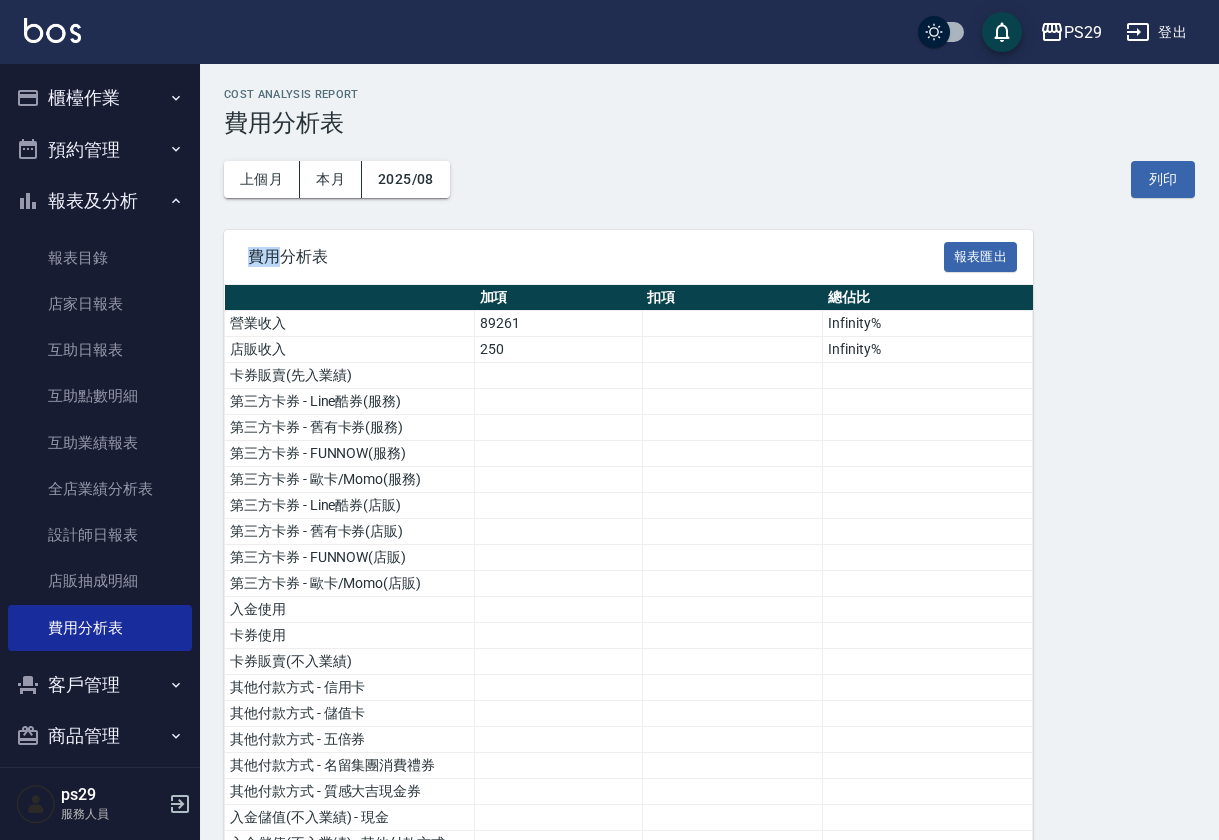 click on "上個月 本月 2025/08 列印" at bounding box center (709, 179) 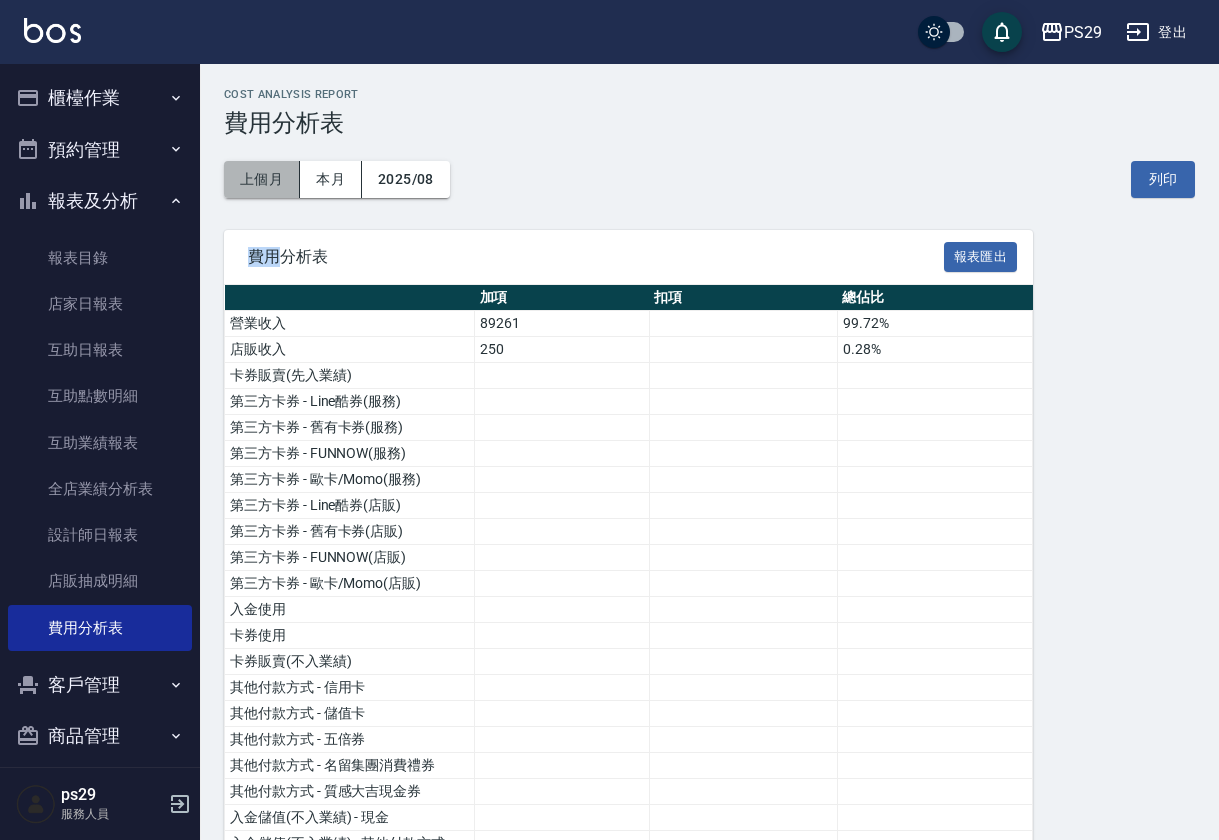 click on "上個月" at bounding box center [262, 179] 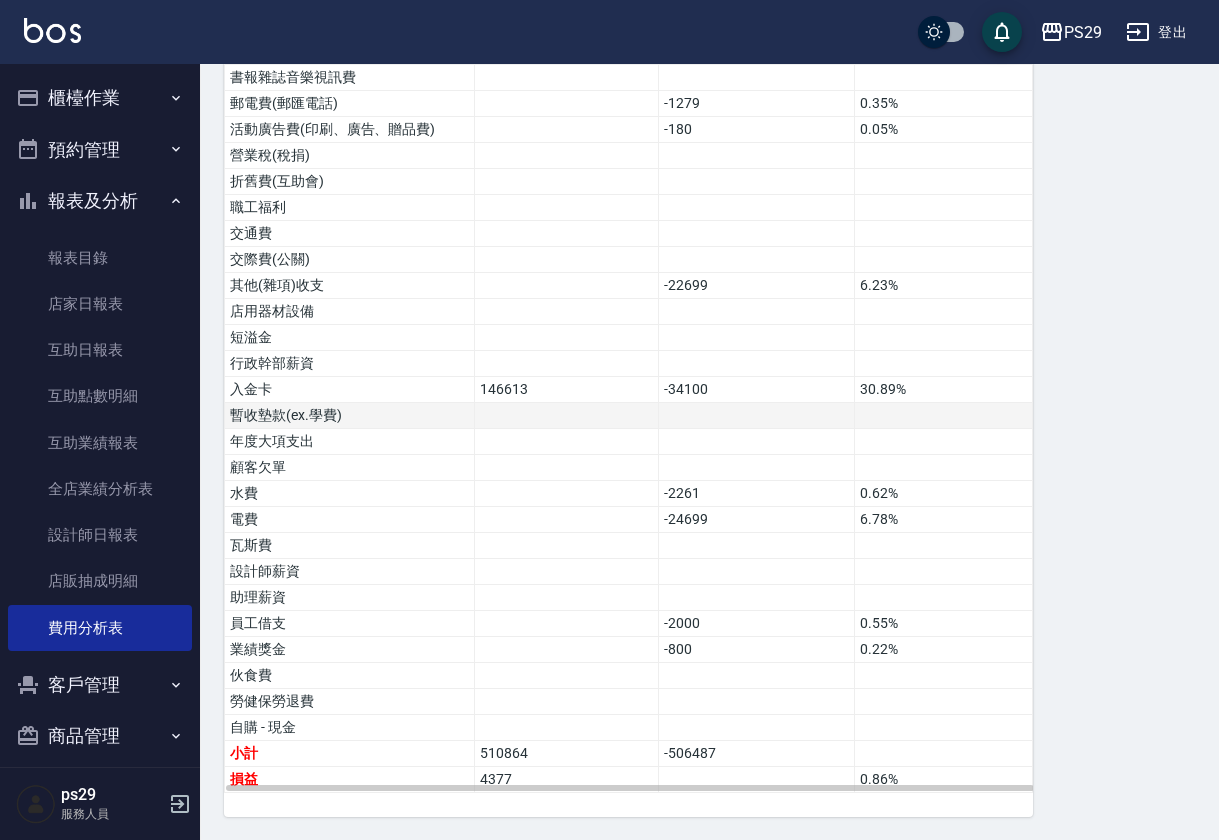scroll, scrollTop: 114, scrollLeft: 0, axis: vertical 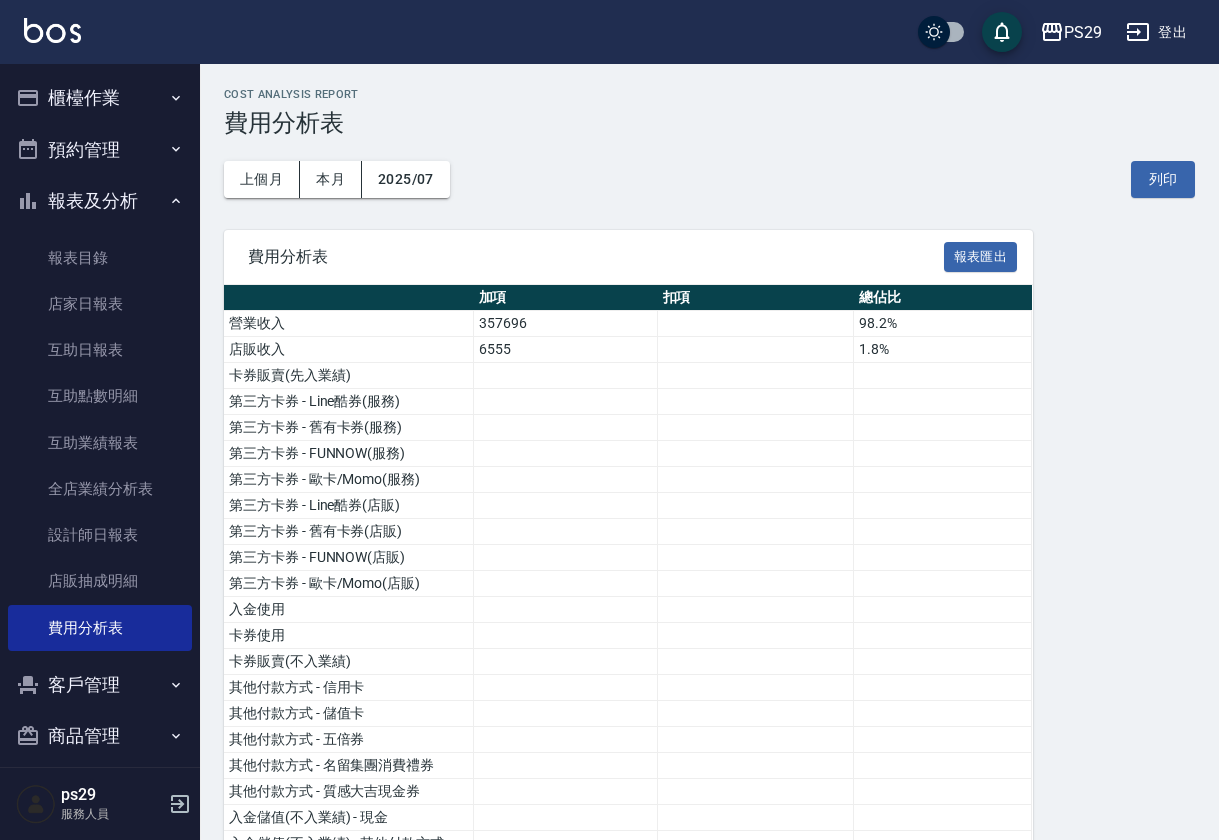click on "報表及分析" at bounding box center (100, 201) 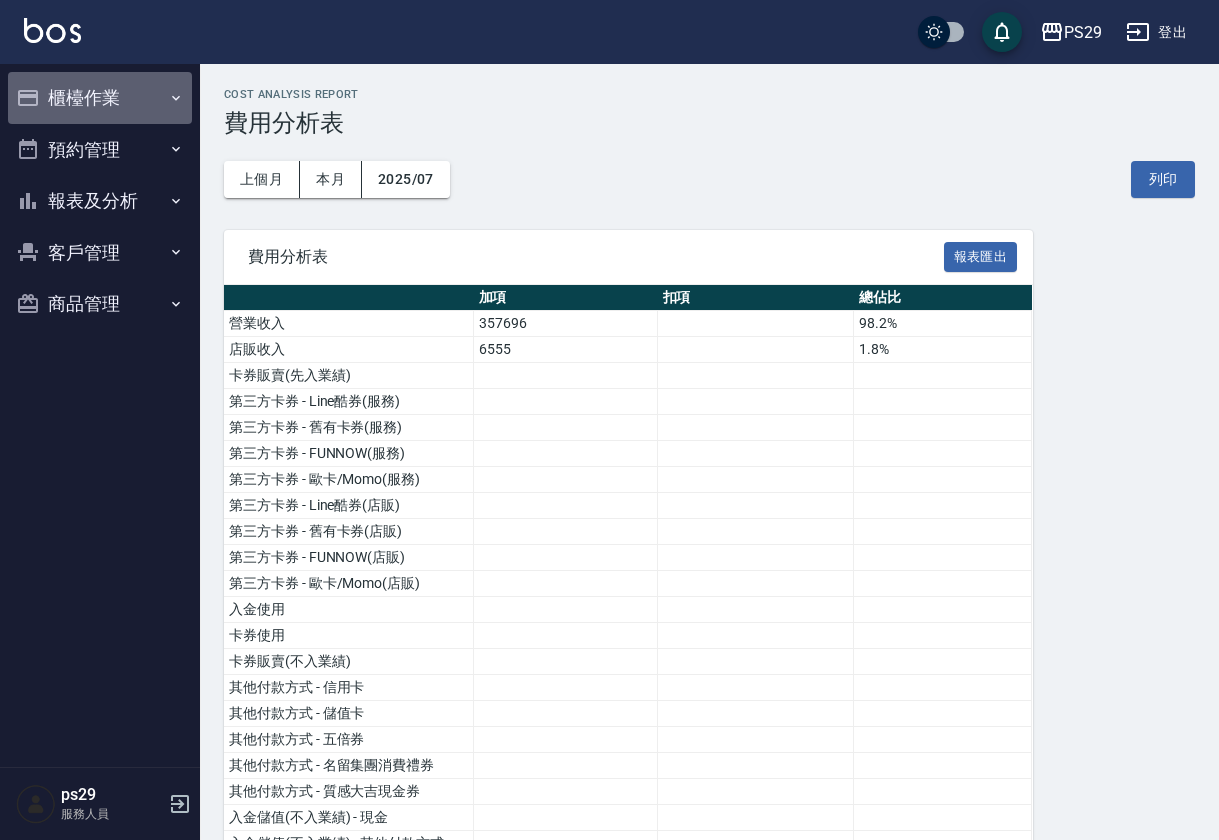click on "櫃檯作業" at bounding box center (100, 98) 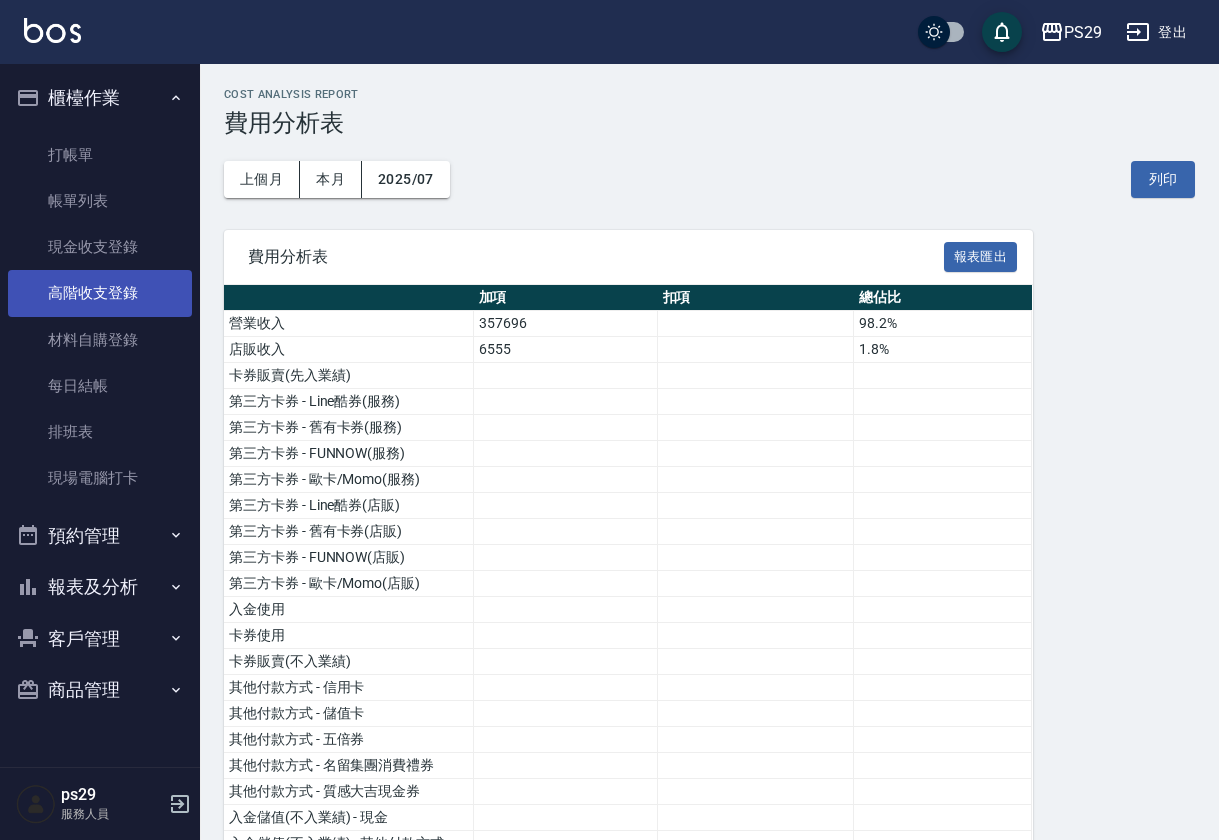 click on "高階收支登錄" at bounding box center (100, 293) 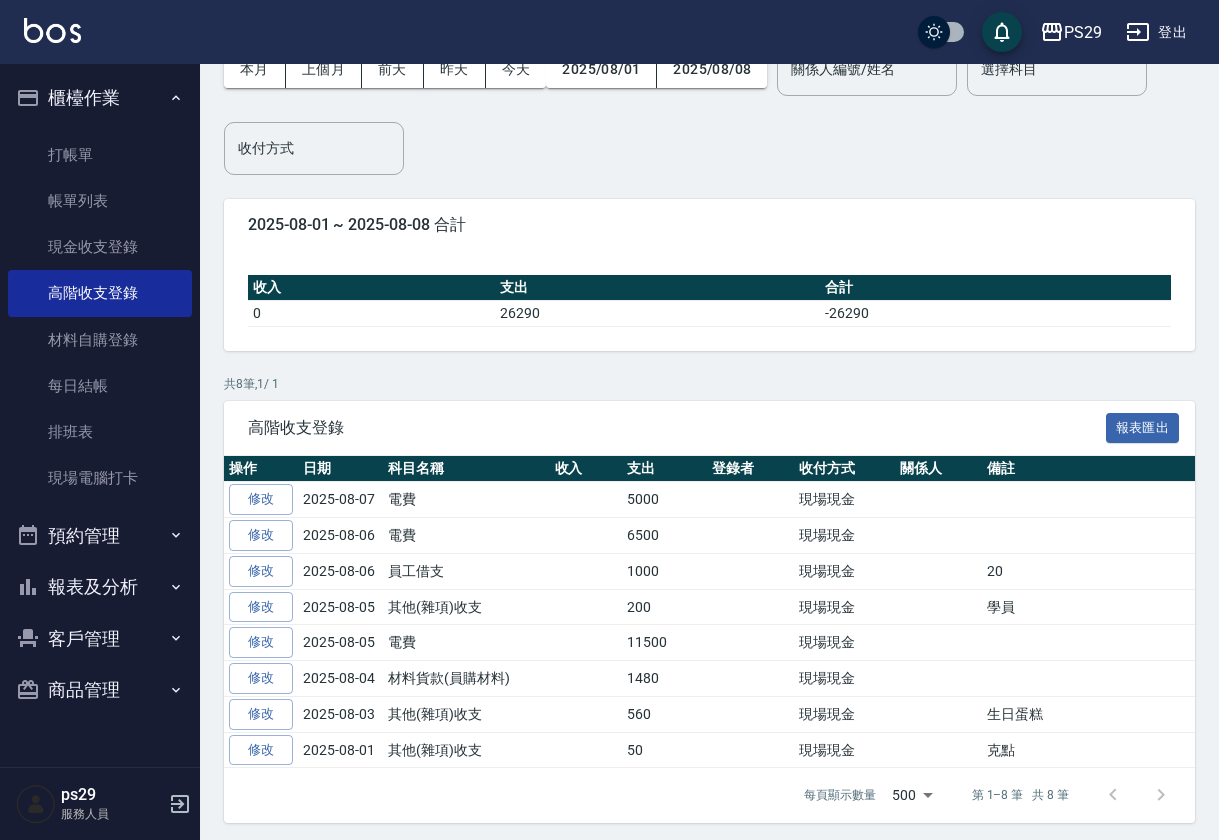 scroll, scrollTop: 109, scrollLeft: 0, axis: vertical 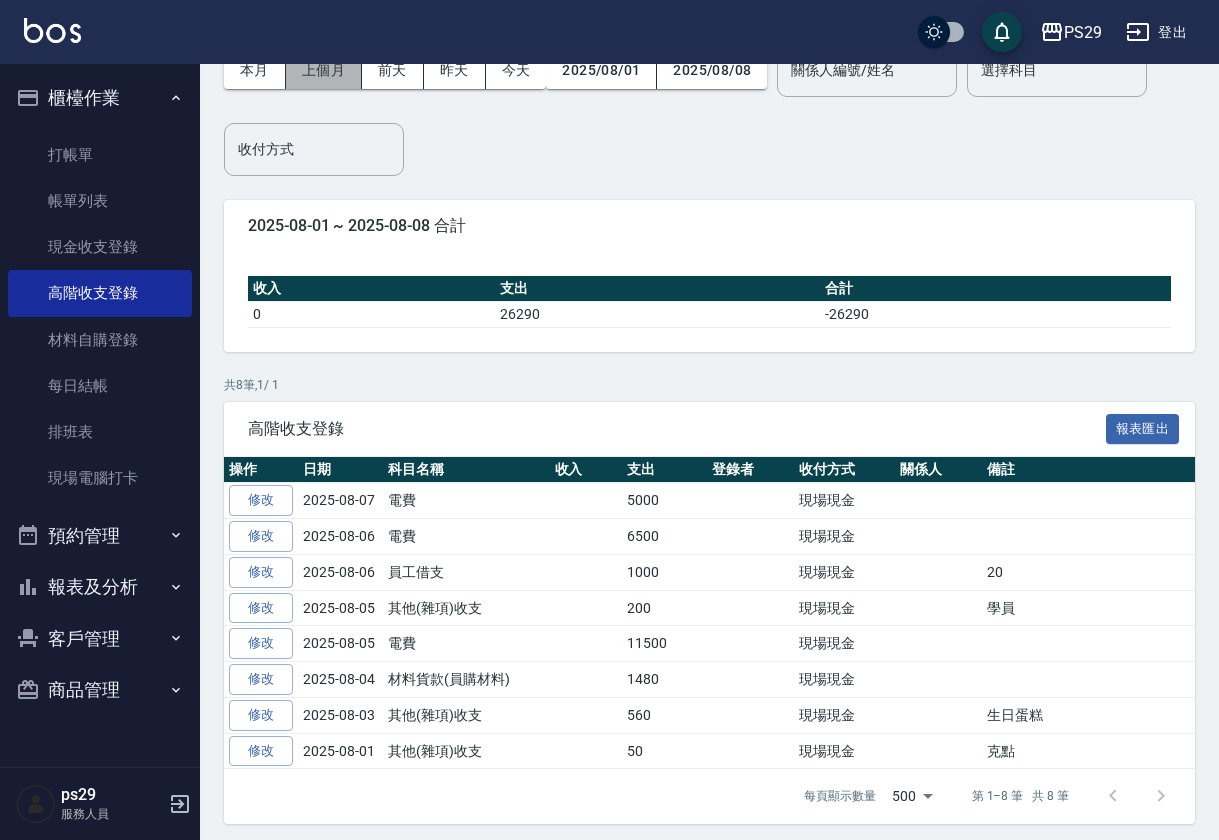 click on "上個月" at bounding box center (324, 70) 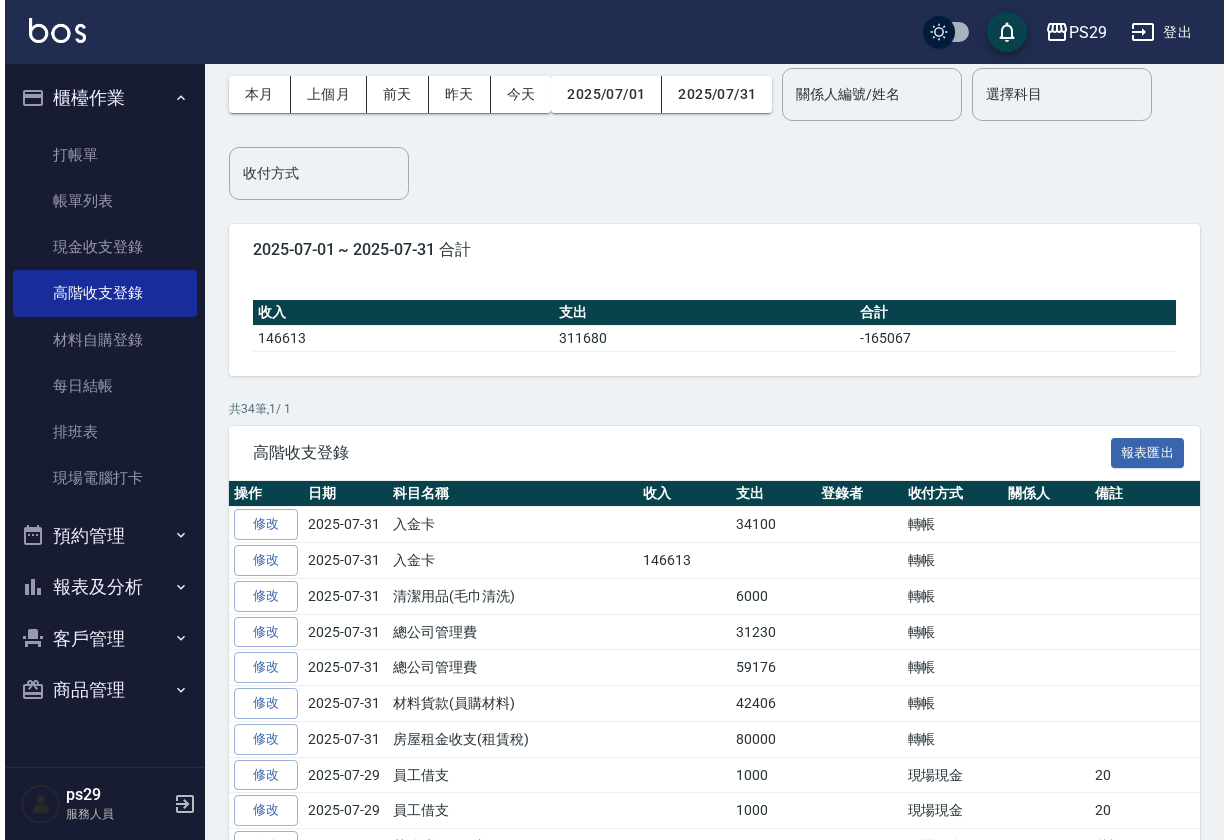 scroll, scrollTop: 78, scrollLeft: 0, axis: vertical 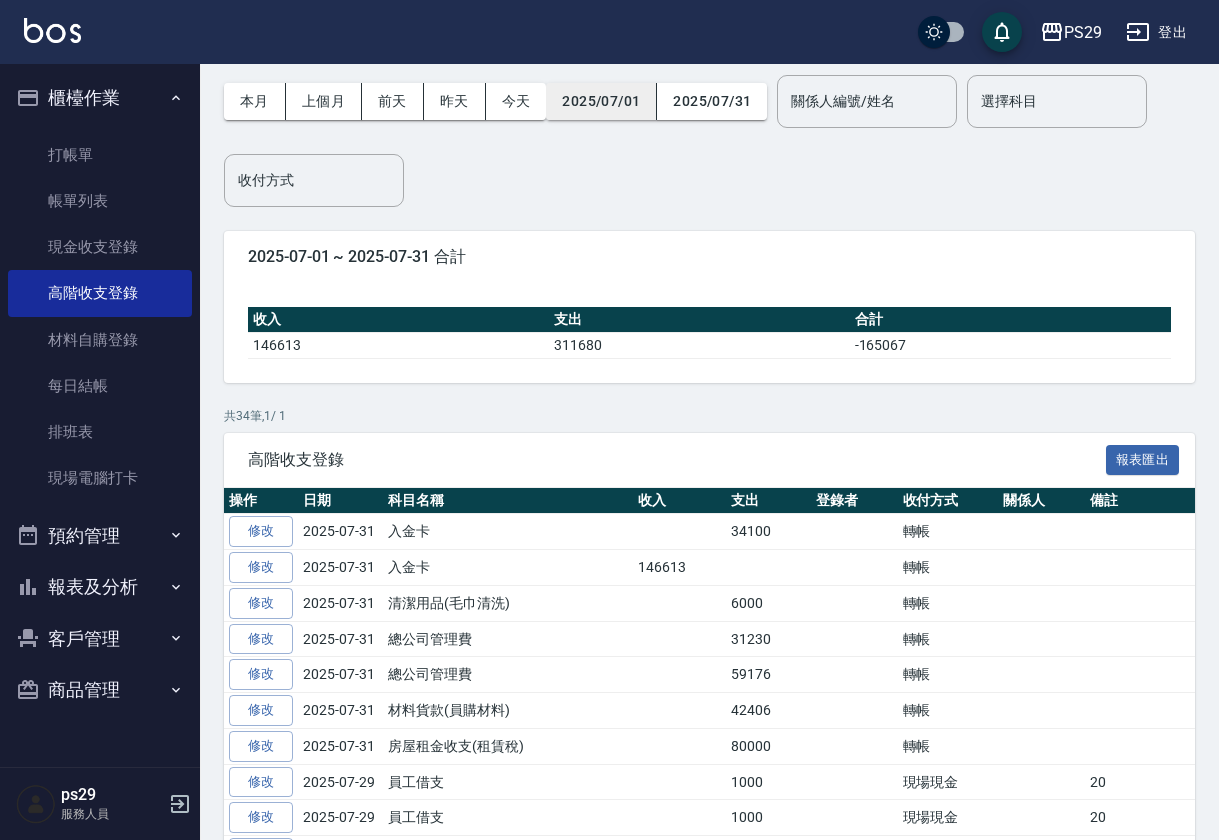 click on "2025/07/01" at bounding box center (601, 101) 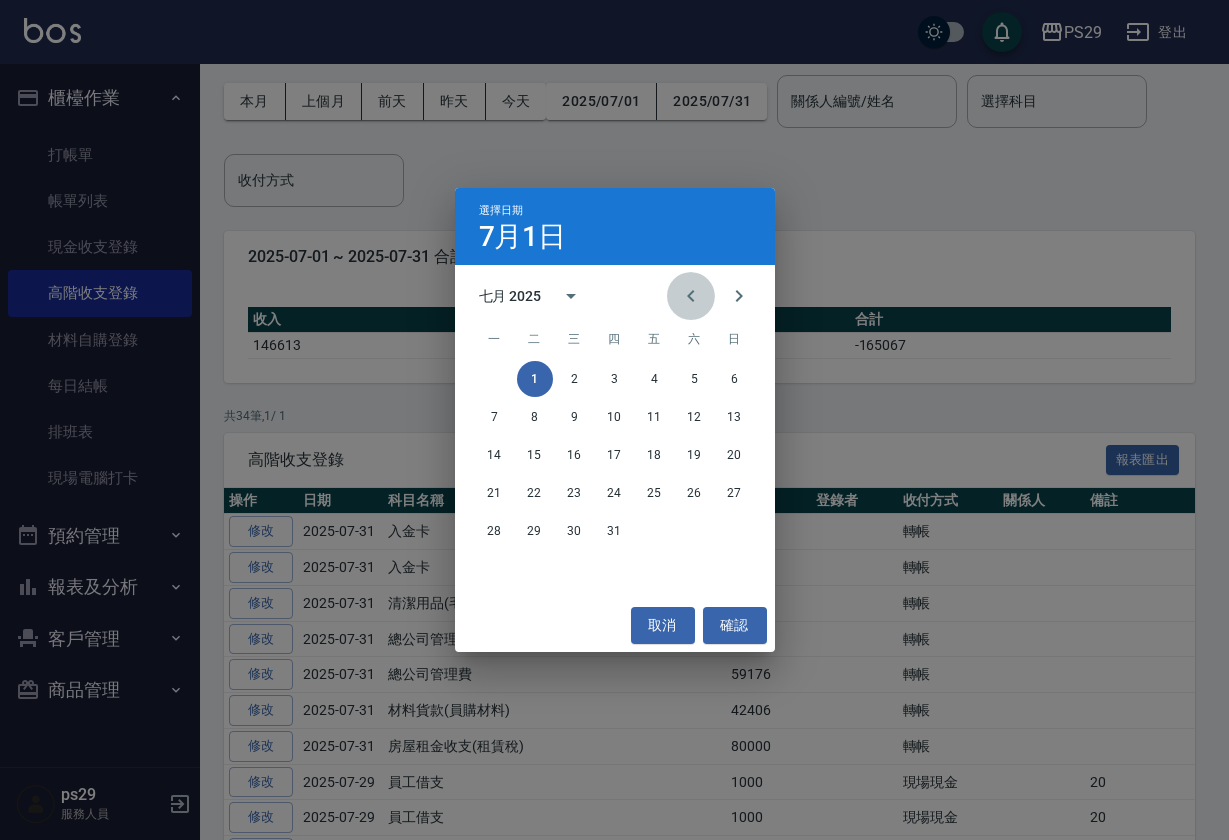 click 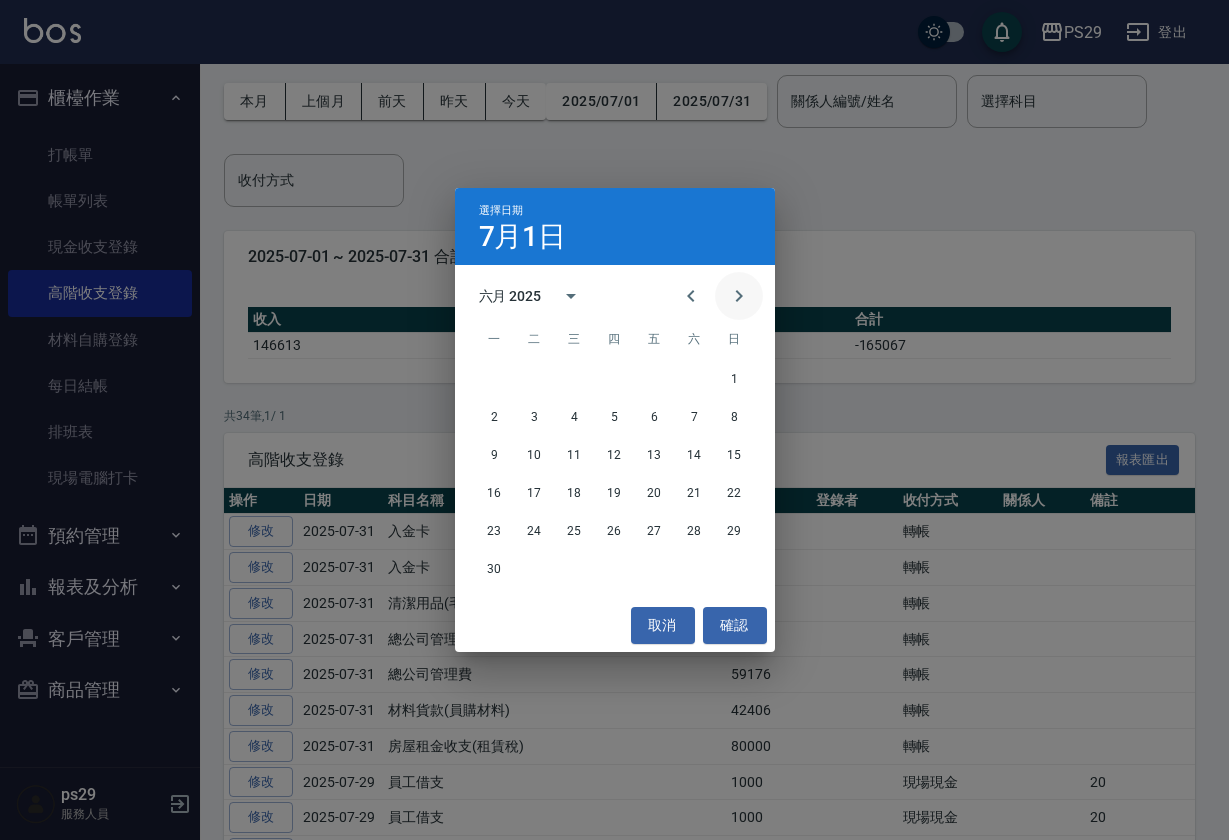 click at bounding box center [739, 296] 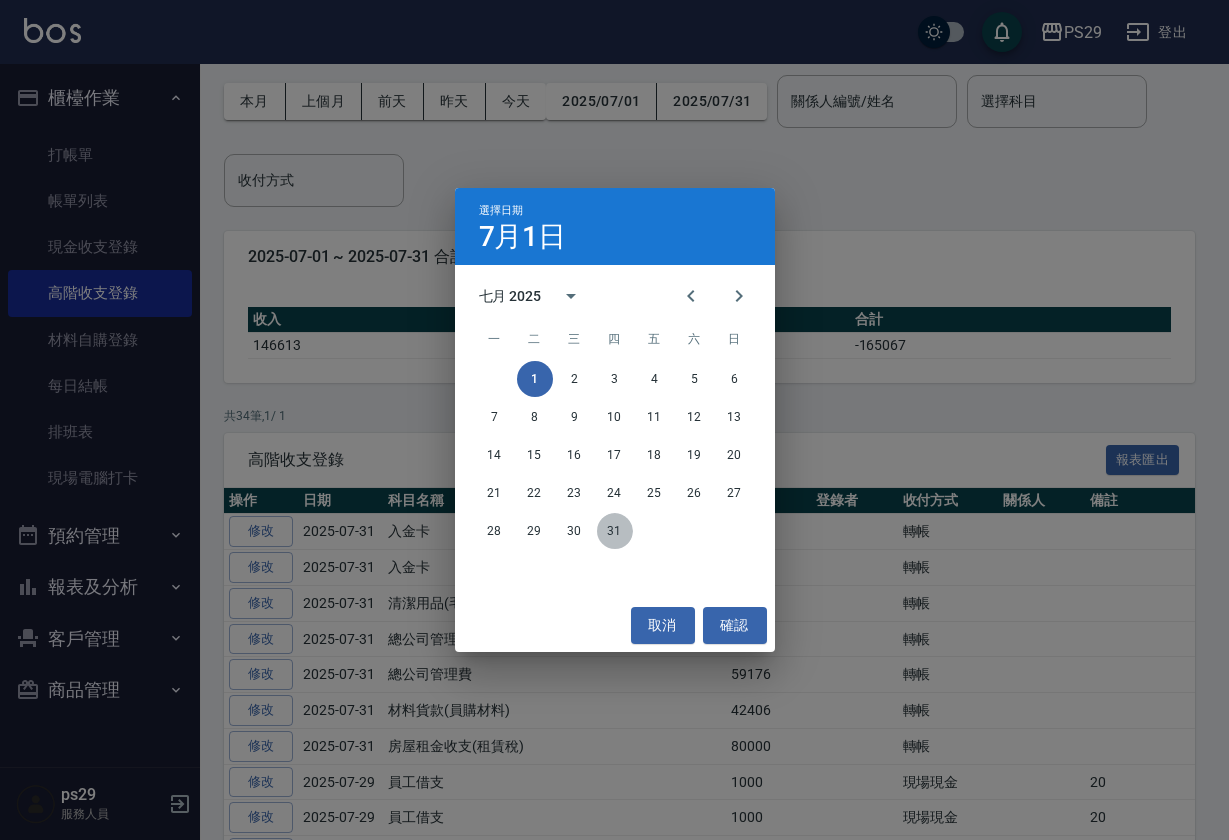 click on "31" at bounding box center (615, 531) 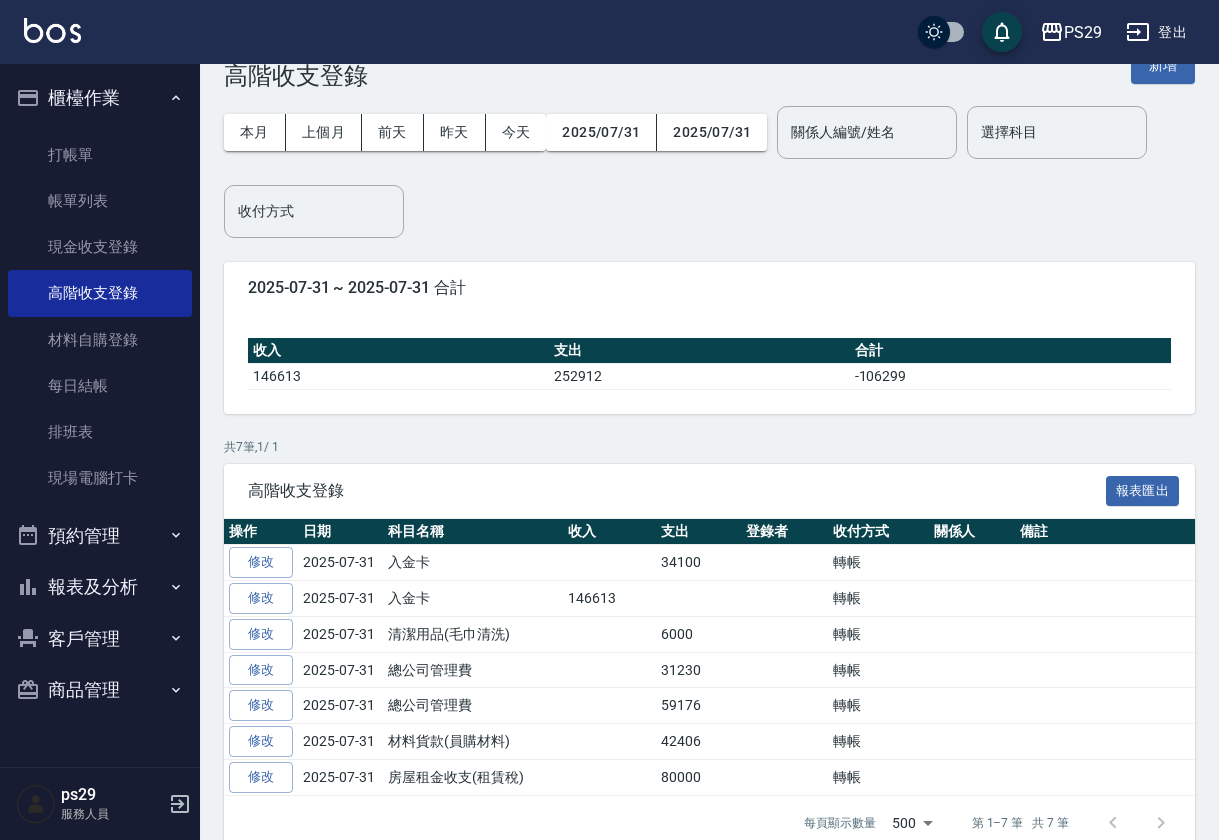 scroll, scrollTop: 77, scrollLeft: 0, axis: vertical 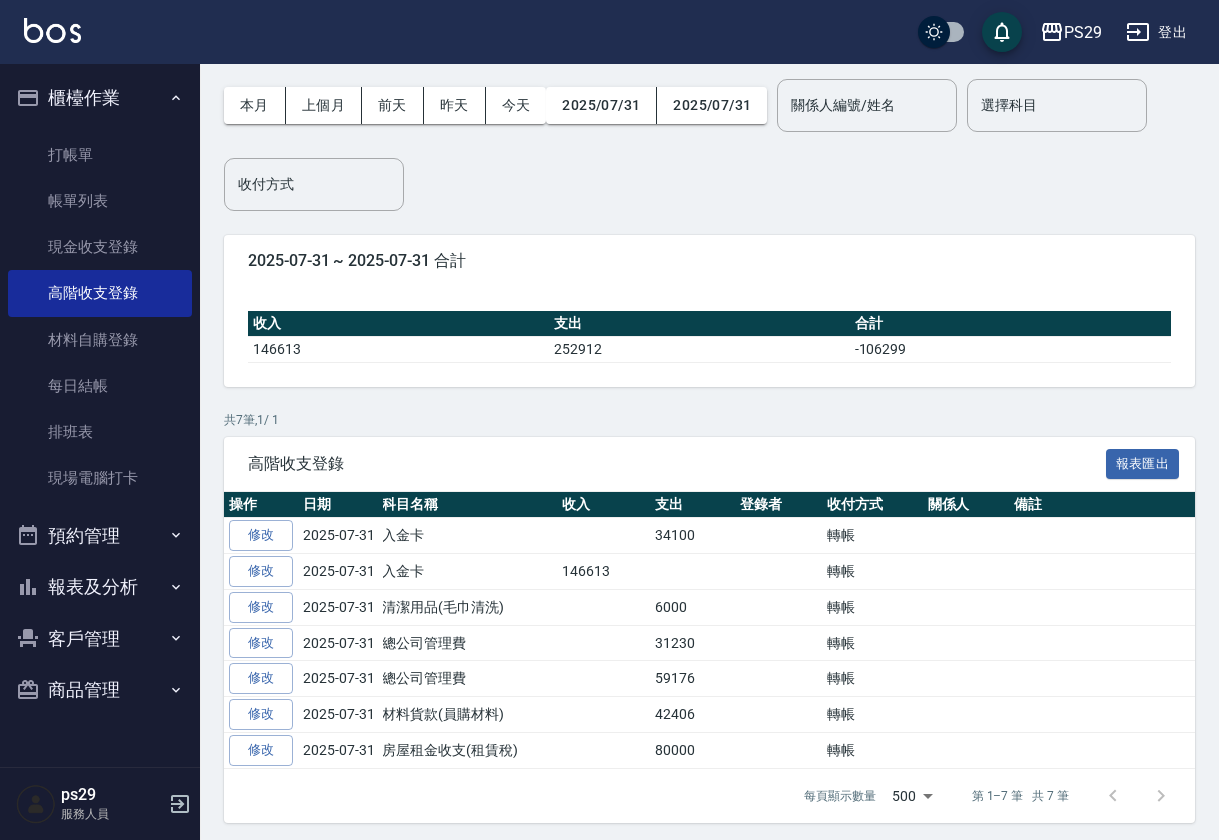 click on "PS29 登出" at bounding box center (609, 32) 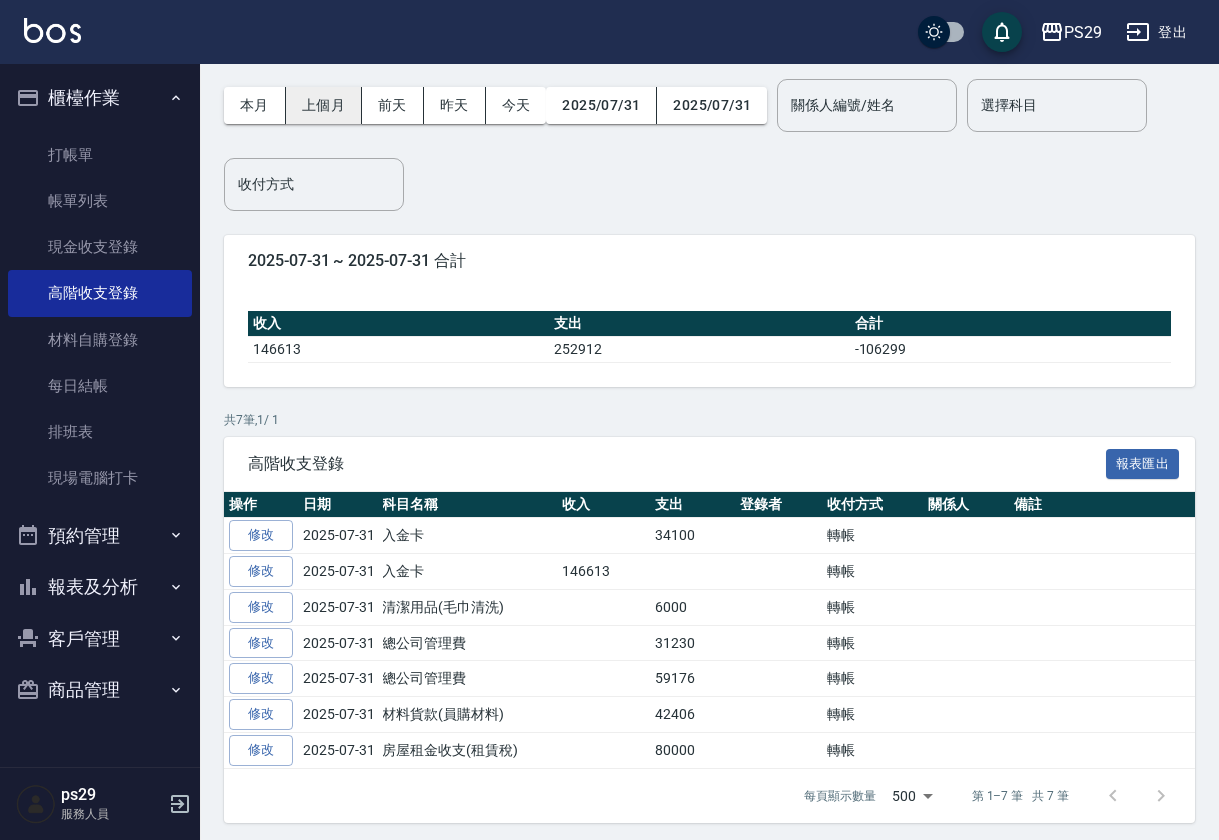 click on "上個月" at bounding box center (324, 105) 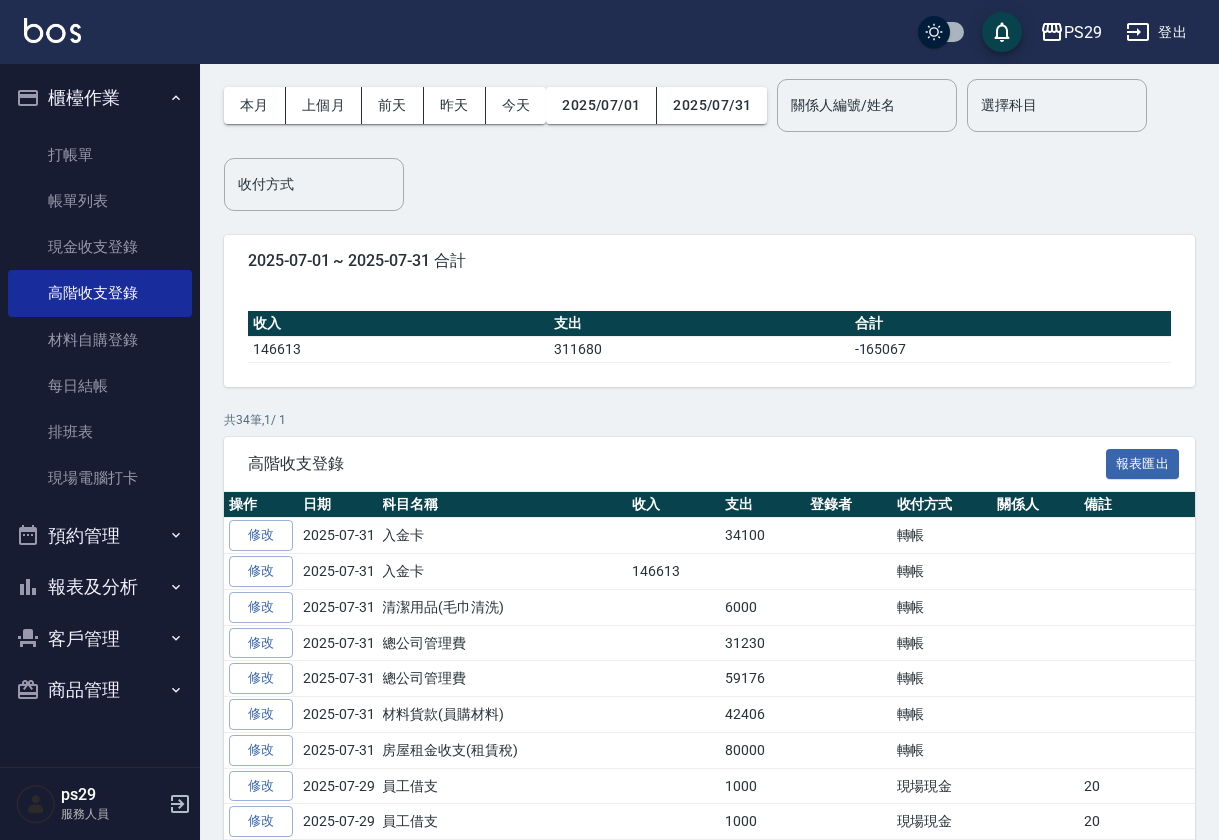 click on "櫃檯作業" at bounding box center [100, 98] 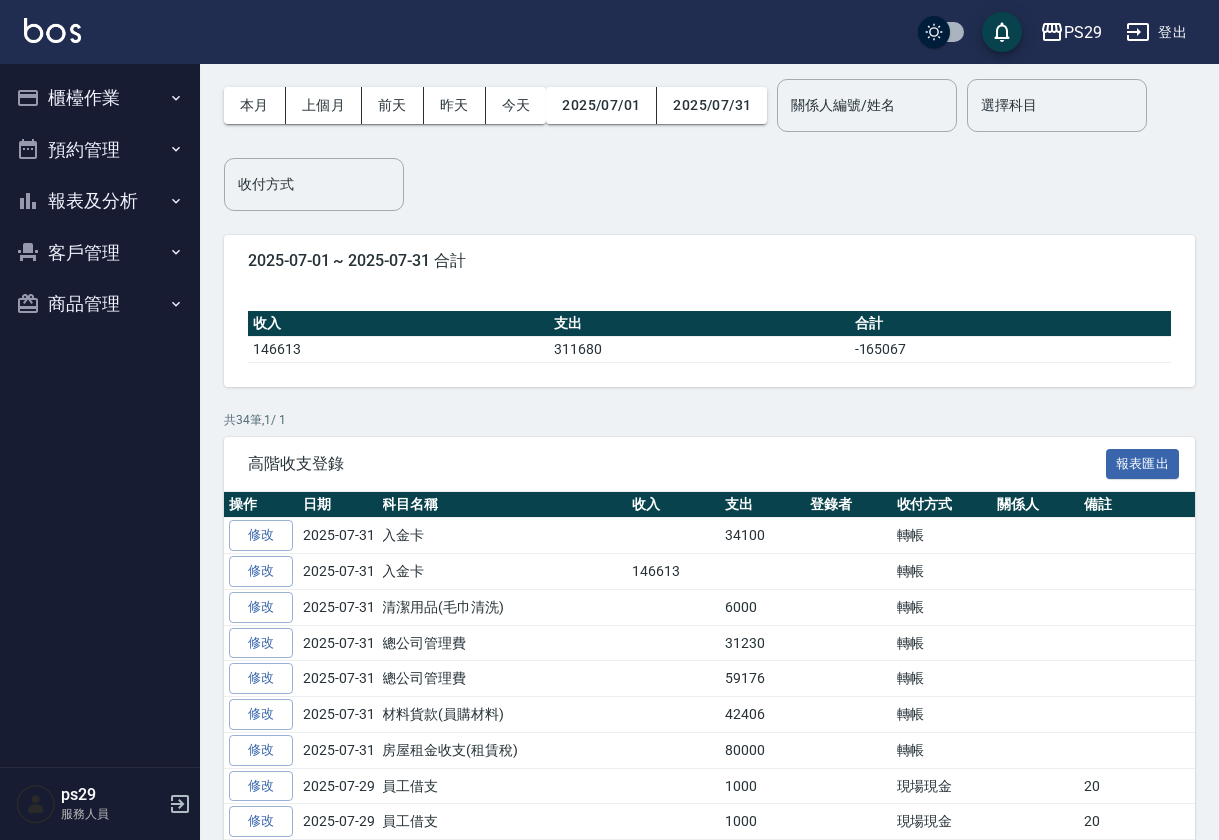click on "報表及分析" at bounding box center (100, 201) 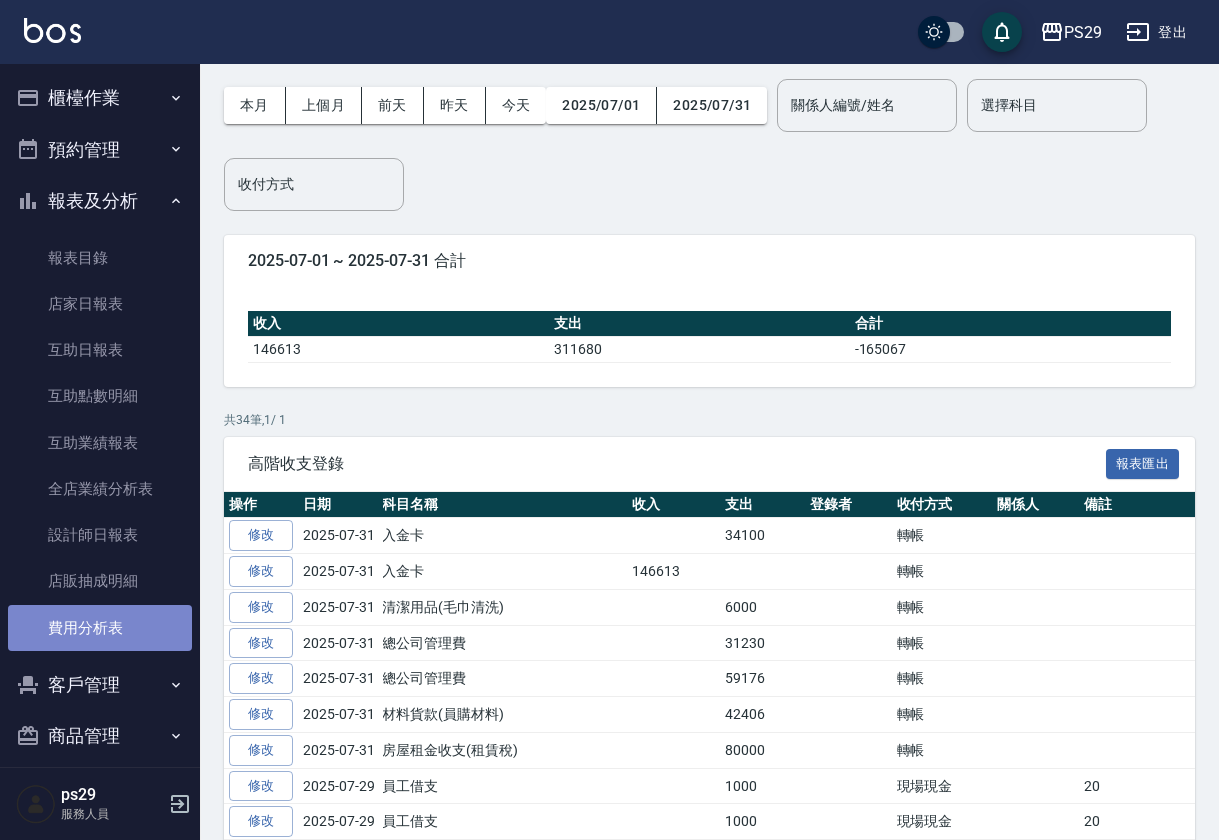 click on "費用分析表" at bounding box center [100, 628] 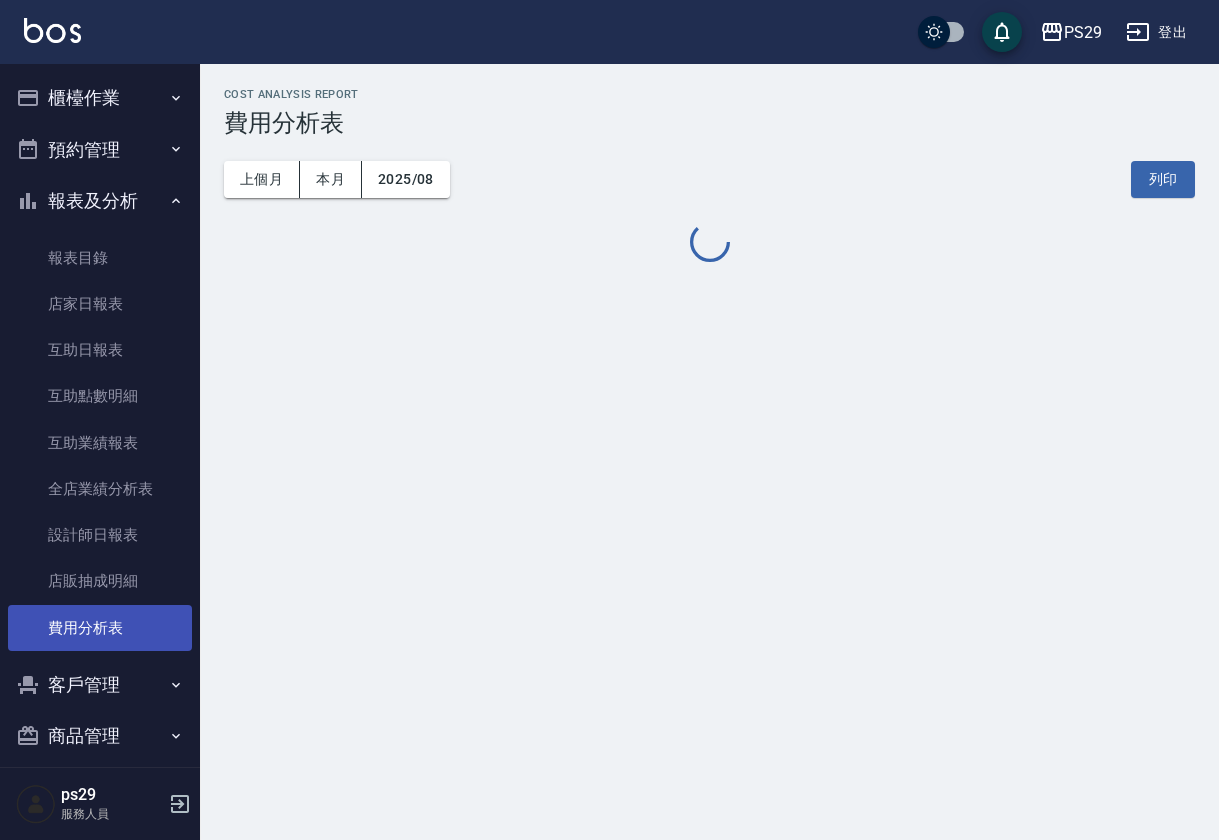 scroll, scrollTop: 0, scrollLeft: 0, axis: both 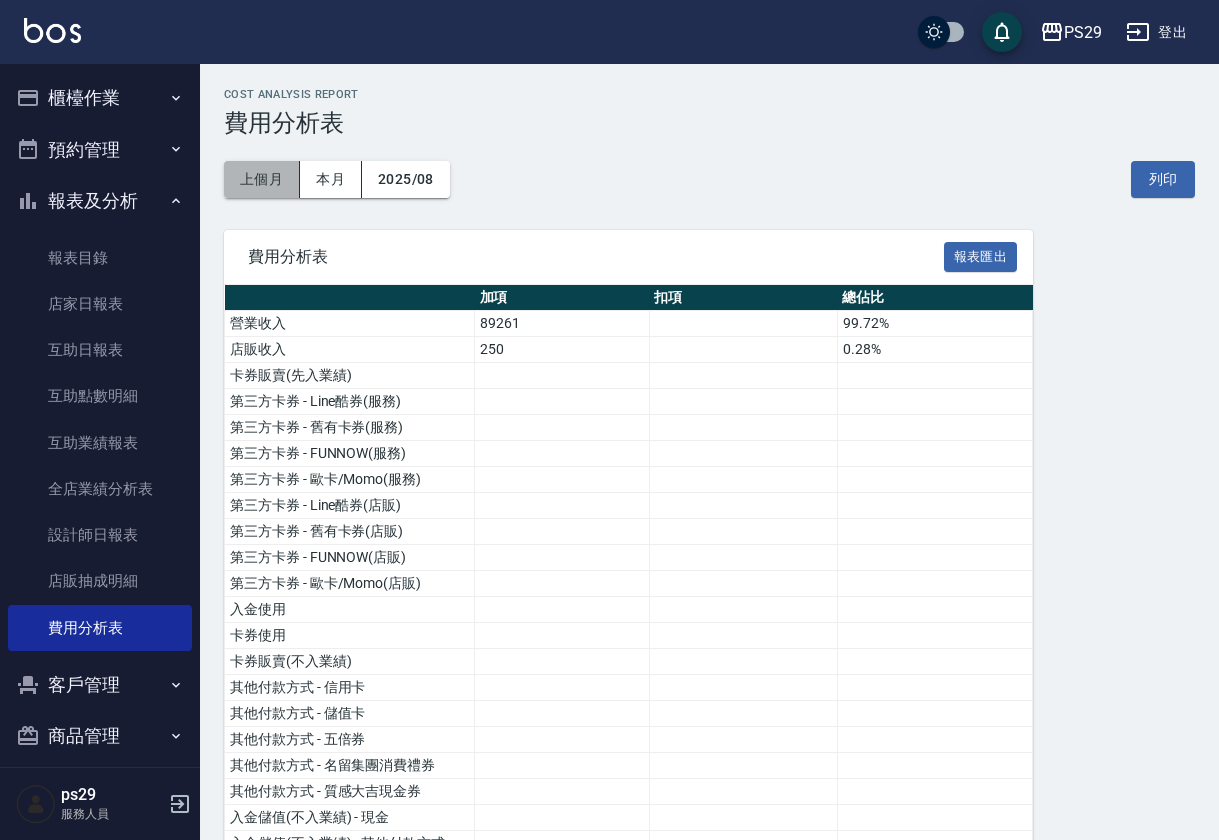 click on "上個月" at bounding box center (262, 179) 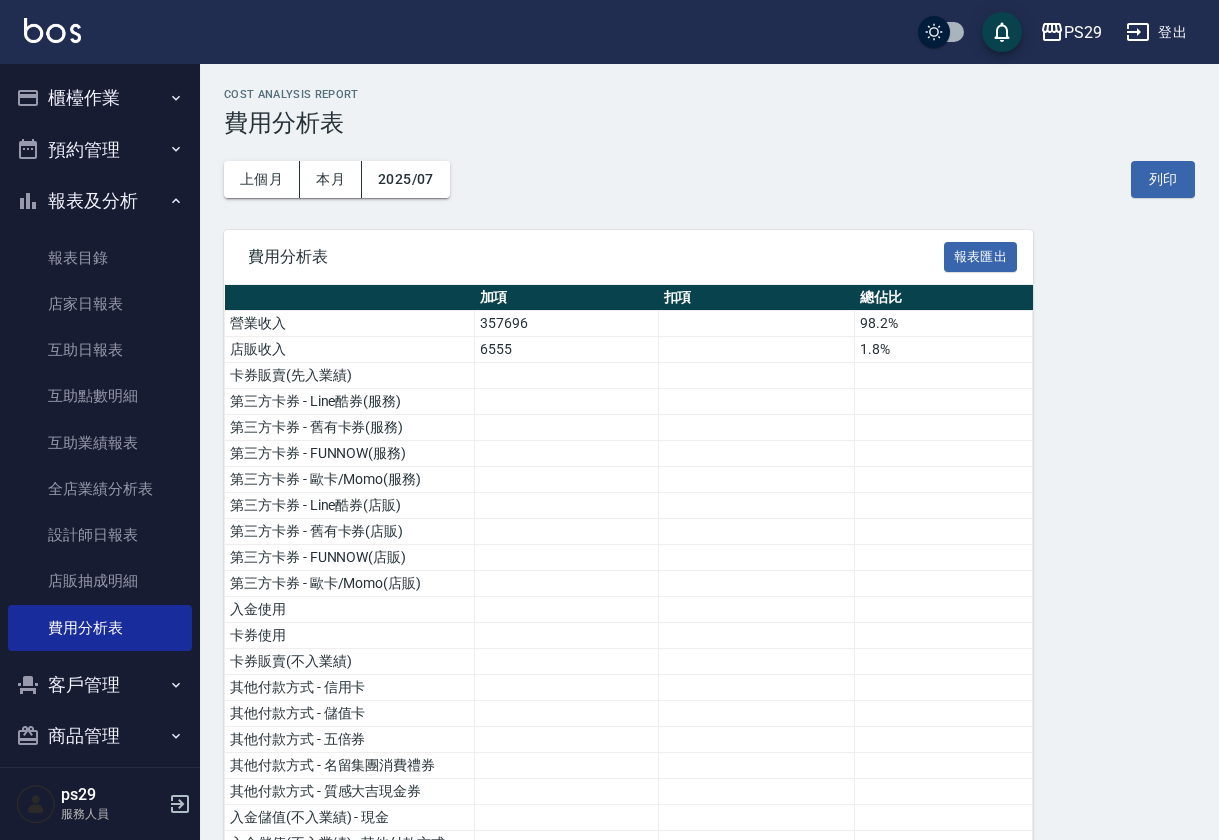 scroll, scrollTop: 533, scrollLeft: 0, axis: vertical 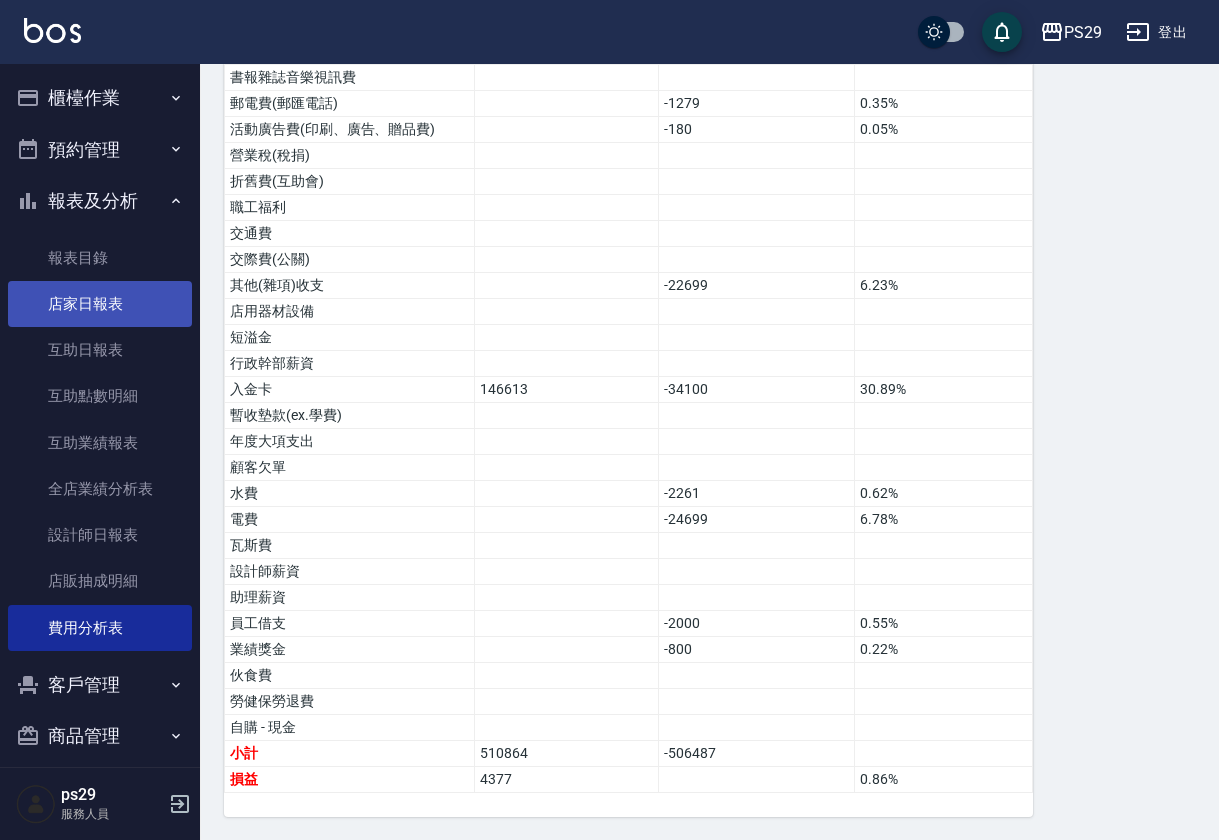 click on "店家日報表" at bounding box center (100, 304) 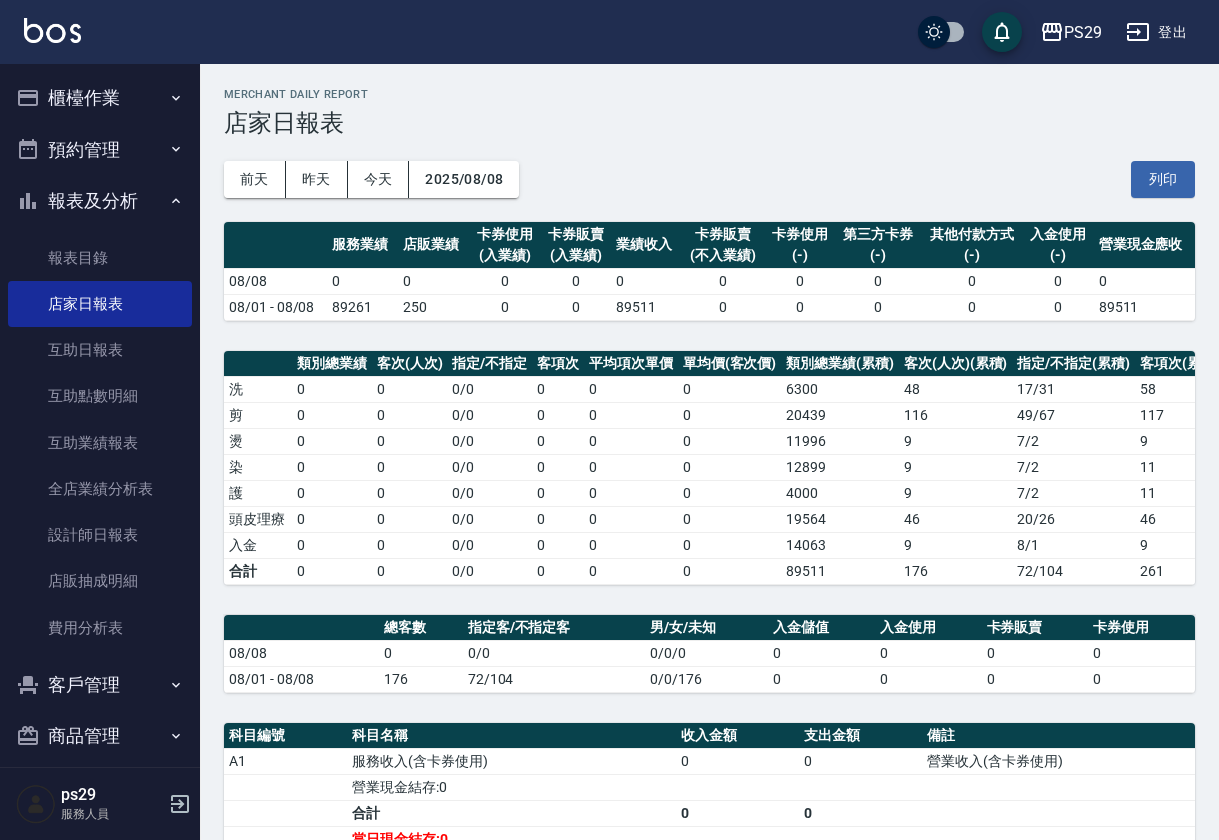 click on "報表及分析" at bounding box center [100, 201] 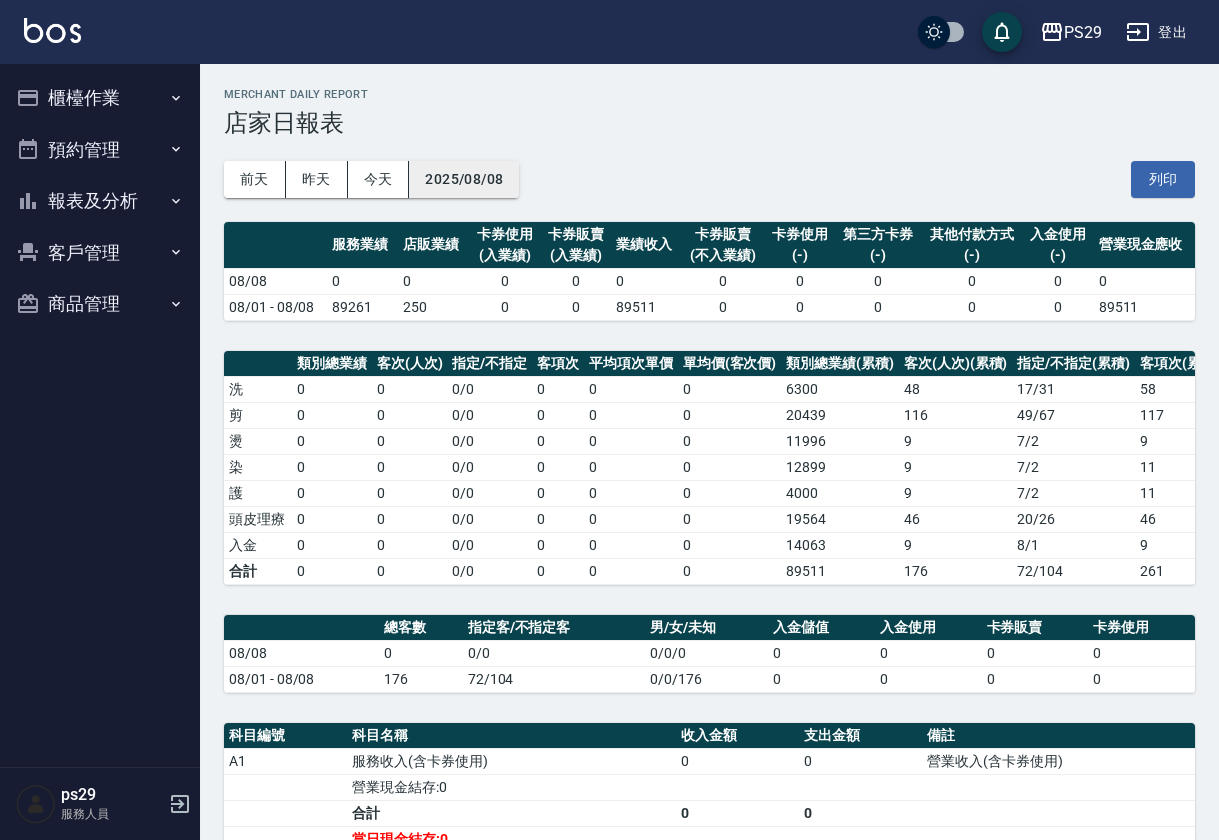 click on "2025/08/08" at bounding box center (464, 179) 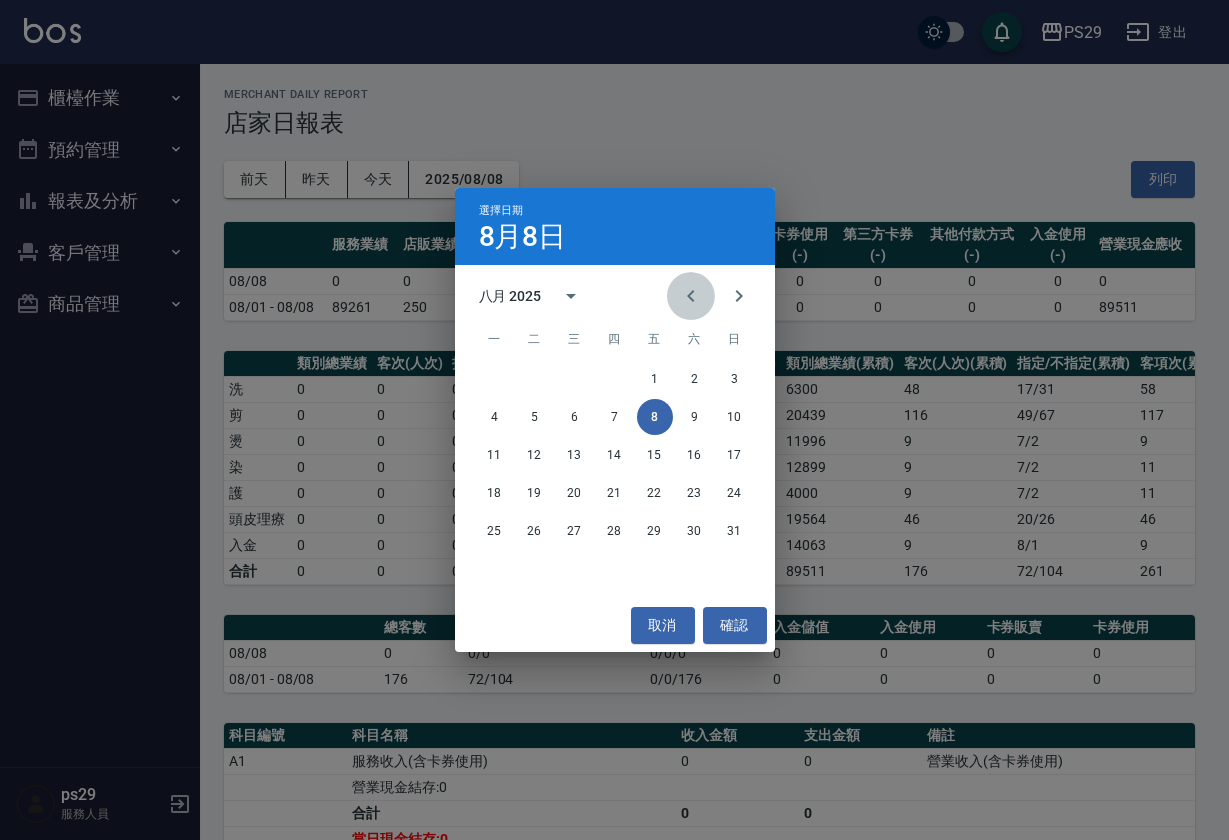 click at bounding box center (691, 296) 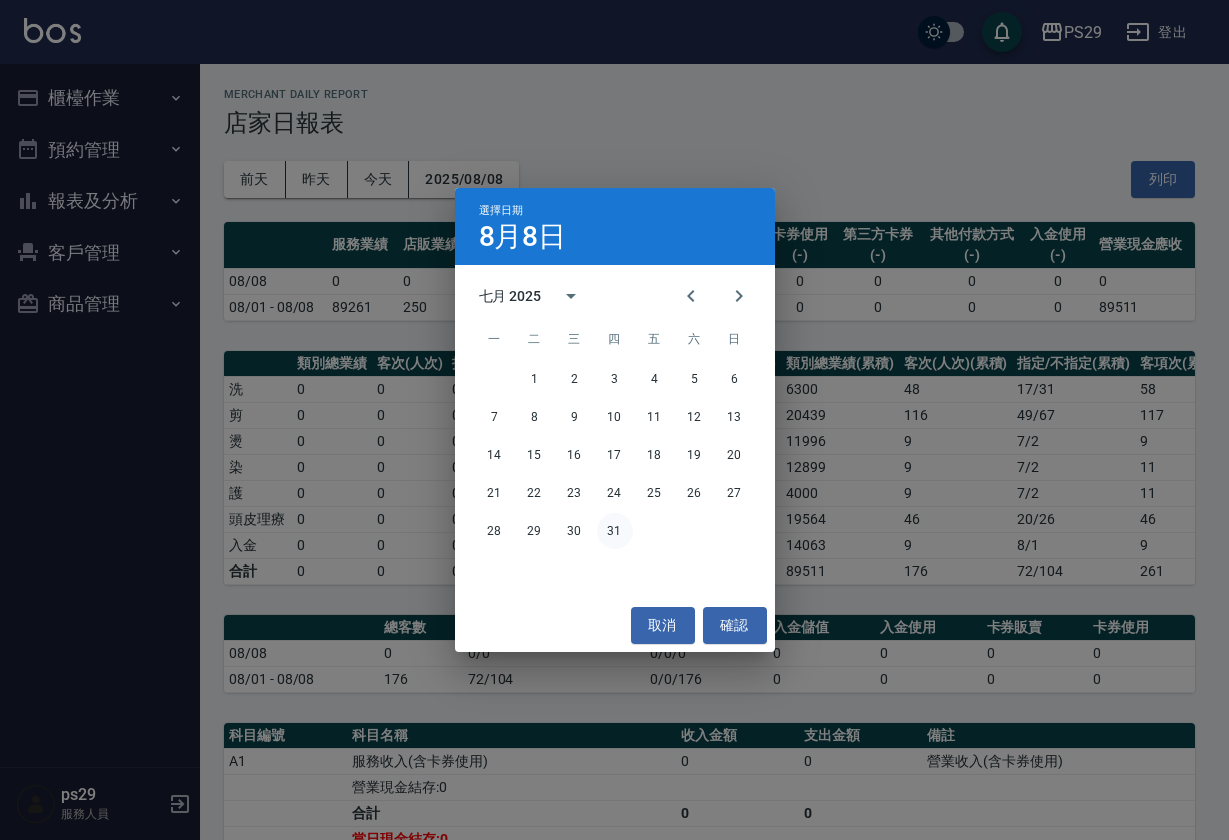 click on "31" at bounding box center [615, 531] 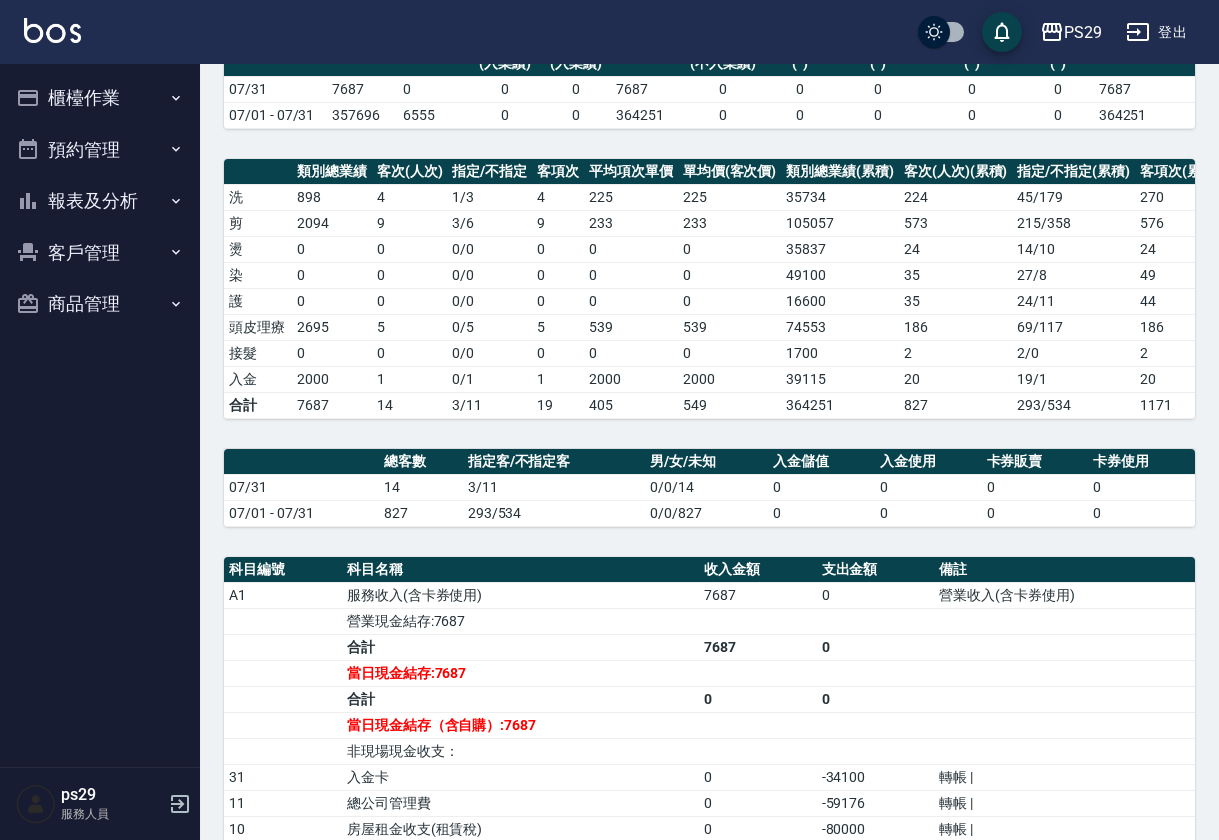 scroll, scrollTop: 208, scrollLeft: 0, axis: vertical 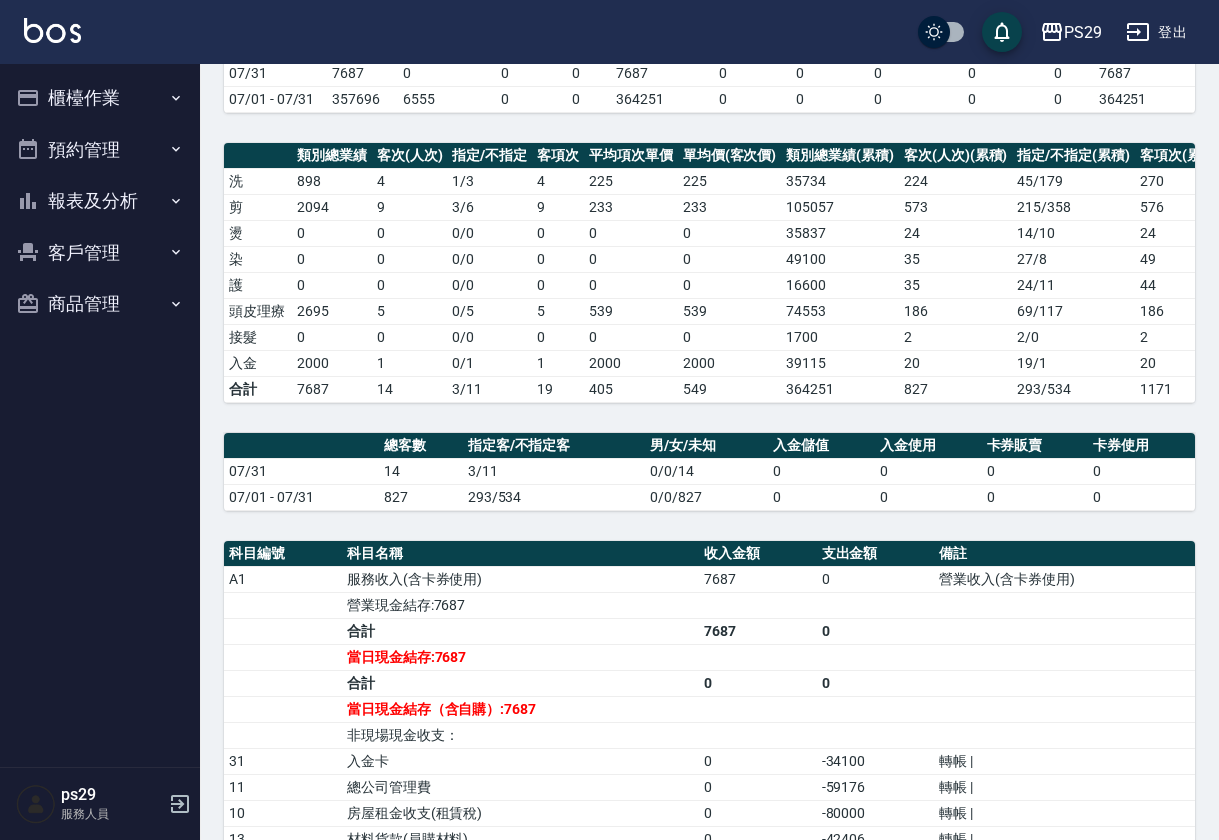 click on "櫃檯作業" at bounding box center [100, 98] 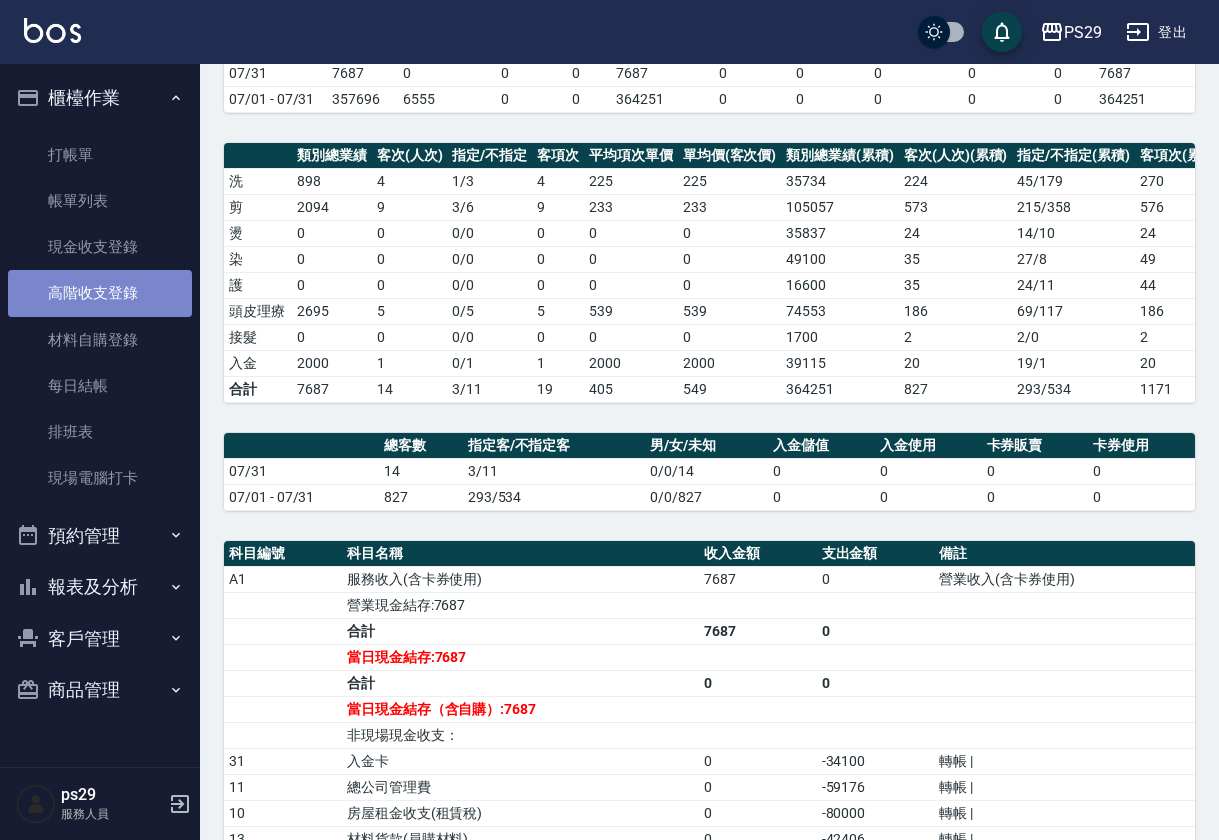 click on "高階收支登錄" at bounding box center [100, 293] 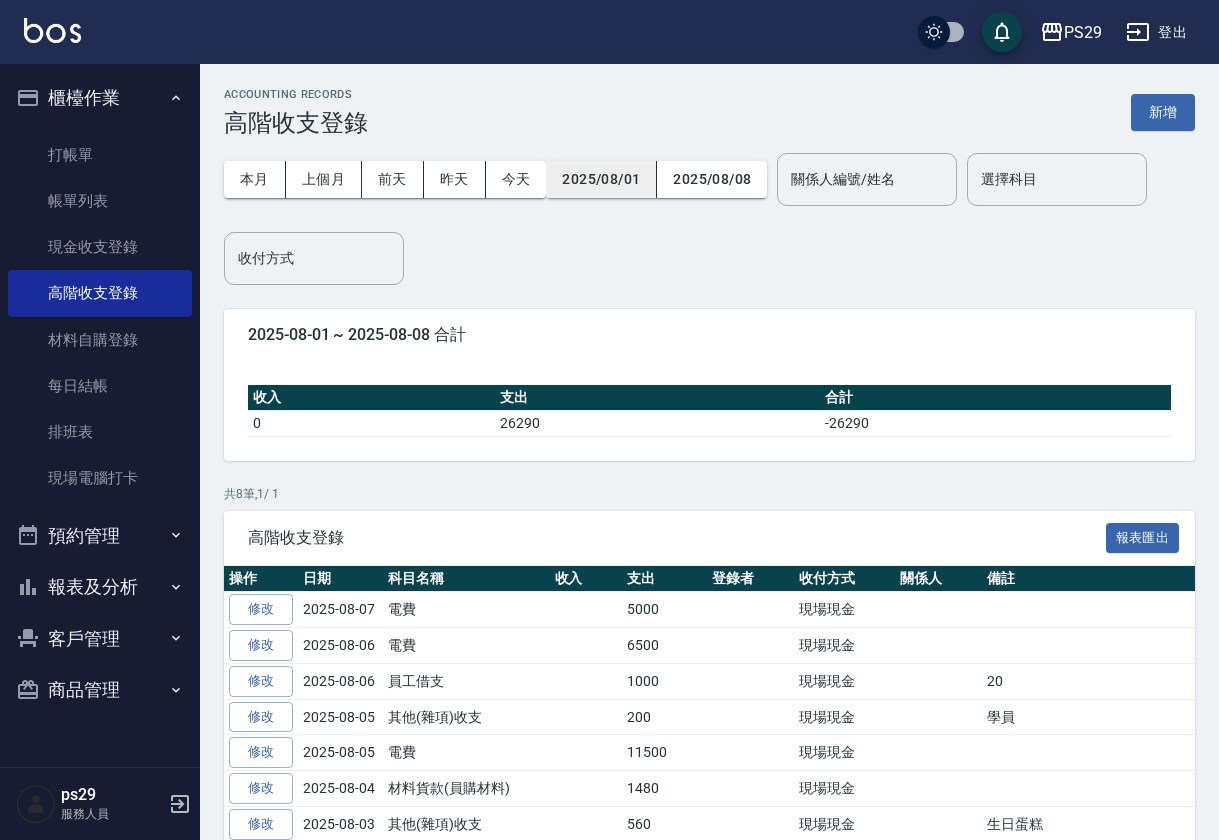 click on "2025/08/01" at bounding box center (601, 179) 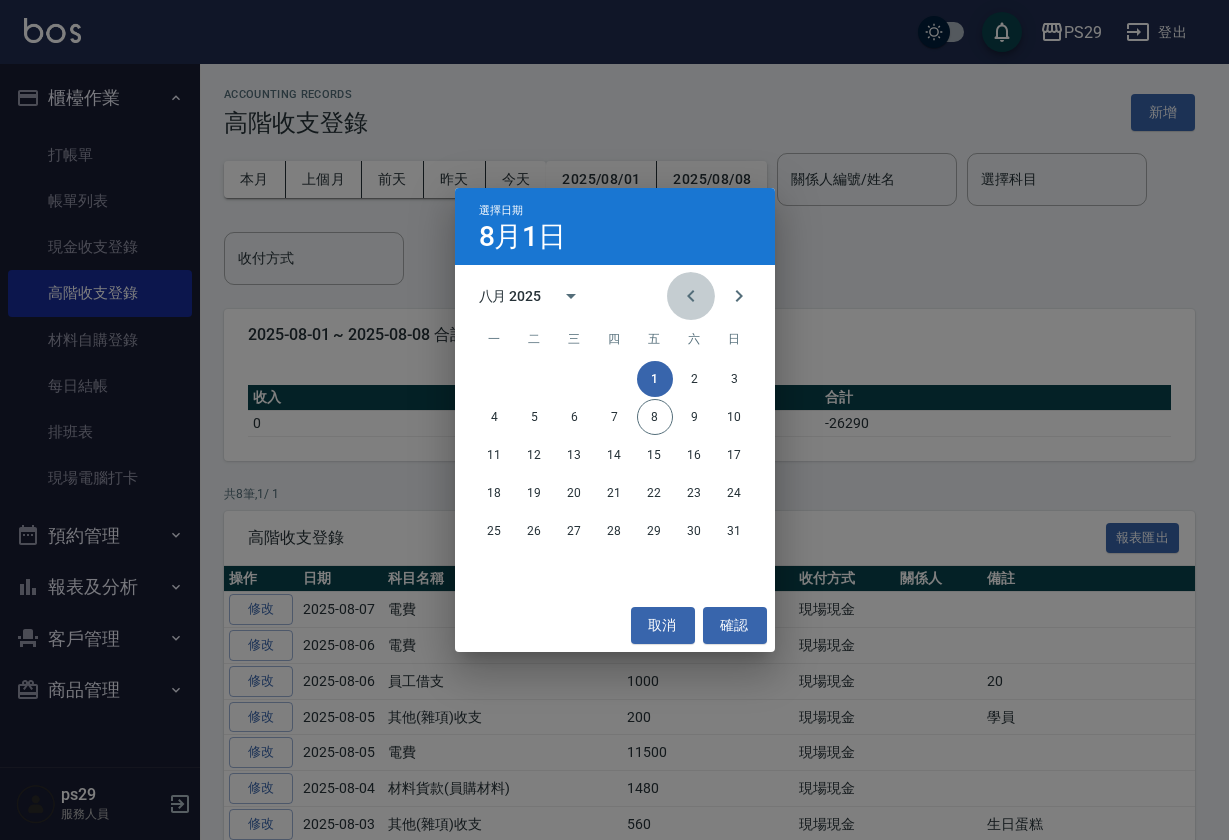 click 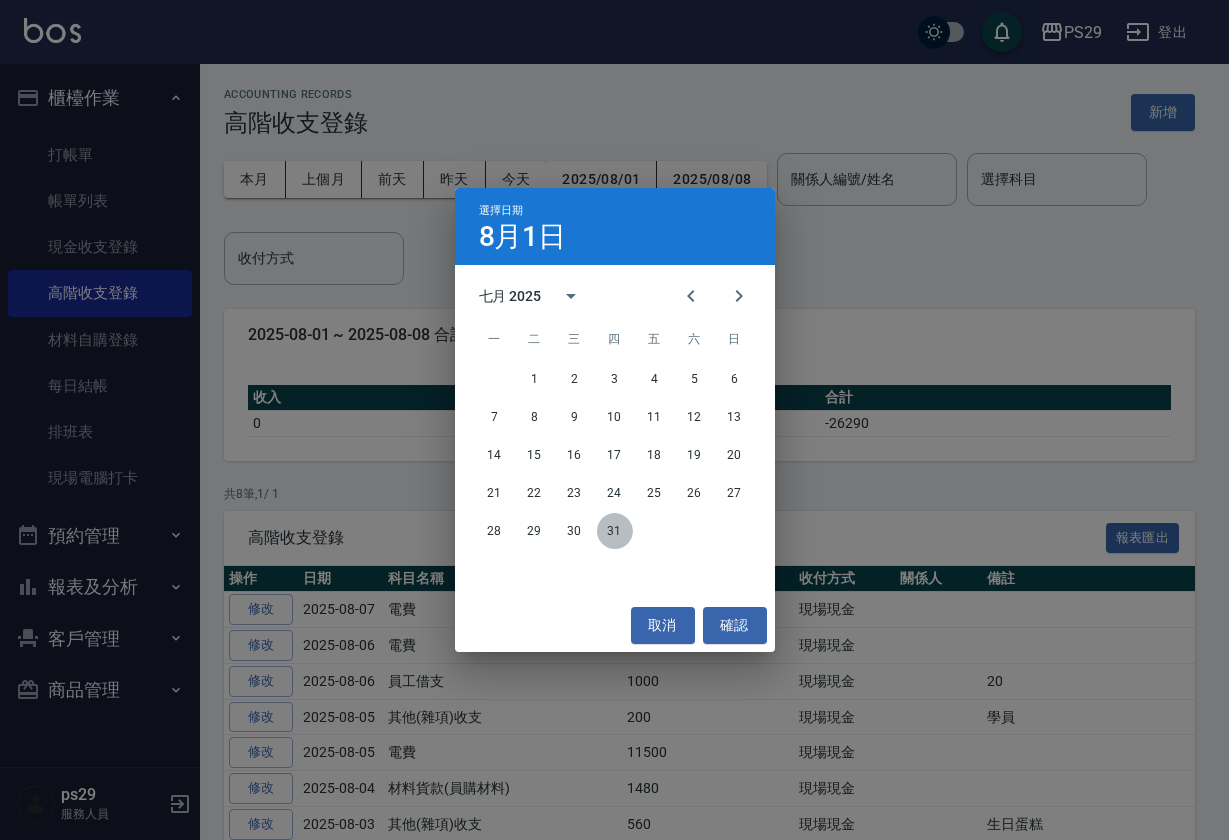 click on "31" at bounding box center [615, 531] 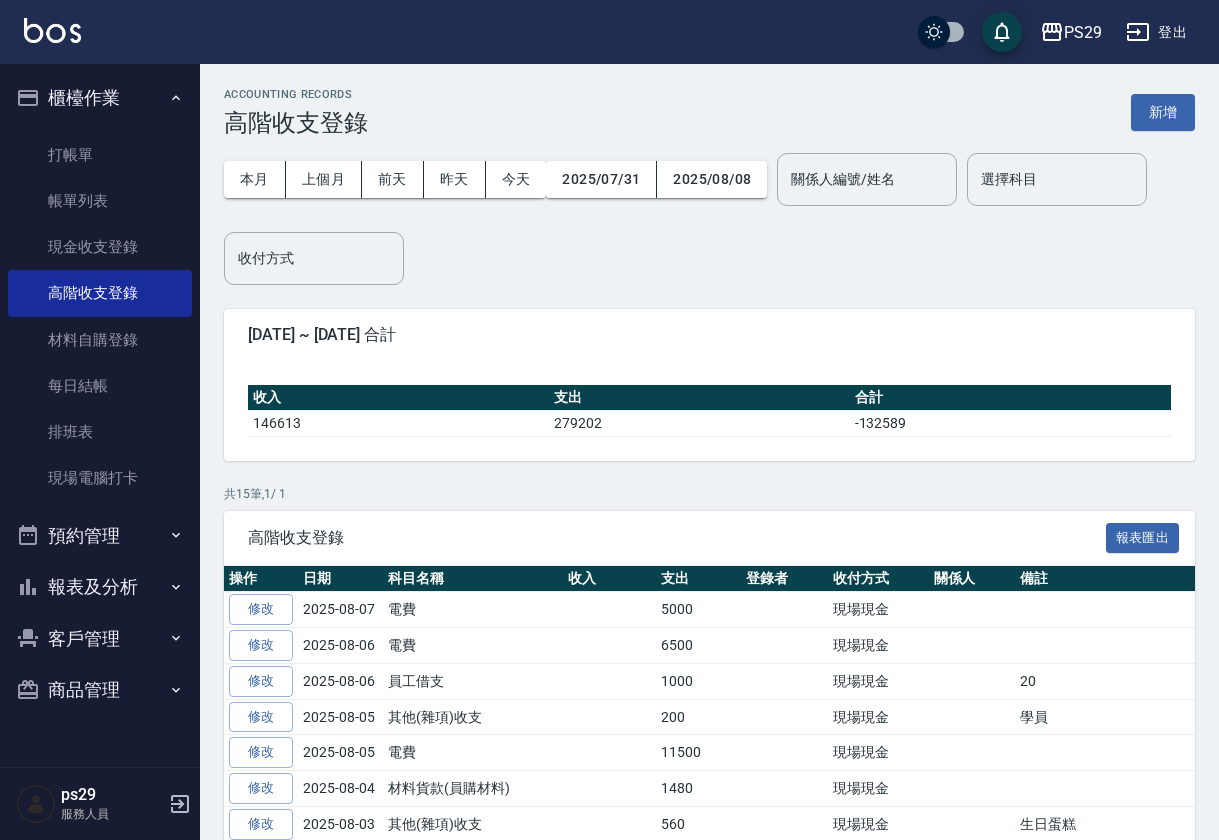 scroll, scrollTop: 0, scrollLeft: 0, axis: both 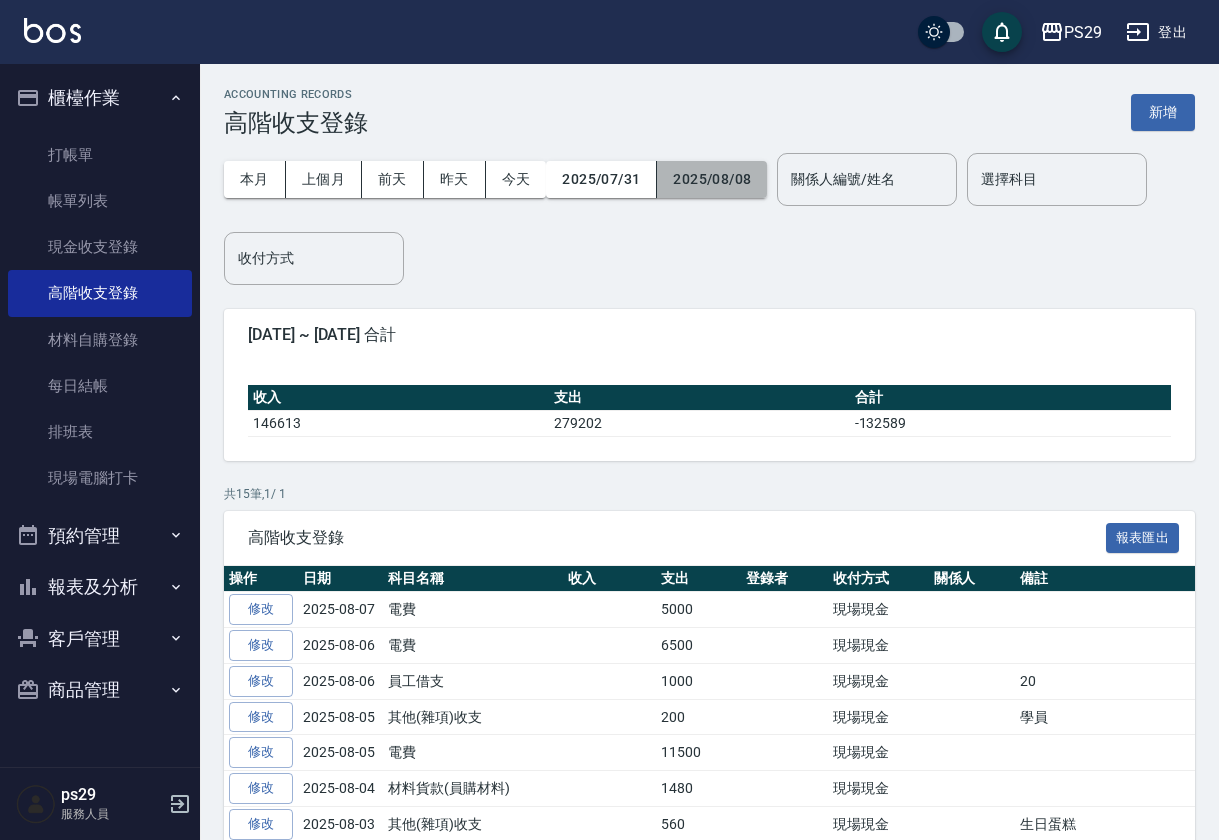 click on "2025/08/08" at bounding box center [712, 179] 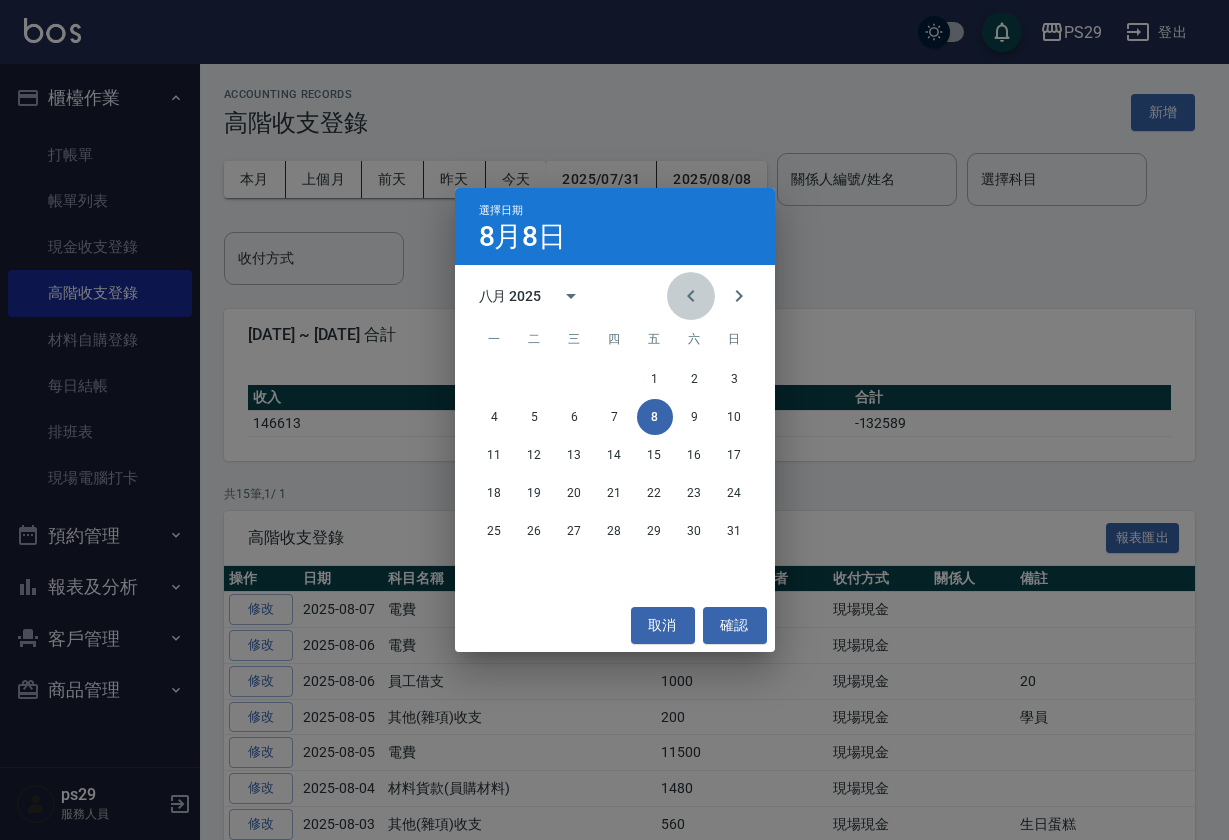 click 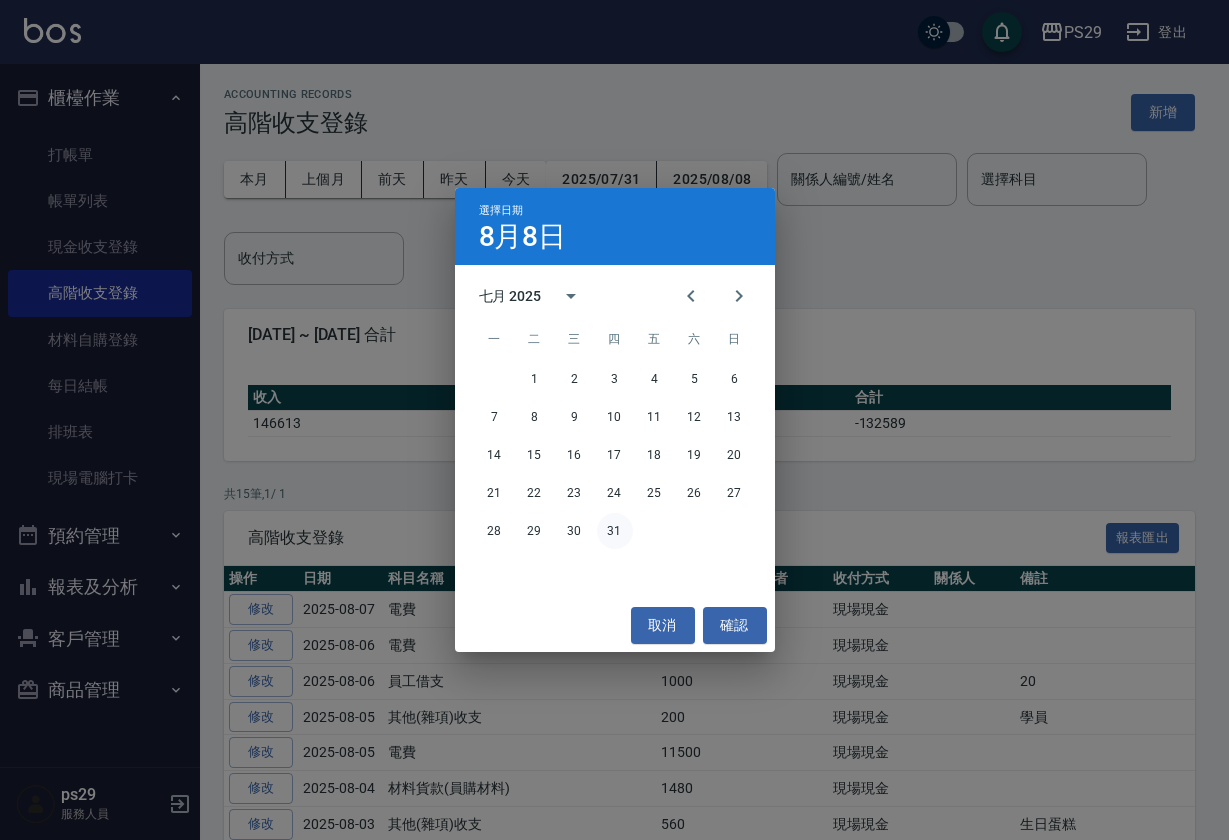 click on "31" at bounding box center [615, 531] 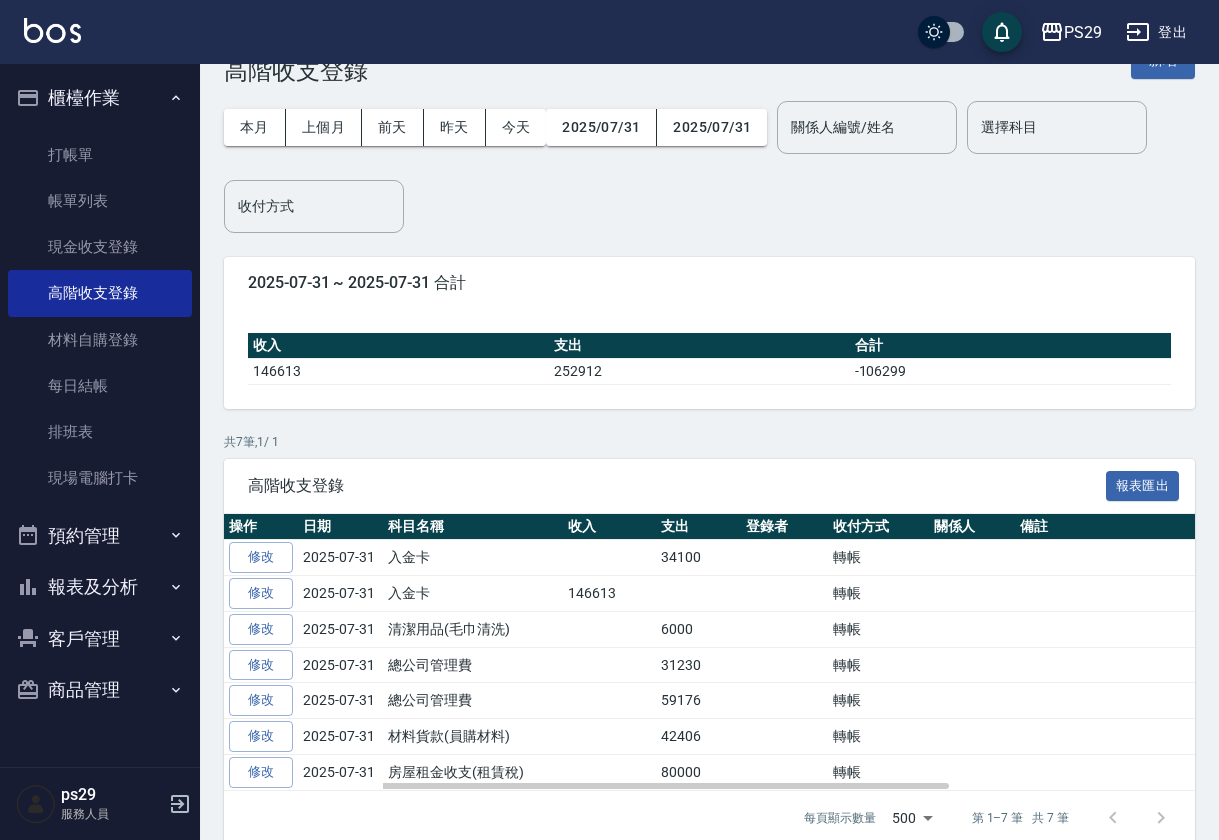scroll, scrollTop: 56, scrollLeft: 0, axis: vertical 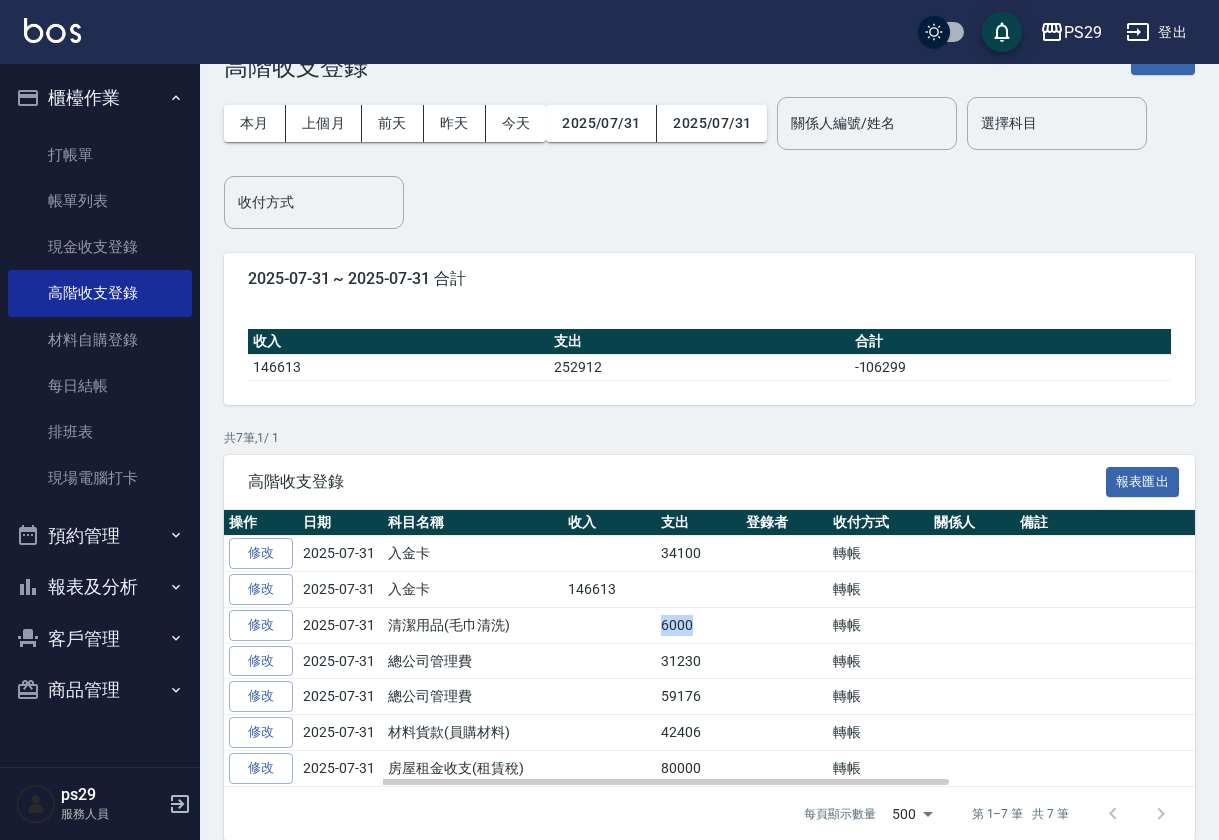 drag, startPoint x: 836, startPoint y: 623, endPoint x: 881, endPoint y: 623, distance: 45 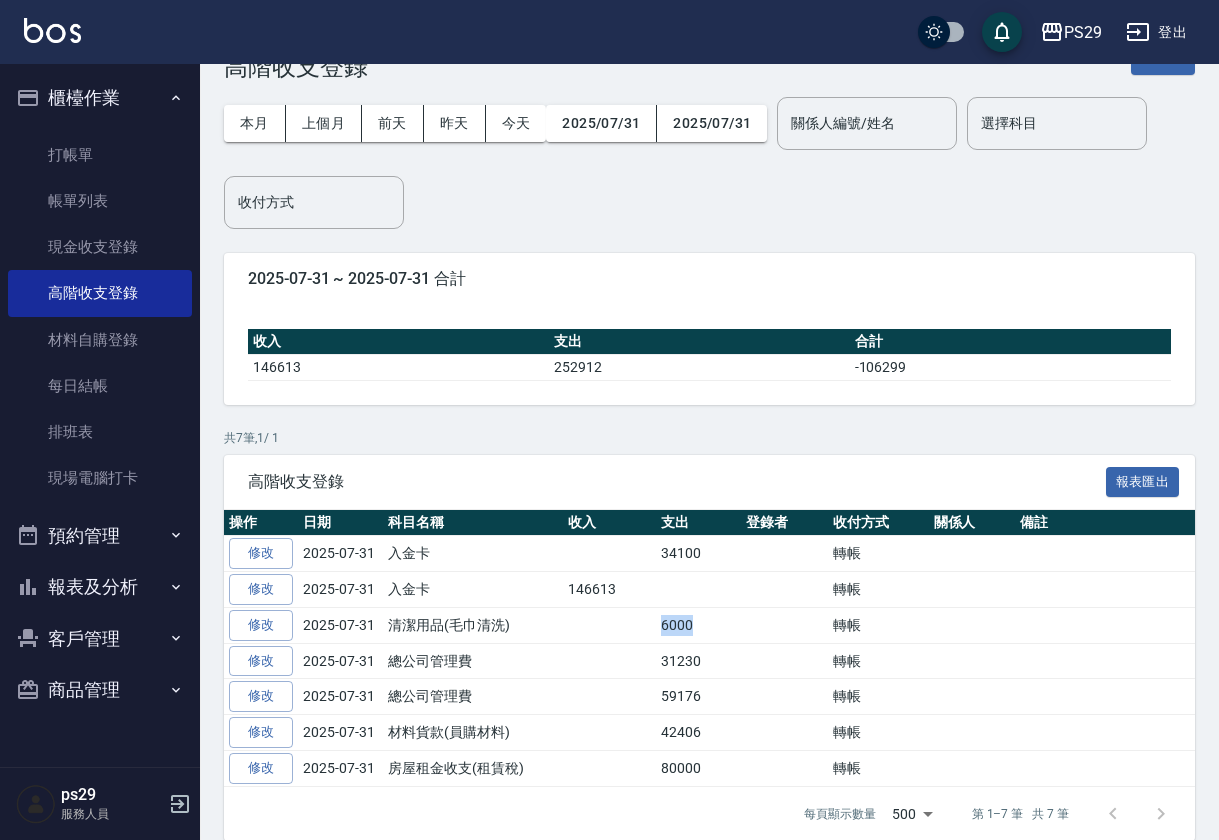 click on "報表及分析" at bounding box center (100, 587) 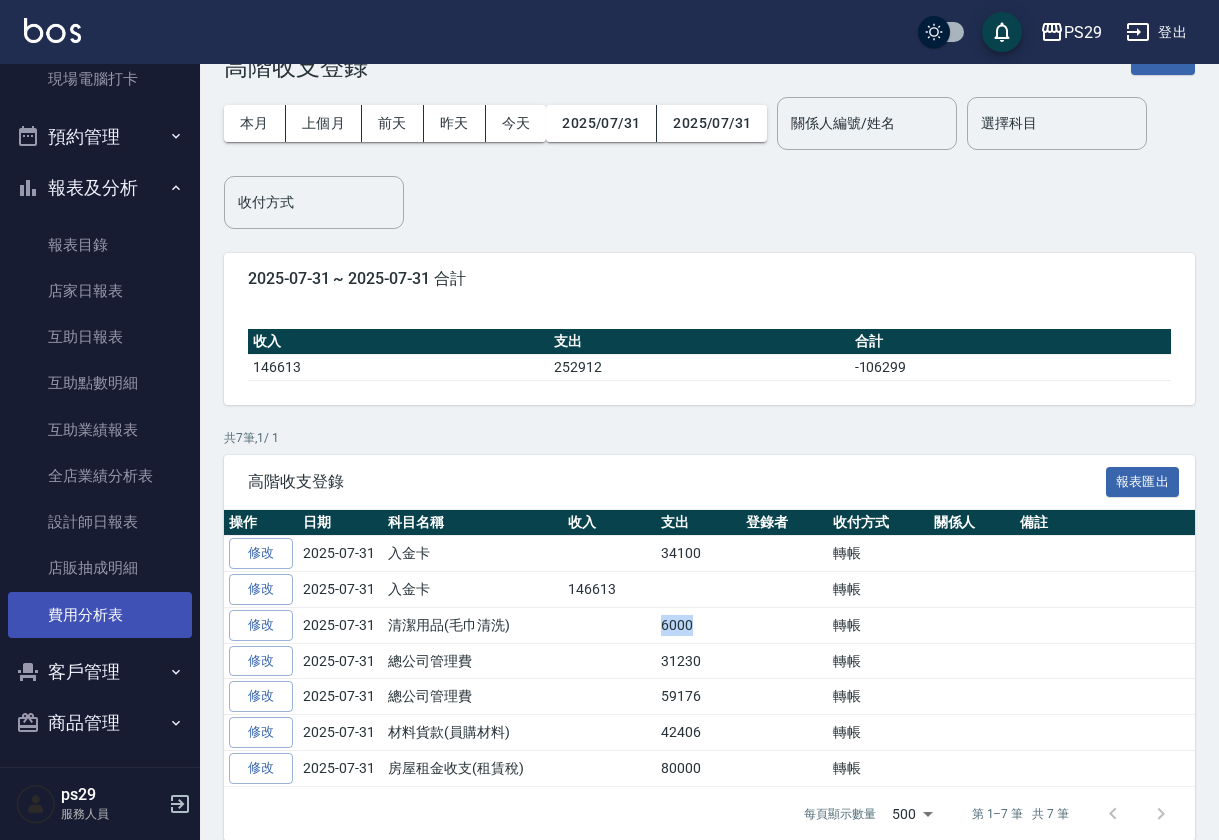 scroll, scrollTop: 398, scrollLeft: 0, axis: vertical 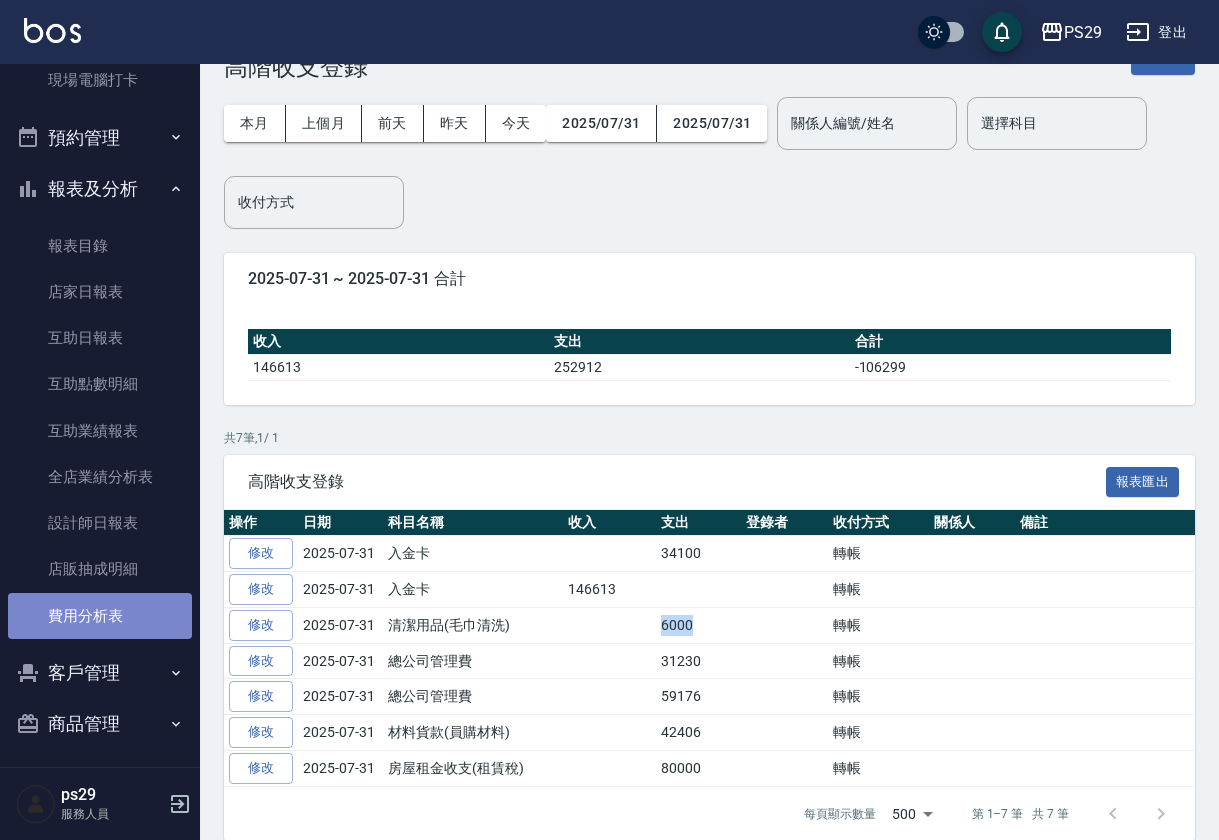 click on "費用分析表" at bounding box center [100, 616] 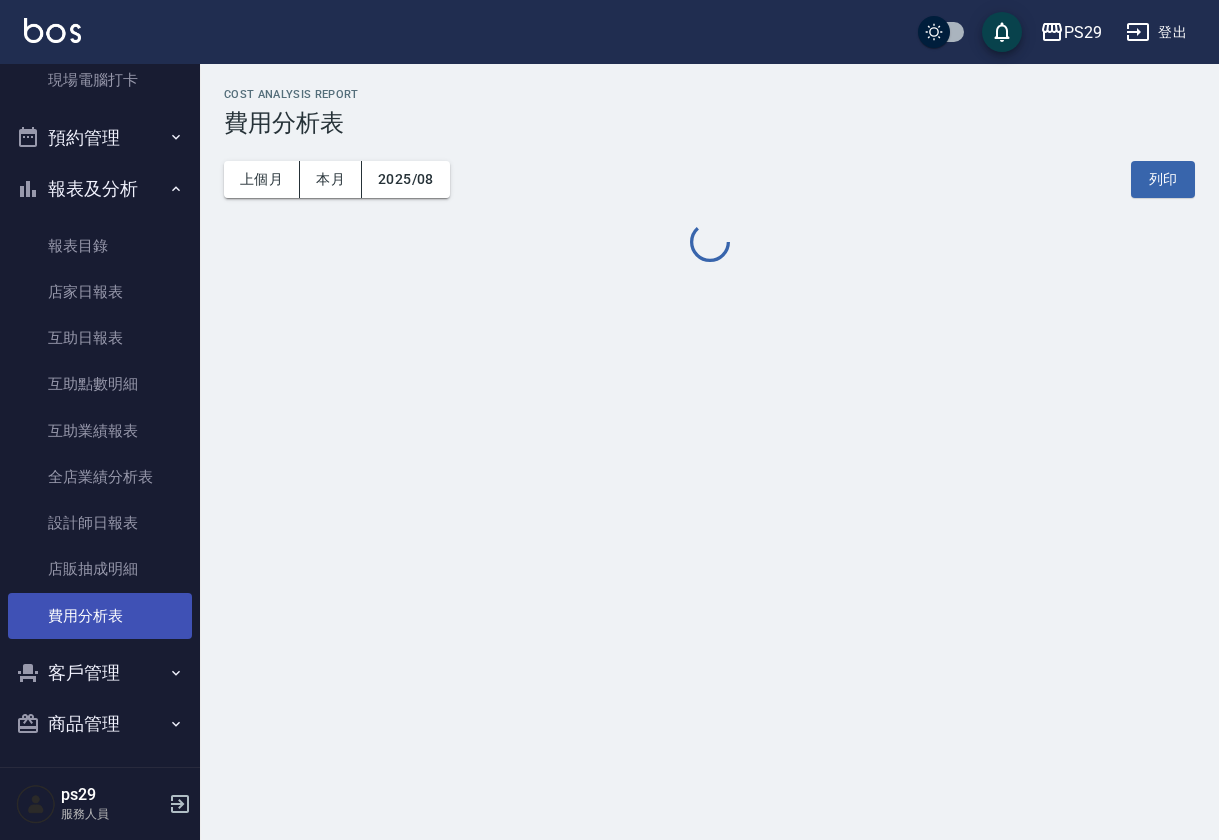 scroll, scrollTop: 0, scrollLeft: 0, axis: both 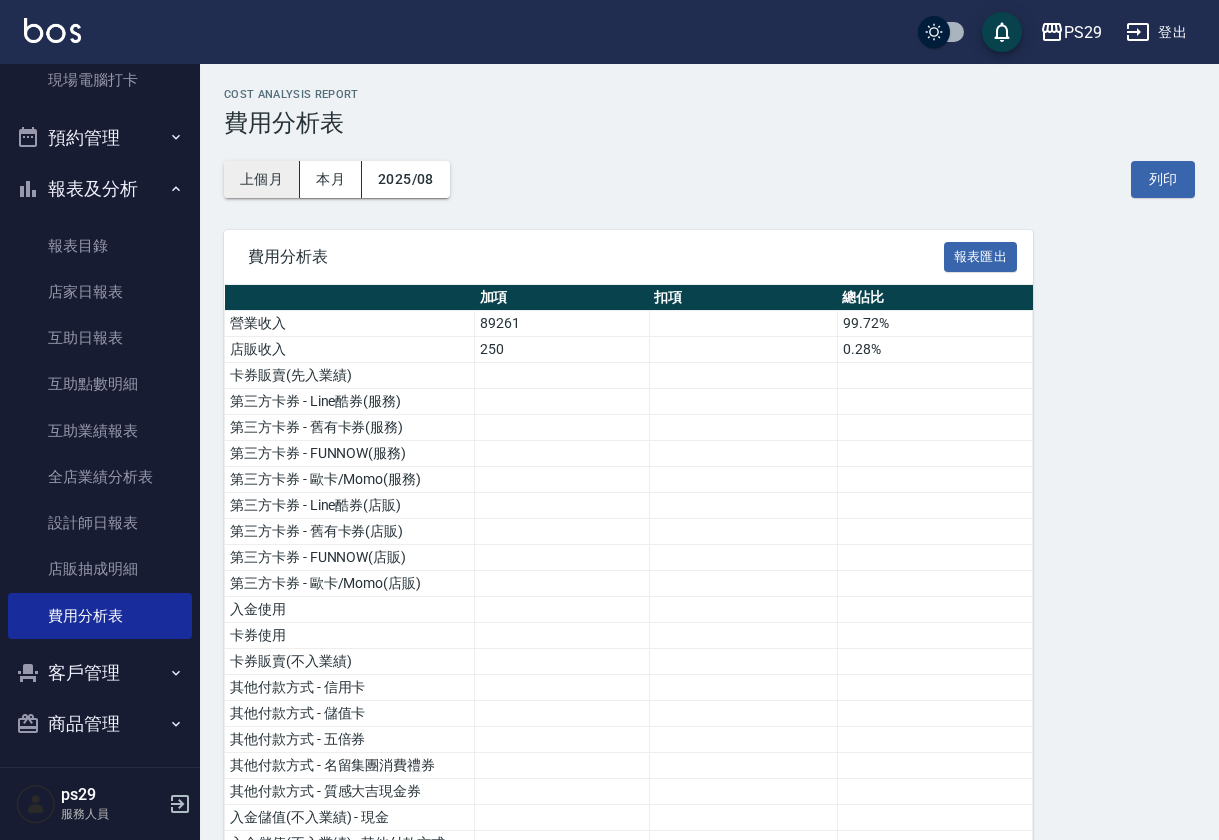 click on "上個月" at bounding box center (262, 179) 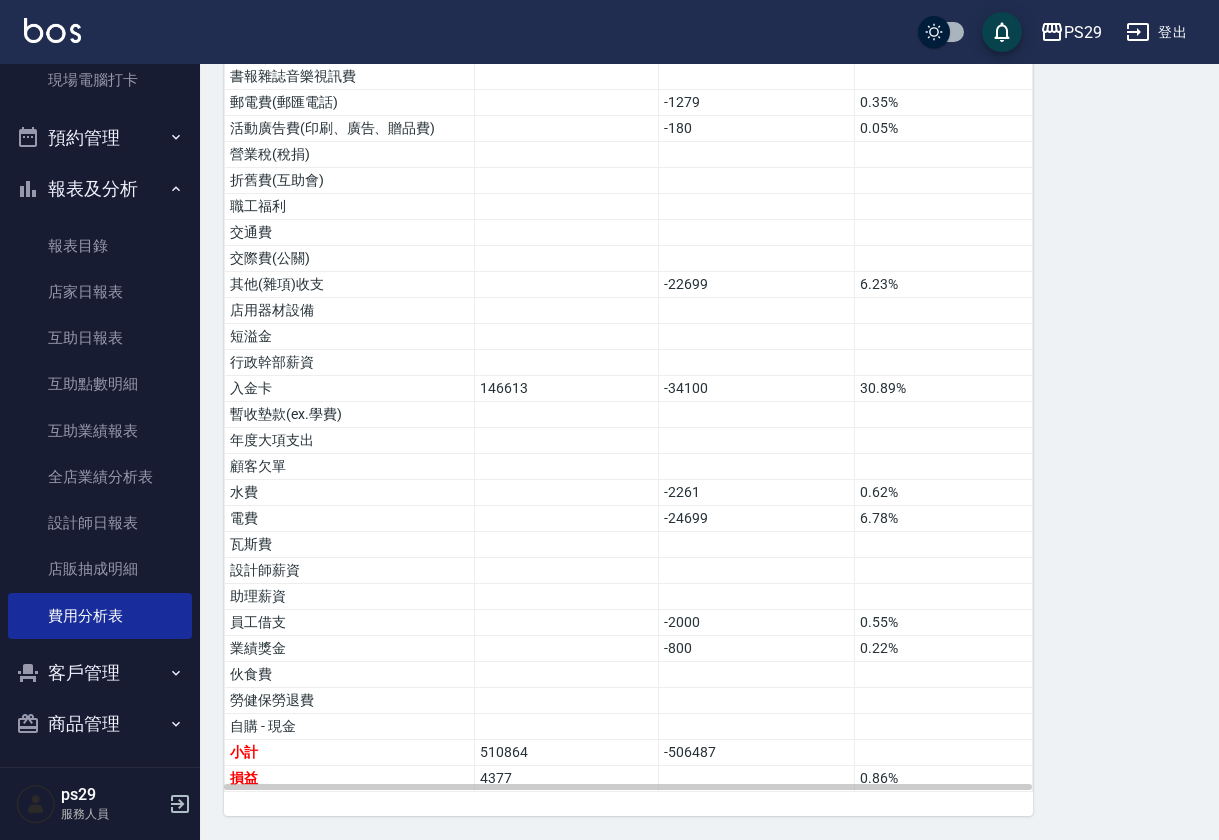 scroll, scrollTop: 1078, scrollLeft: 0, axis: vertical 